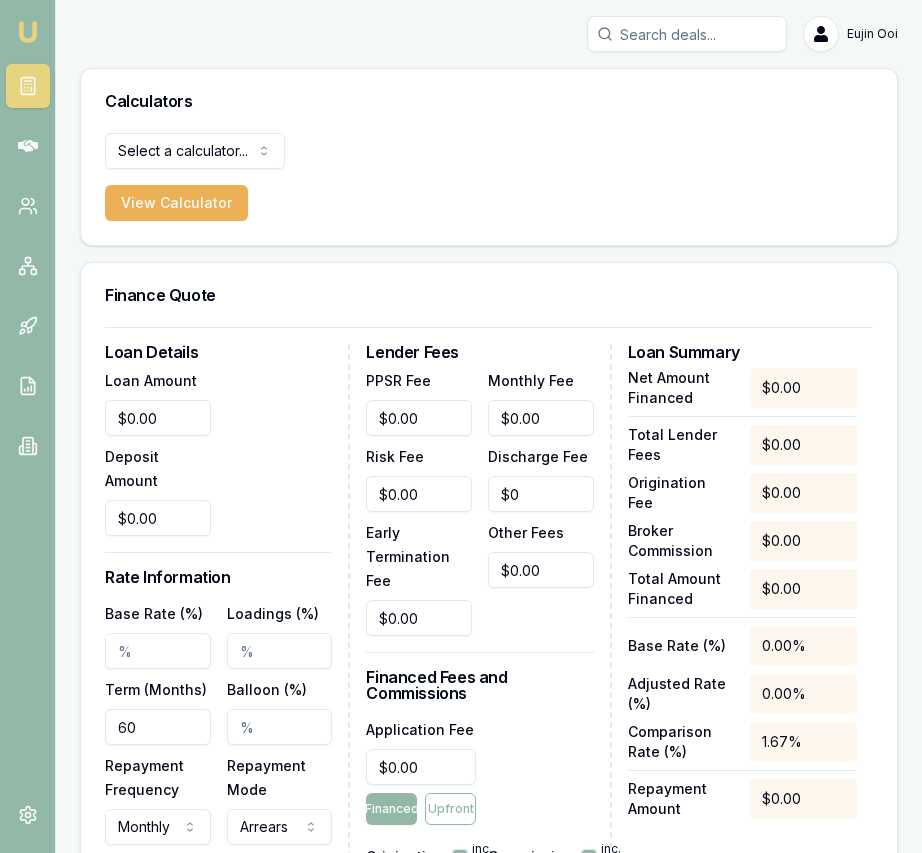 scroll, scrollTop: 185, scrollLeft: 0, axis: vertical 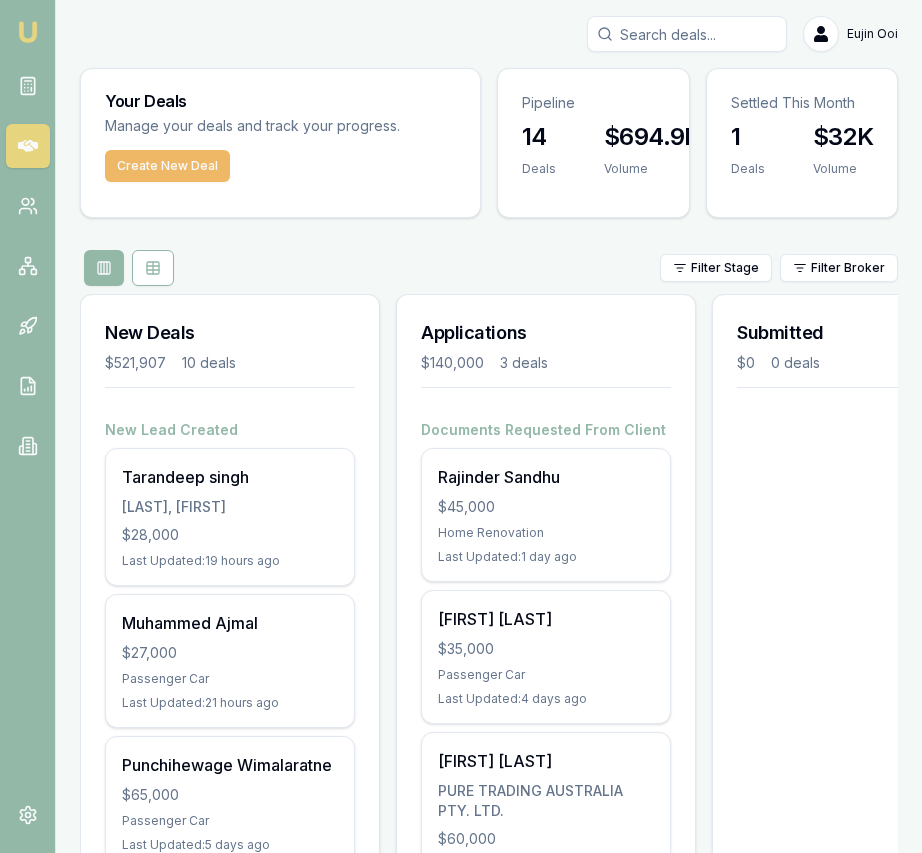 click on "Create New Deal" at bounding box center (167, 166) 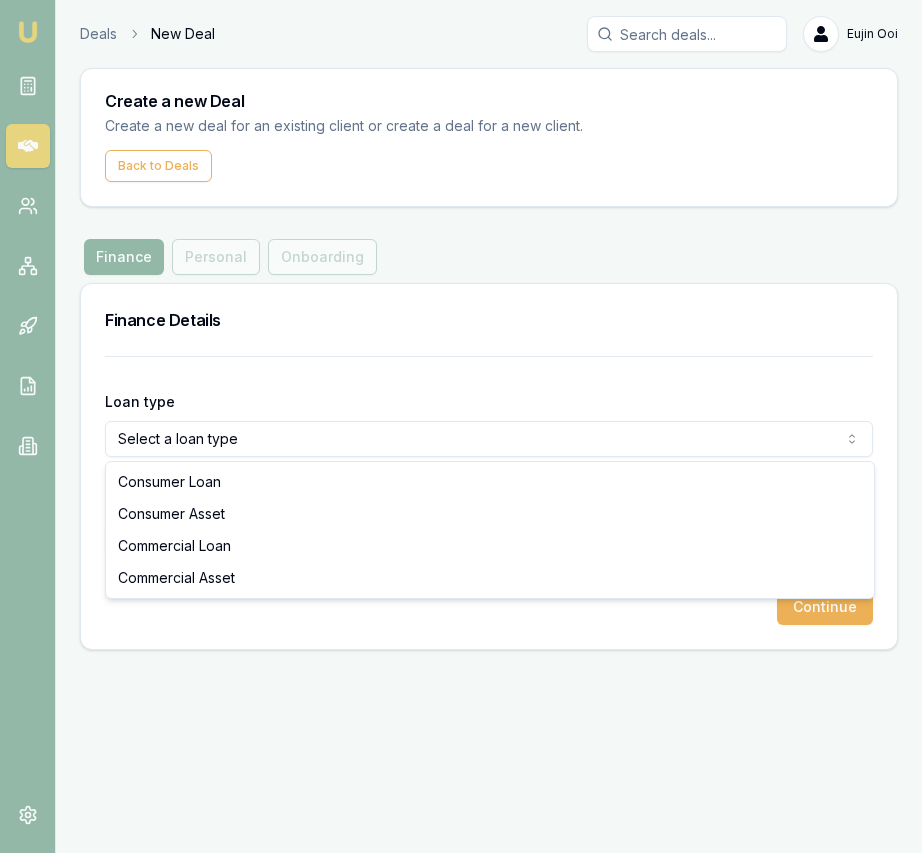 click on "Emu Broker Deals New Deal Eujin Ooi Toggle Menu Create a new Deal Create a new deal for an existing client or create a deal for a new client. Back to Deals Finance   Finance Personal Onboarding Finance Details Loan type  Select a loan type Consumer Loan Consumer Asset Commercial Loan Commercial Asset Loan amount Continue
Consumer Loan Consumer Asset Commercial Loan Commercial Asset" at bounding box center (461, 426) 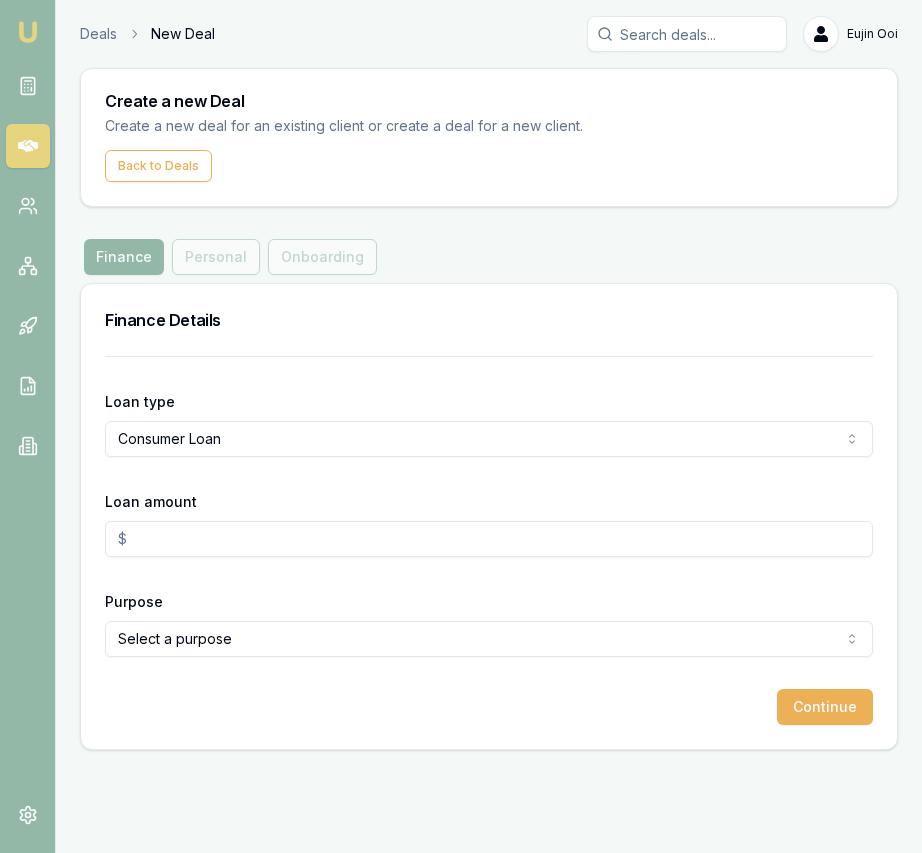 click on "Loan amount" at bounding box center (489, 539) 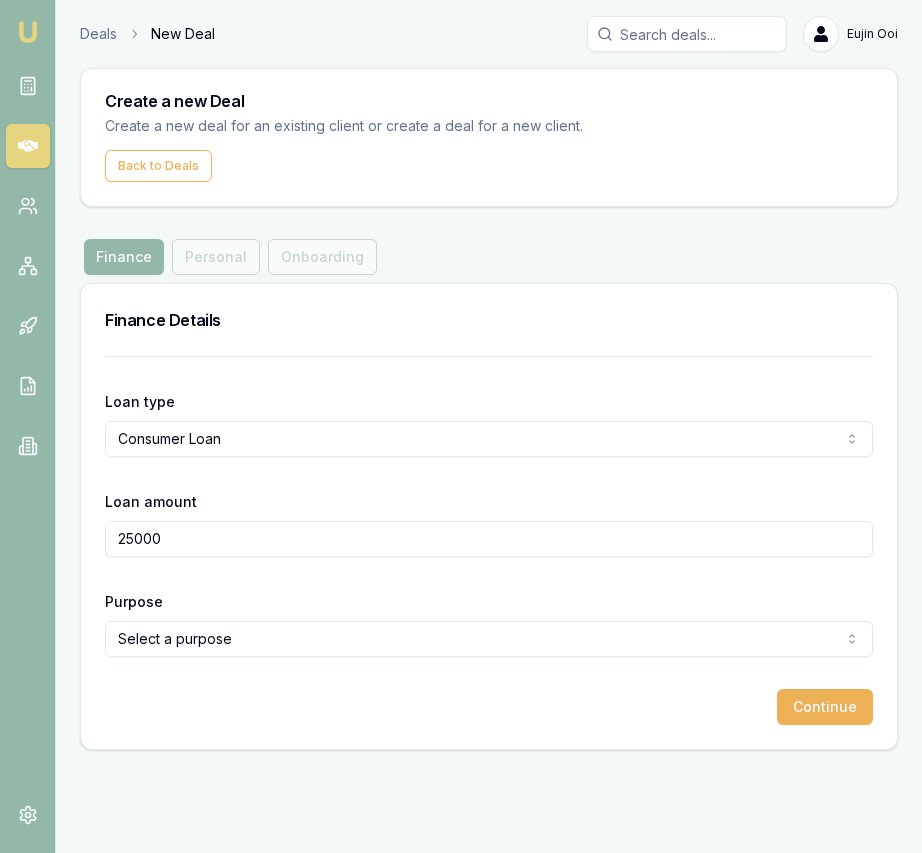 type on "$25,000.00" 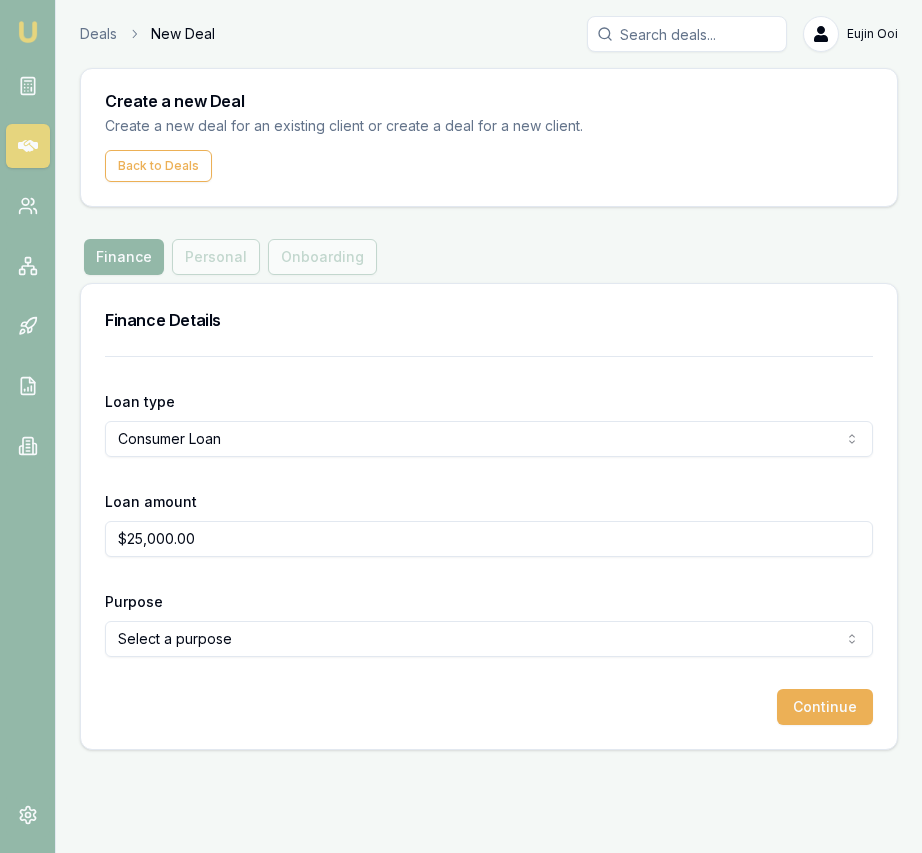 click on "Emu Broker Deals New Deal Eujin Ooi Toggle Menu Create a new Deal Create a new deal for an existing client or create a deal for a new client. Back to Deals Finance Finance Personal Onboarding Finance Details Loan type Consumer Loan Consumer Loan Consumer Asset Commercial Loan Commercial Asset Loan amount $25,000.00 Purpose Select a purpose Home Renovation Education Medical Travel Engagement Ring Wedding Bad Credit Debt Consolidation Fitness Equipment Other Continue" at bounding box center (461, 426) 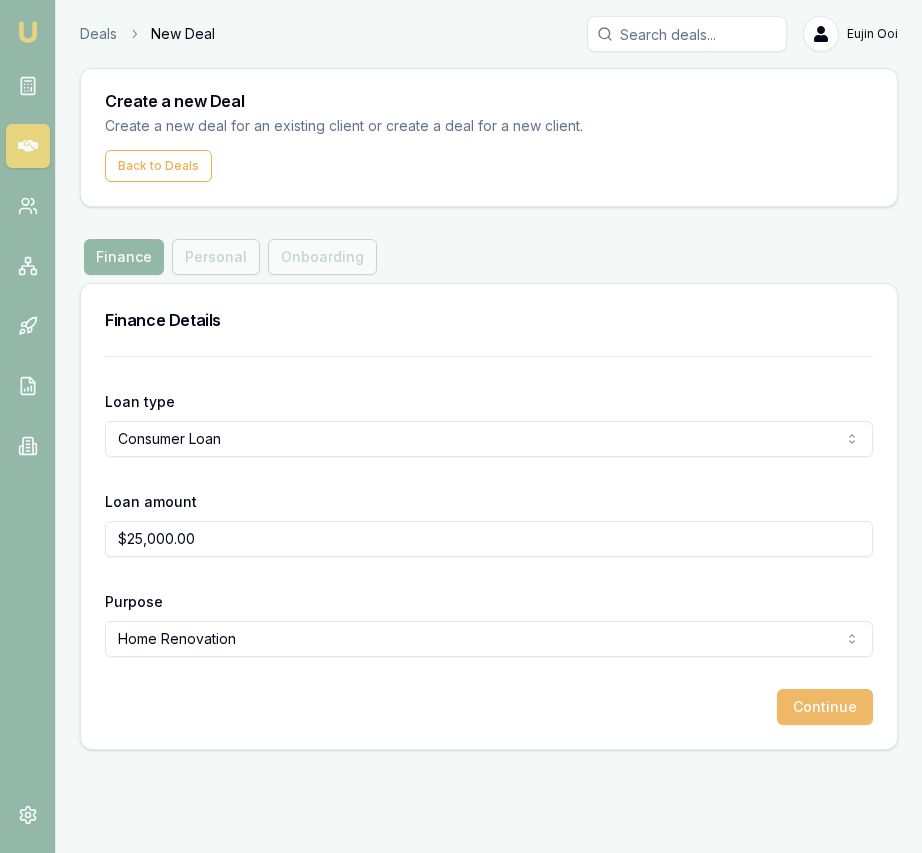 click on "Continue" at bounding box center (825, 707) 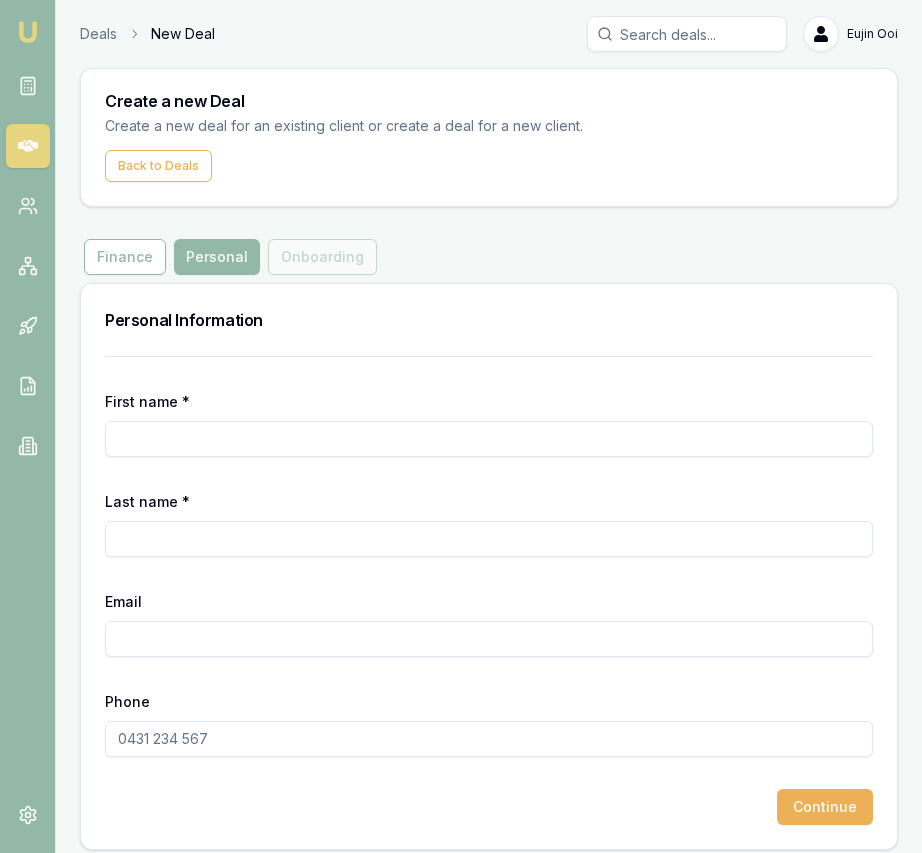 click on "First name *" at bounding box center (489, 439) 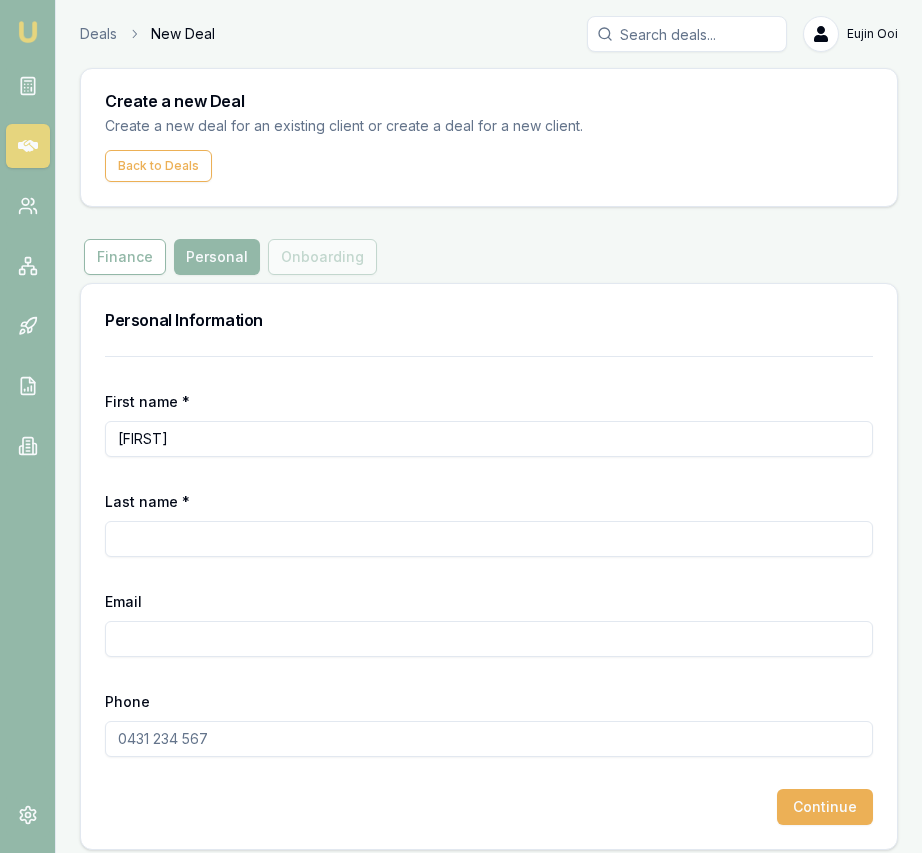 type on "[FIRST]" 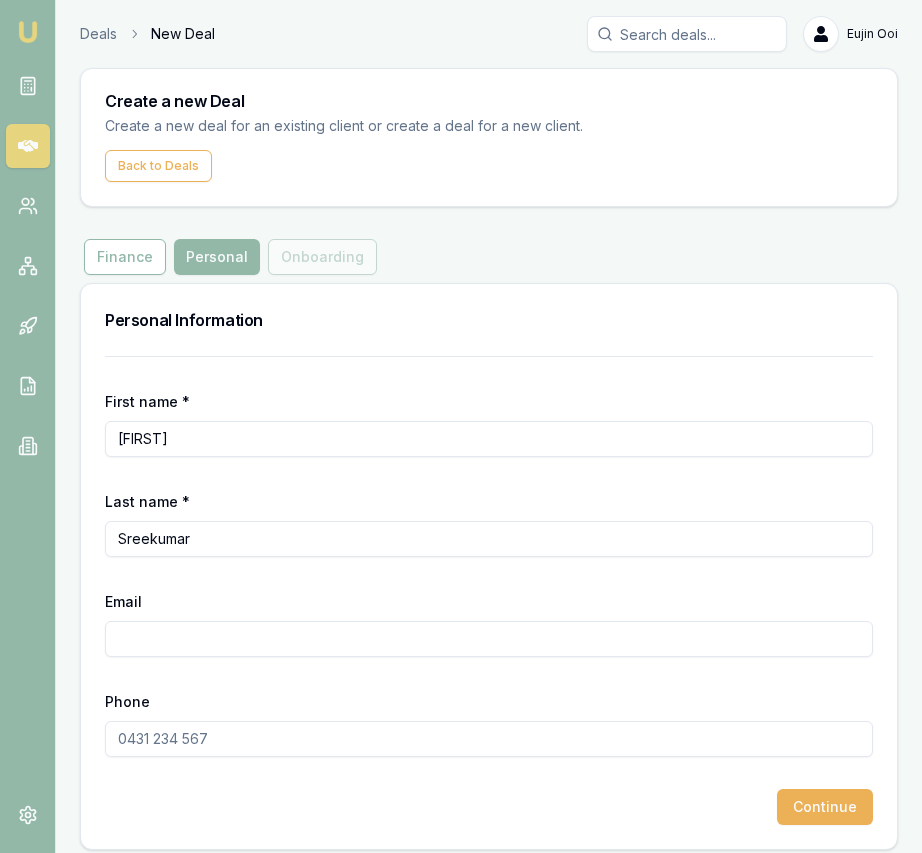 type on "Sreekumar" 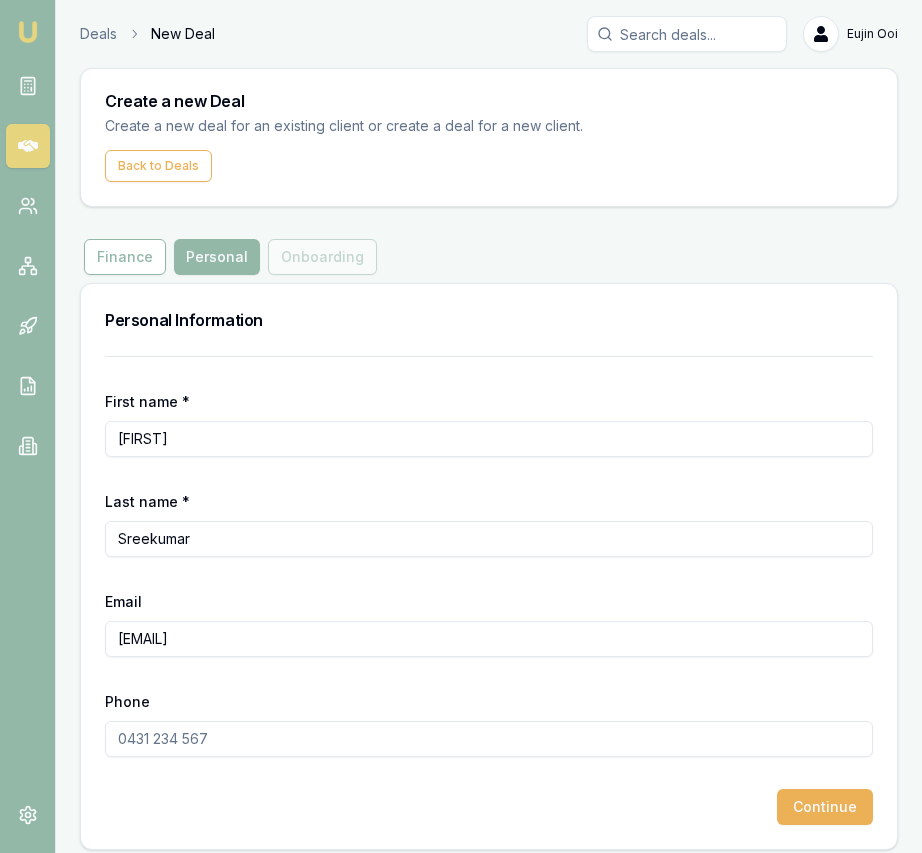 type on "[EMAIL]" 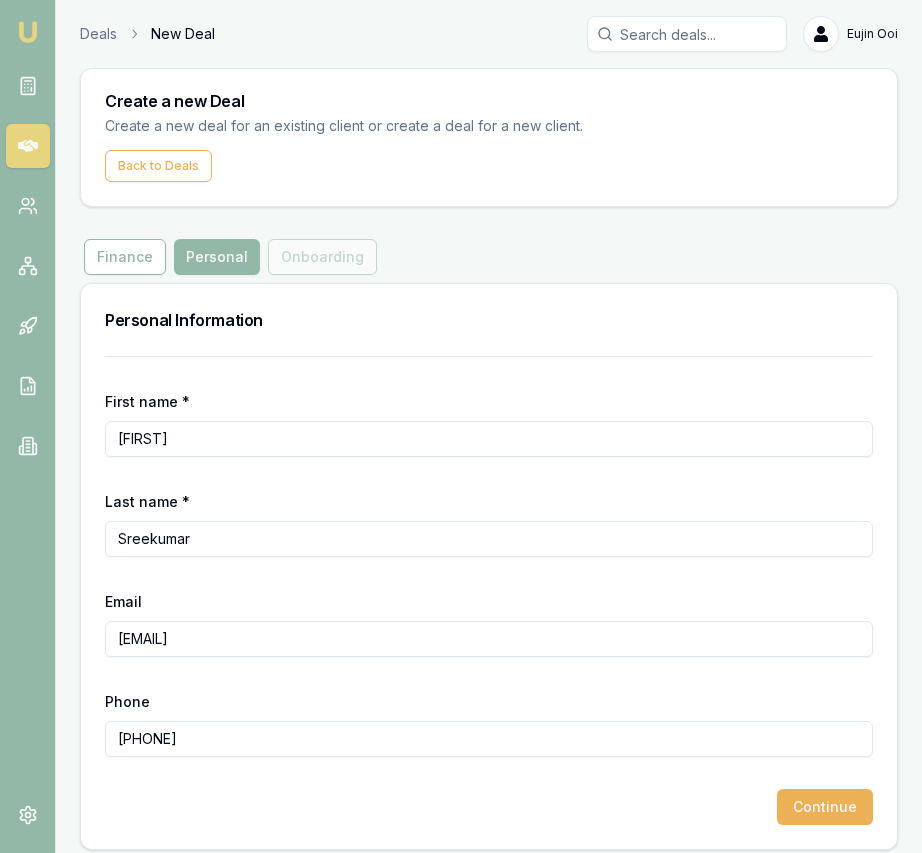 scroll, scrollTop: 13, scrollLeft: 0, axis: vertical 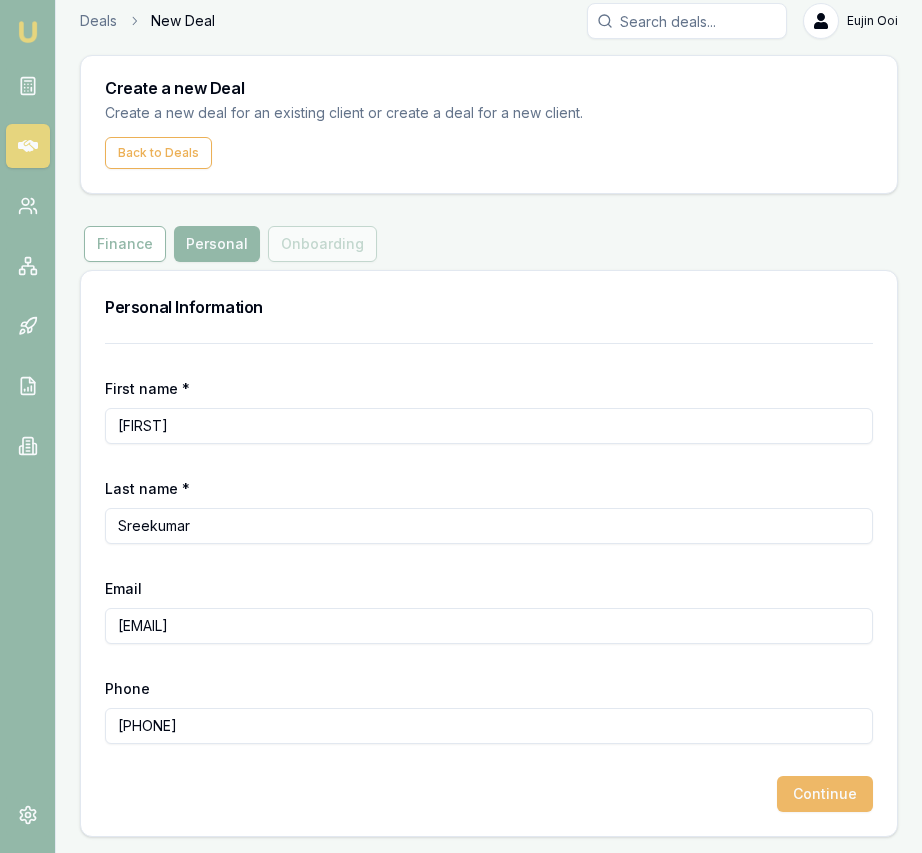 type on "[PHONE]" 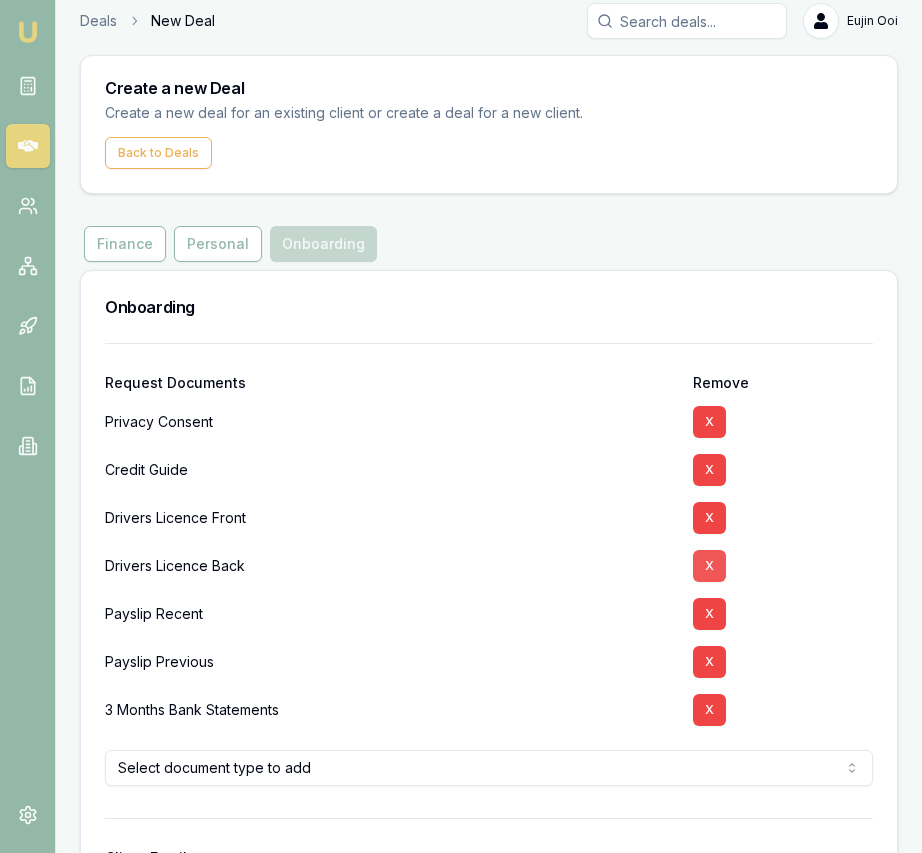 click on "X" at bounding box center (709, 518) 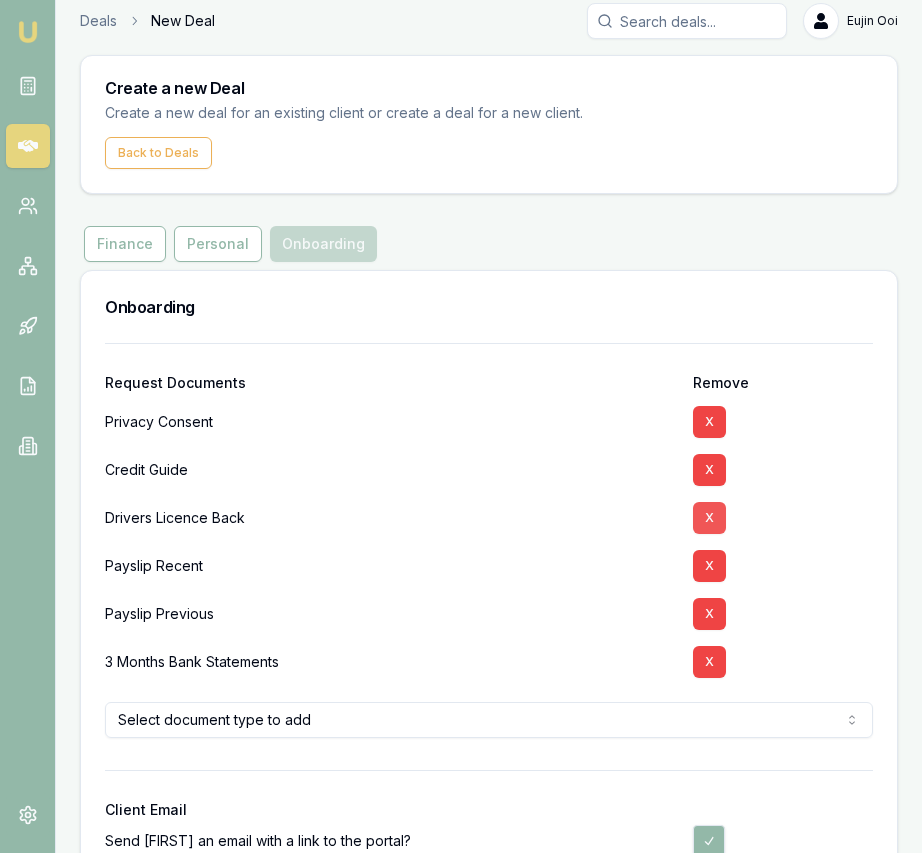 click on "X" at bounding box center [709, 518] 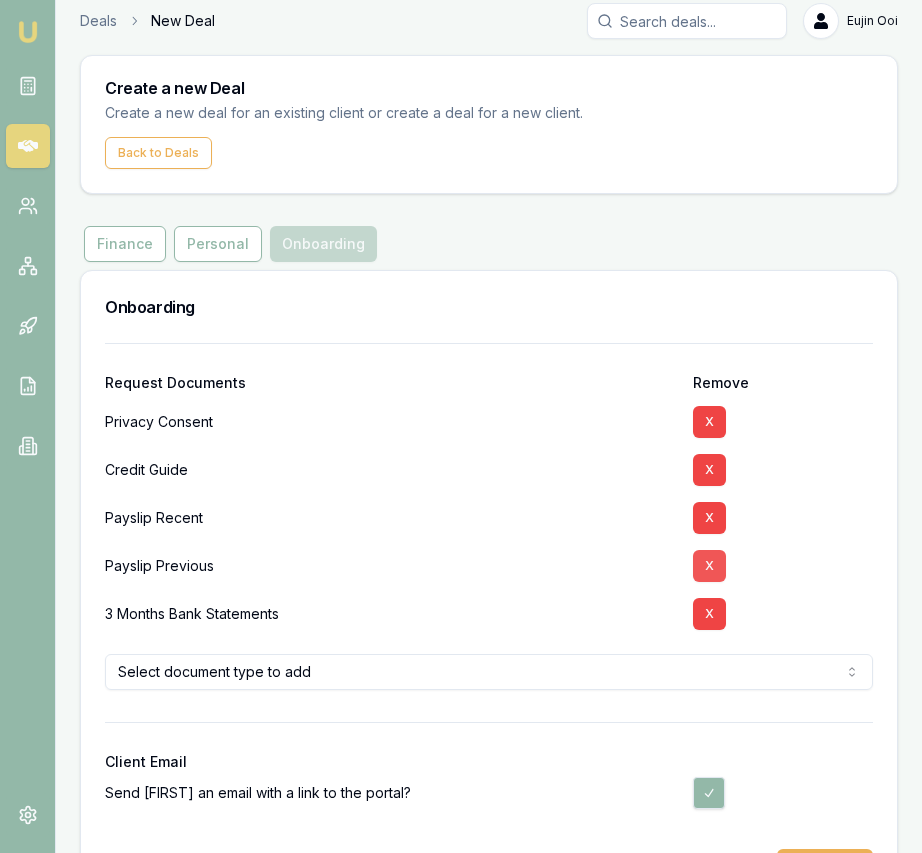 click on "X" at bounding box center (709, 518) 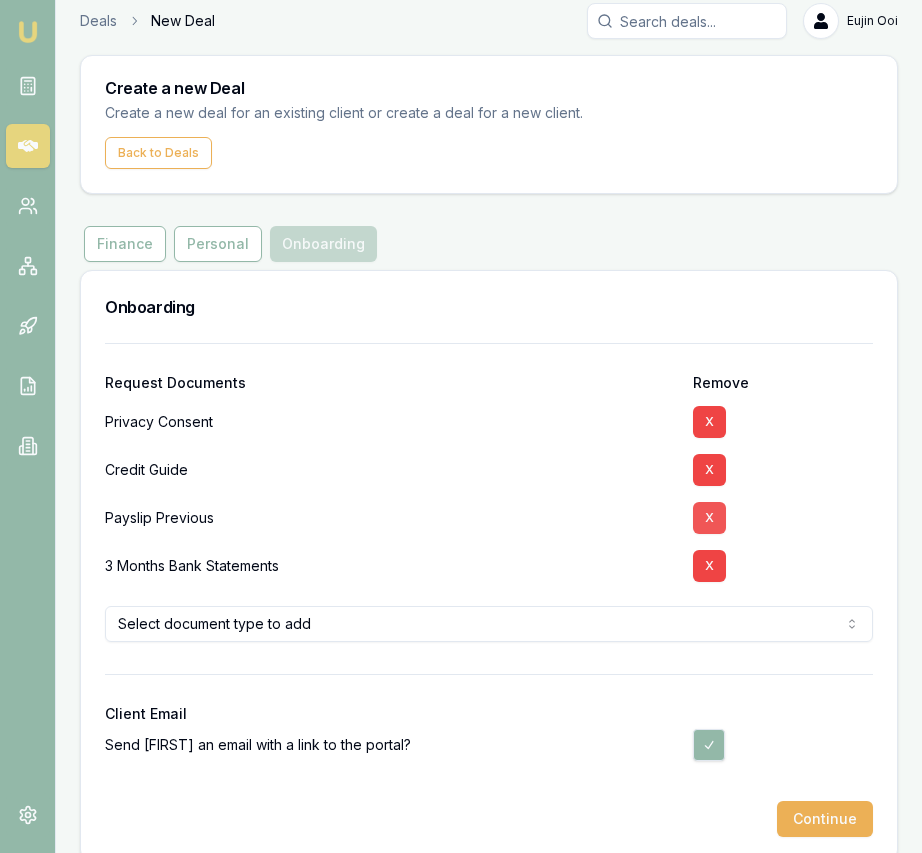 click on "X" at bounding box center (709, 518) 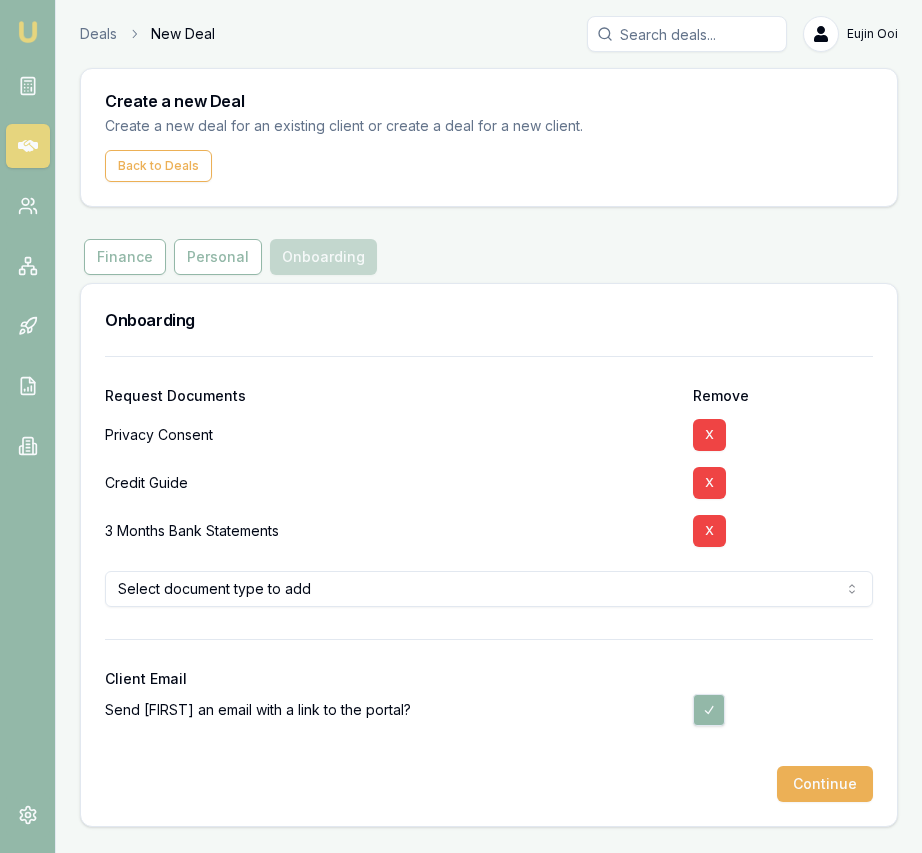 scroll, scrollTop: 0, scrollLeft: 0, axis: both 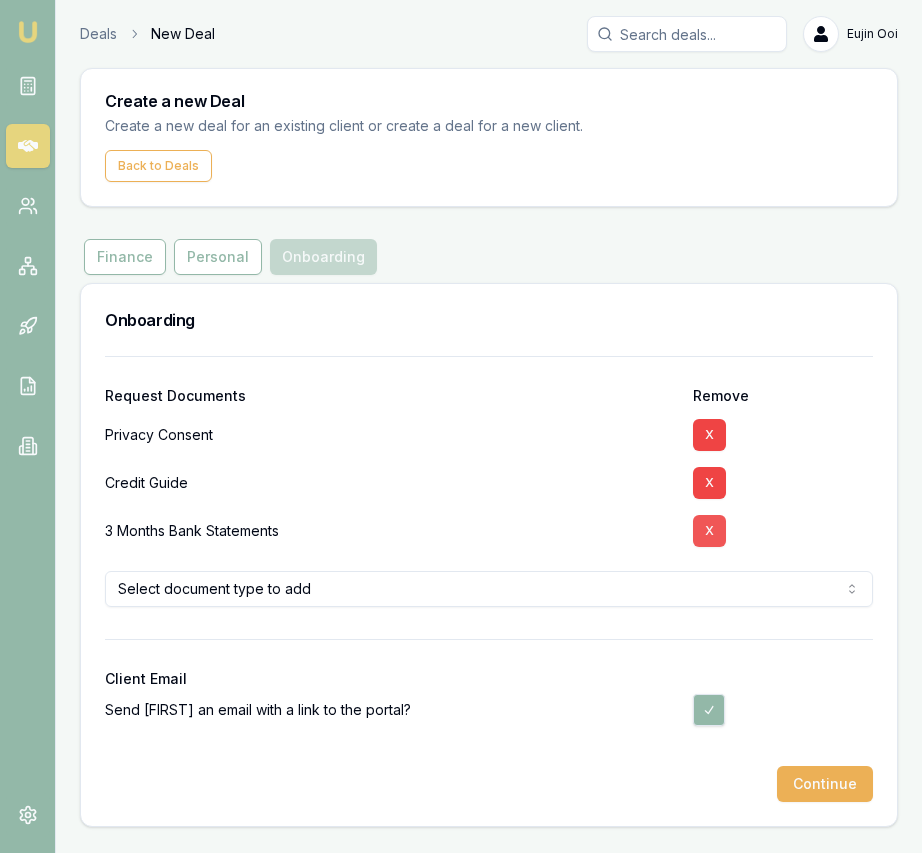 click on "X" at bounding box center (709, 531) 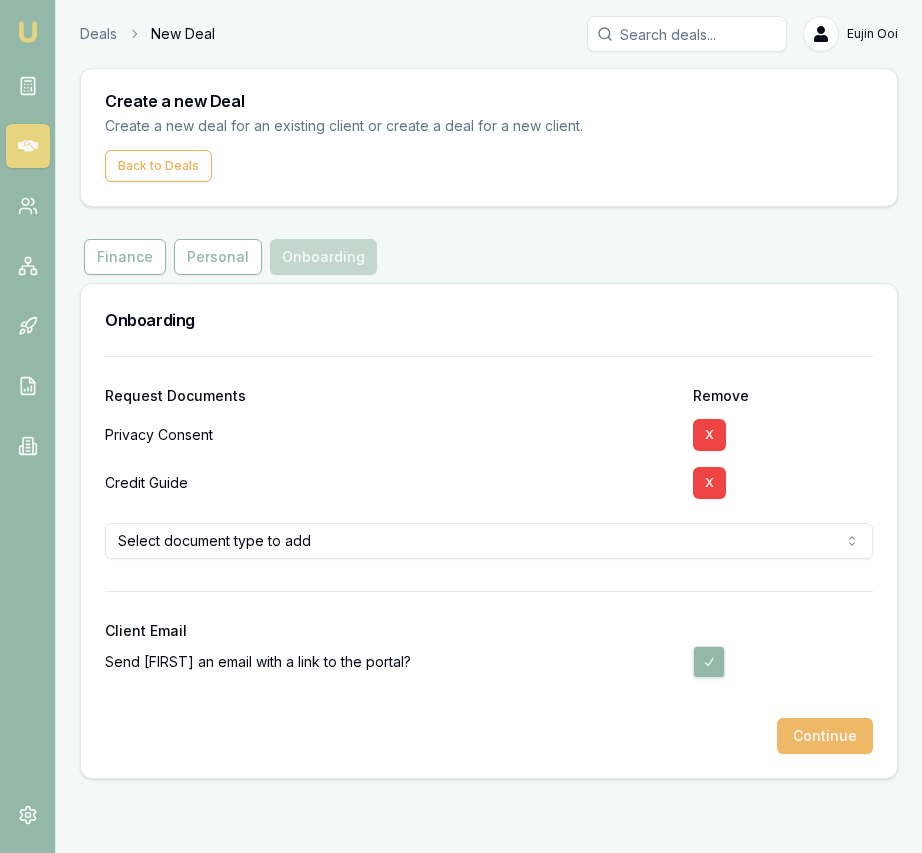 click on "Continue" at bounding box center [825, 736] 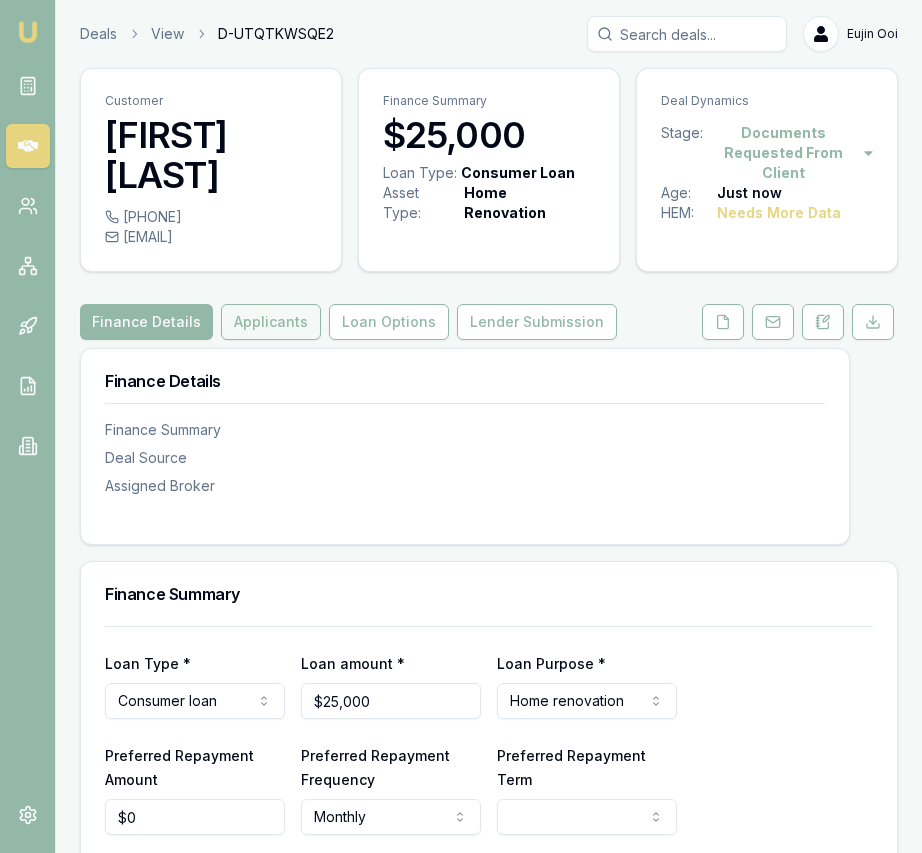 click on "Applicants" at bounding box center (271, 322) 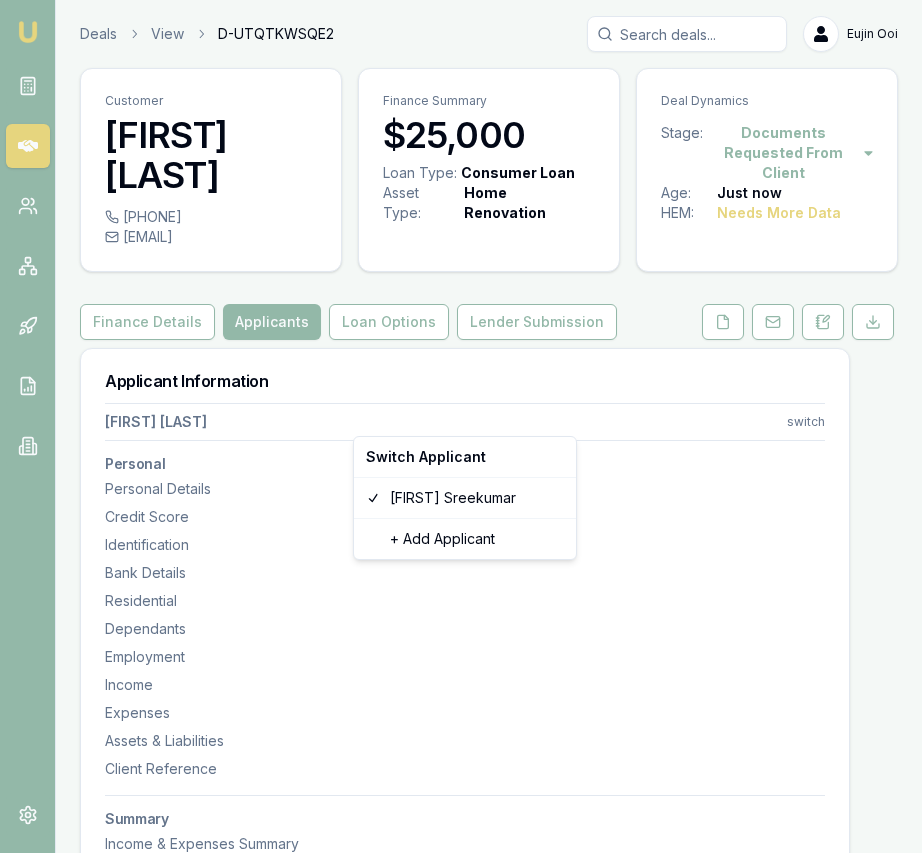 click on "Emu Broker Deals View D-UTQTKWSQE2 Eujin Ooi Toggle Menu Customer [FIRST] [LAST] [PHONE] [EMAIL] Finance Summary $25,000 Loan Type: Consumer Loan Asset Type : Home Renovation Deal Dynamics Stage: Documents Requested From Client Age: Just now HEM: Needs More Data Finance Details Applicants Loan Options Lender Submission Applicant Information [FIRST] [LAST] switch Personal Personal Details Credit Score Identification Bank Details Residential Dependants Employment Income Expenses Assets & Liabilities Client Reference Summary Income & Expenses Summary Assets & Liabilities Summary HEM Check Personal Title * Select a title Mr Mrs Miss Ms Dr Prof First name * [FIRST] Middle name Last name * [LAST] Date of birth Gender Select a gender Male Female Other Not disclosed Marital status Select a marital status Single Married De facto Separated Divorced Widowed Residency status Select a residency status Australian citizen Permanent resident Visa holder Email [EMAIL] Phone [PHONE] Average" at bounding box center [461, 426] 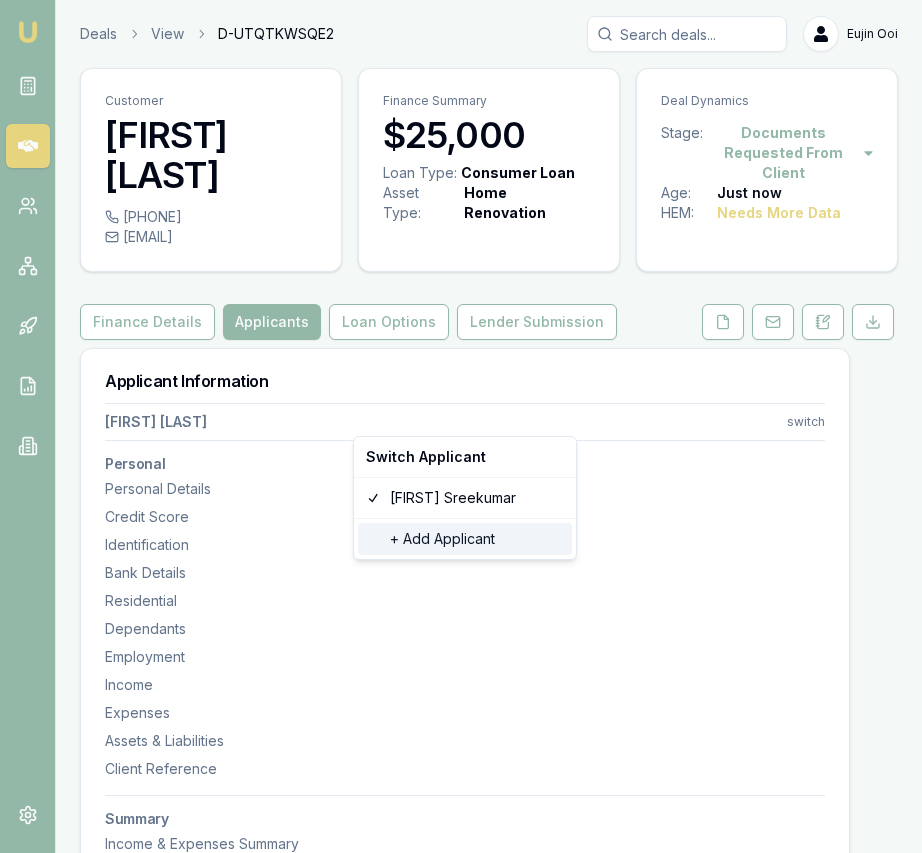 click on "+ Add Applicant" at bounding box center [465, 539] 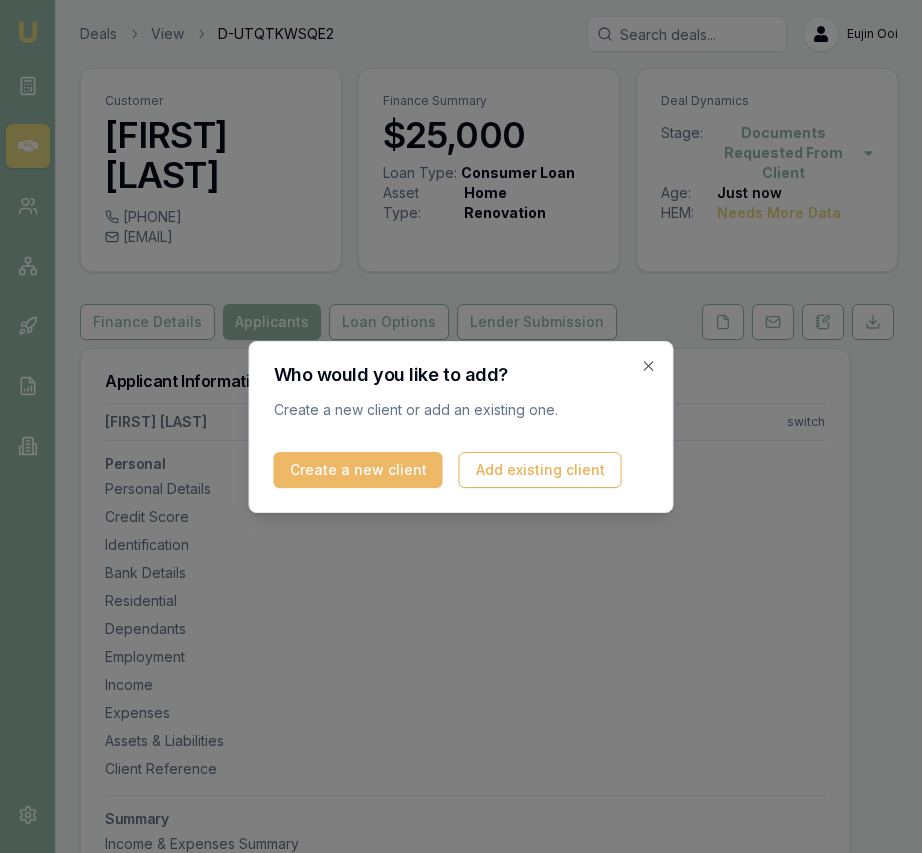 click on "Create a new client" at bounding box center (358, 470) 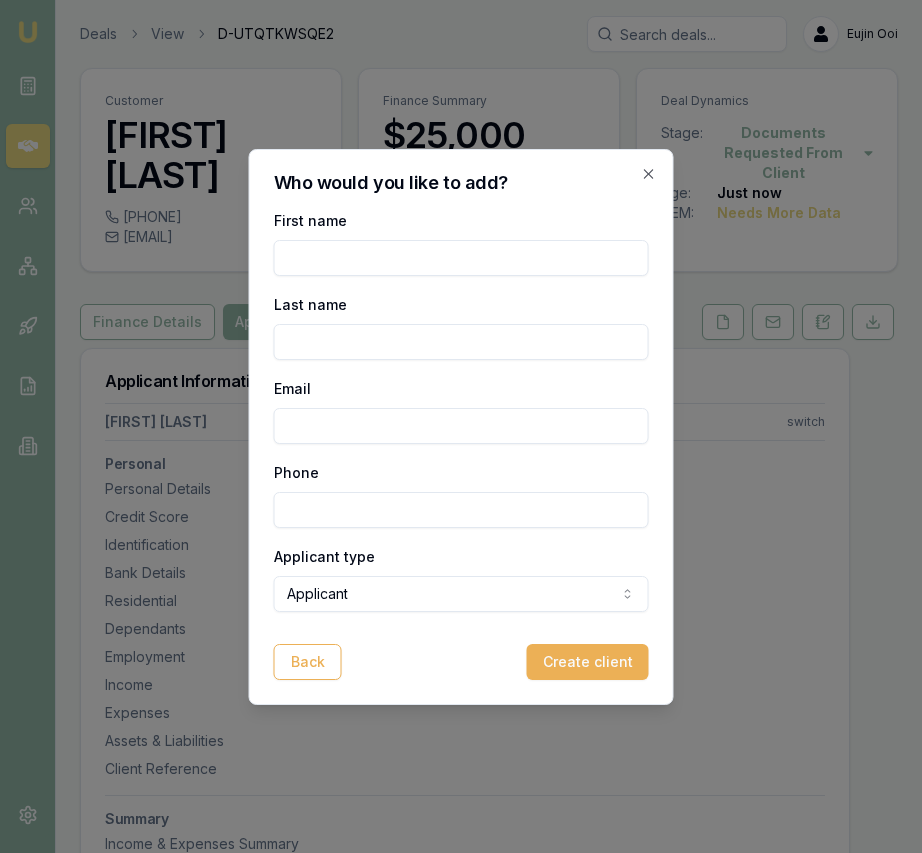 click on "First name" at bounding box center [461, 258] 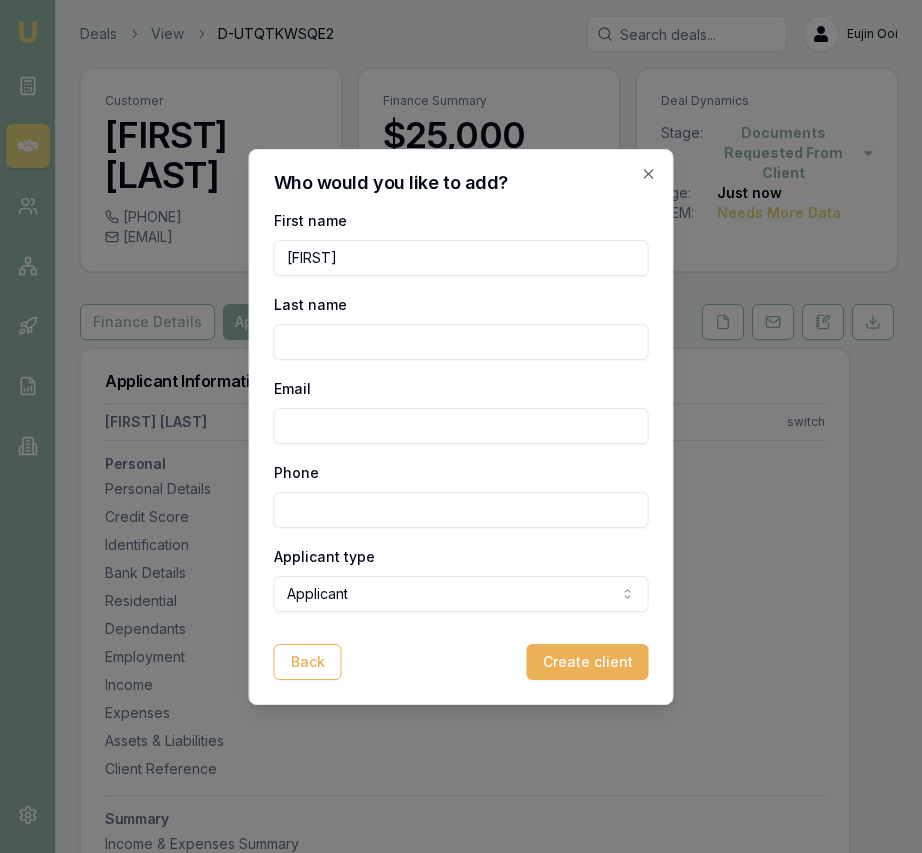 type on "[FIRST]" 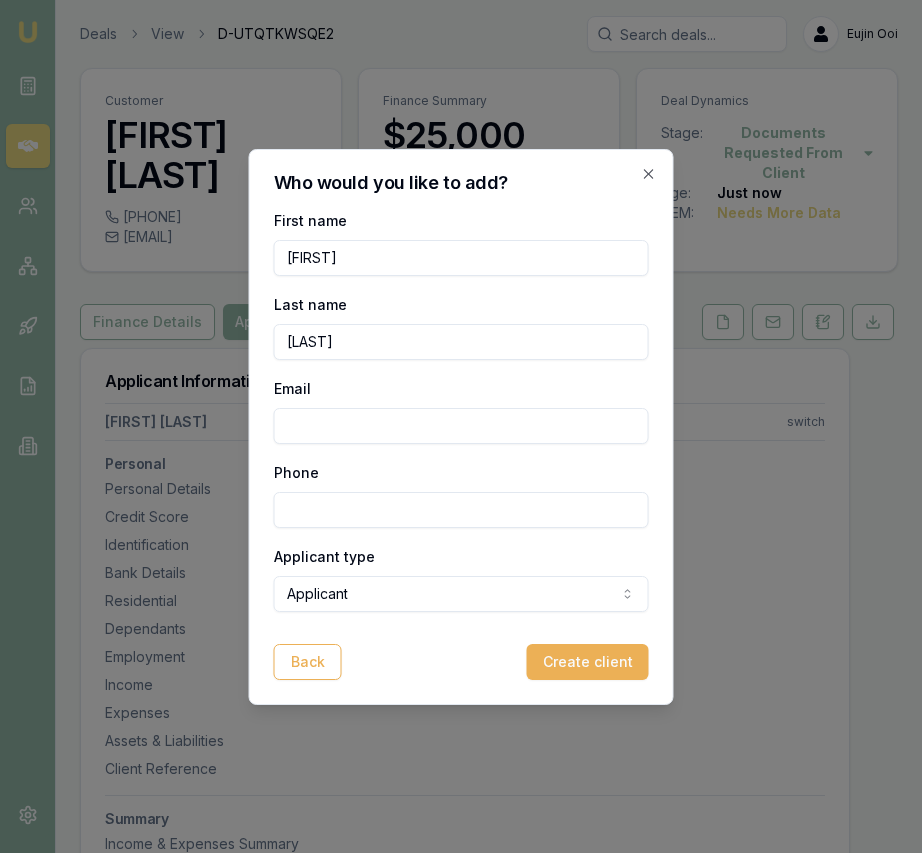type on "[LAST]" 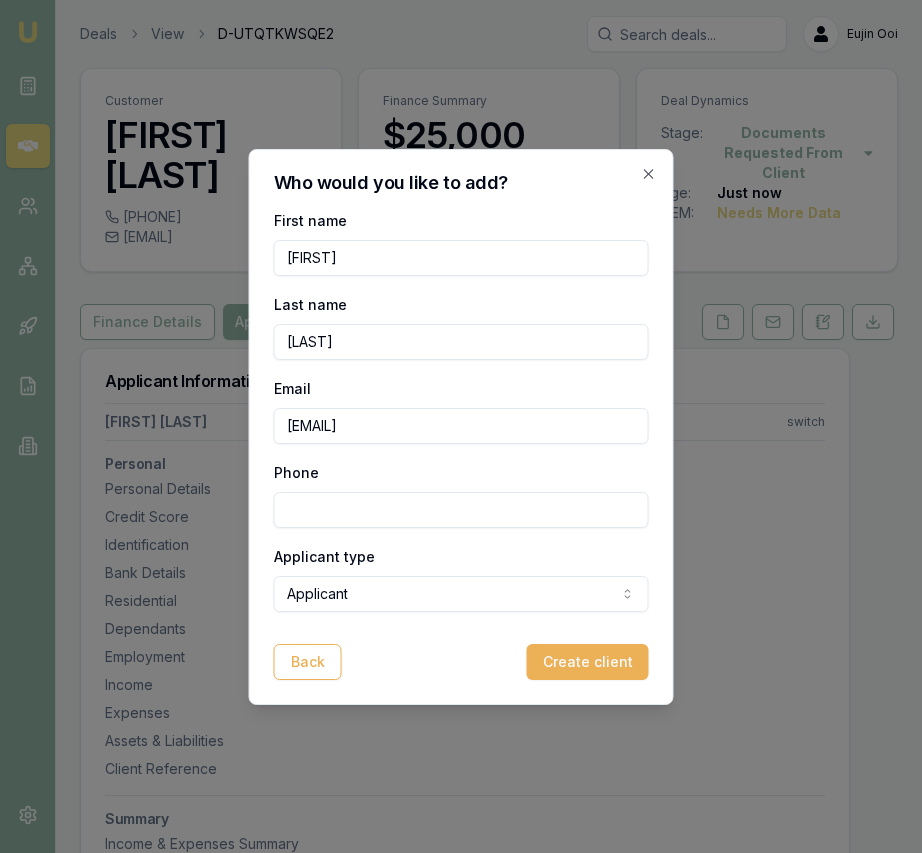 type on "[EMAIL]" 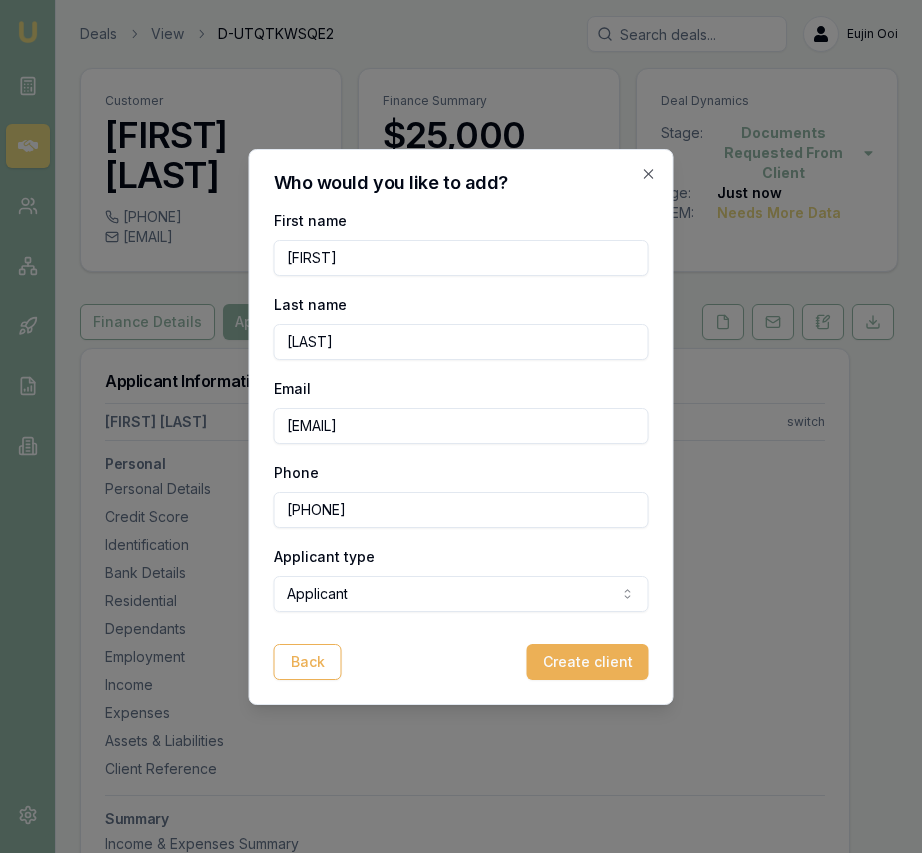 type on "[PHONE]" 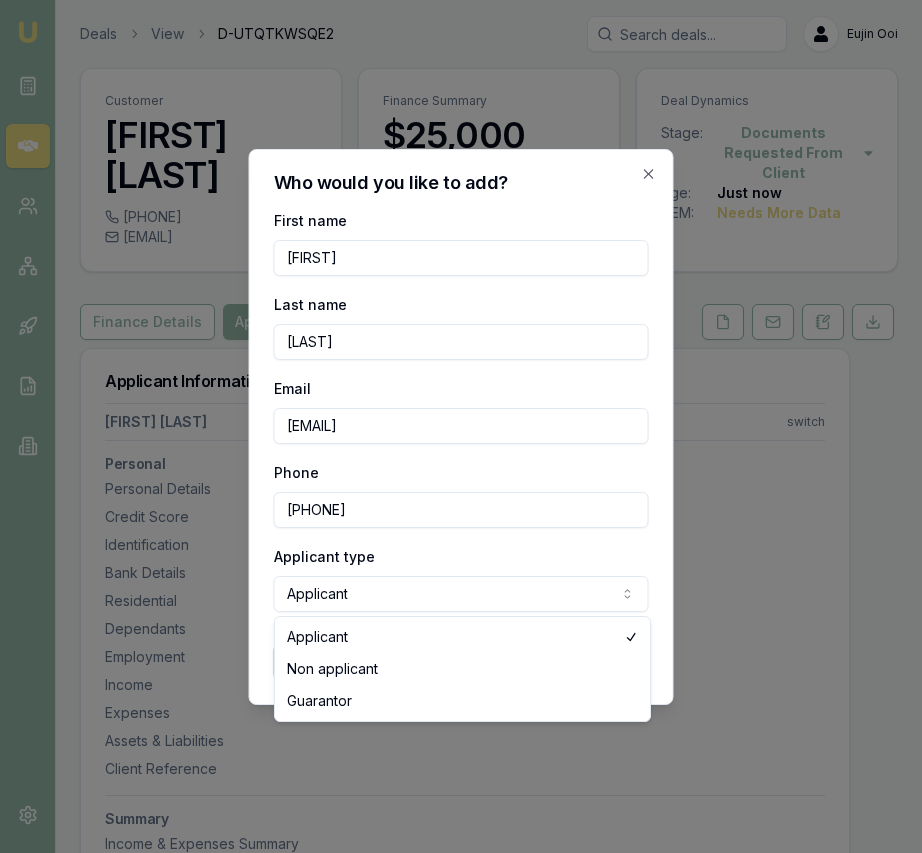 click on "Emu Broker Deals View D-UTQTKWSQE2 Eujin Ooi Toggle Menu Customer [FIRST] [LAST] [PHONE] [EMAIL] Finance Summary $25,000 Loan Type: Consumer Loan Asset Type : Home Renovation Deal Dynamics Stage: Documents Requested From Client Age: Just now HEM: Needs More Data Finance Details Applicants Loan Options Lender Submission Applicant Information [FIRST] [LAST] switch Personal Personal Details Credit Score Identification Bank Details Residential Dependants Employment Income Expenses Assets & Liabilities Client Reference Summary Income & Expenses Summary Assets & Liabilities Summary HEM Check Personal Title * Select a title Mr Mrs Miss Ms Dr Prof First name * [FIRST] Middle name Last name * [LAST] Date of birth Gender Select a gender Male Female Other Not disclosed Marital status Select a marital status Single Married De facto Separated Divorced Widowed Residency status Select a residency status Australian citizen Permanent resident Visa holder Email [EMAIL] Phone [PHONE] Average" at bounding box center [461, 426] 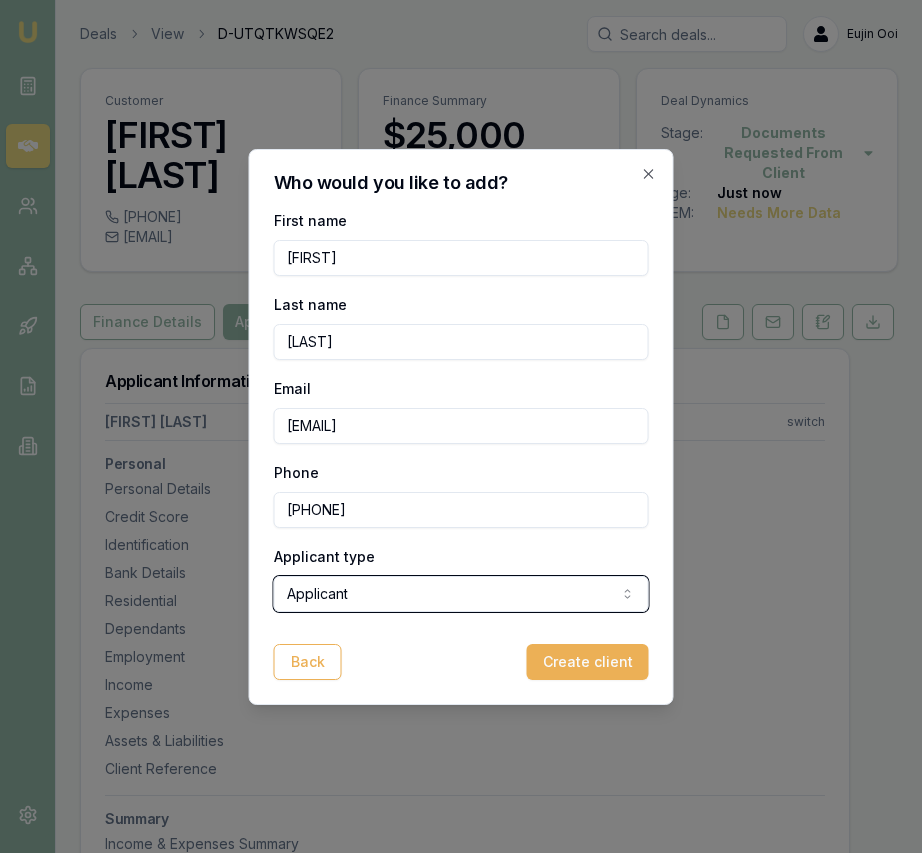 click on "Emu Broker Deals View D-UTQTKWSQE2 Eujin Ooi Toggle Menu Customer [FIRST] [LAST] [PHONE] [EMAIL] Finance Summary $25,000 Loan Type: Consumer Loan Asset Type : Home Renovation Deal Dynamics Stage: Documents Requested From Client Age: Just now HEM: Needs More Data Finance Details Applicants Loan Options Lender Submission Applicant Information [FIRST] [LAST] switch Personal Personal Details Credit Score Identification Bank Details Residential Dependants Employment Income Expenses Assets & Liabilities Client Reference Summary Income & Expenses Summary Assets & Liabilities Summary HEM Check Personal Title * Select a title Mr Mrs Miss Ms Dr Prof First name * [FIRST] Middle name Last name * [LAST] Date of birth Gender Select a gender Male Female Other Not disclosed Marital status Select a marital status Single Married De facto Separated Divorced Widowed Residency status Select a residency status Australian citizen Permanent resident Visa holder Email [EMAIL] Phone [PHONE] Average" at bounding box center (461, 426) 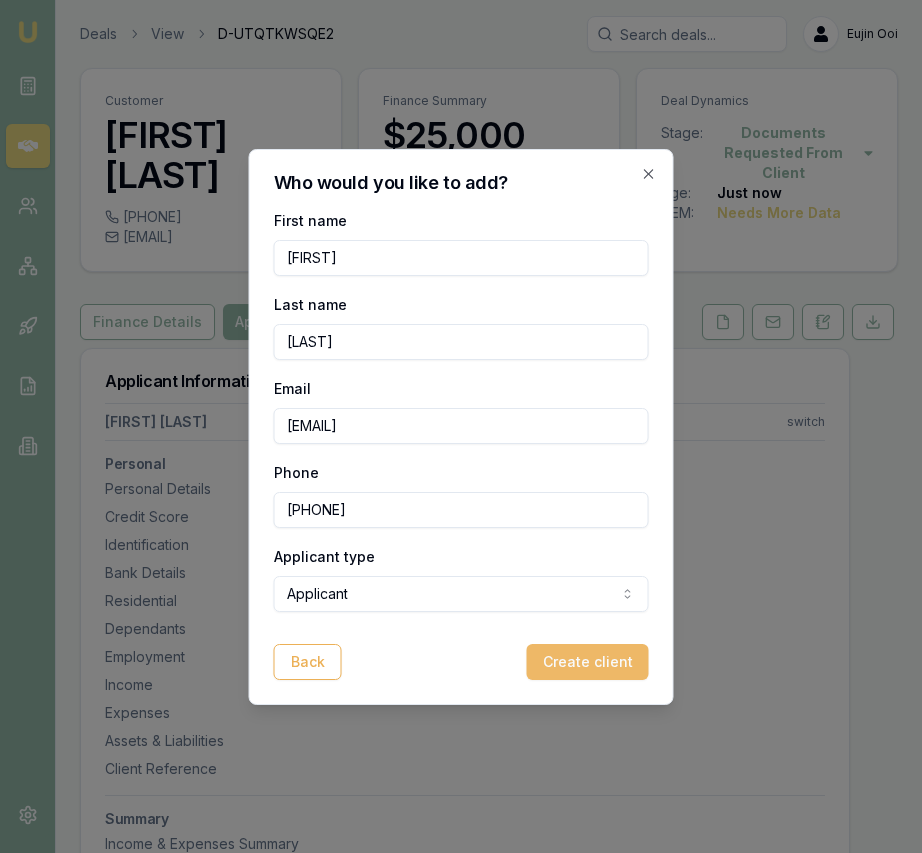 click on "Create client" at bounding box center (588, 662) 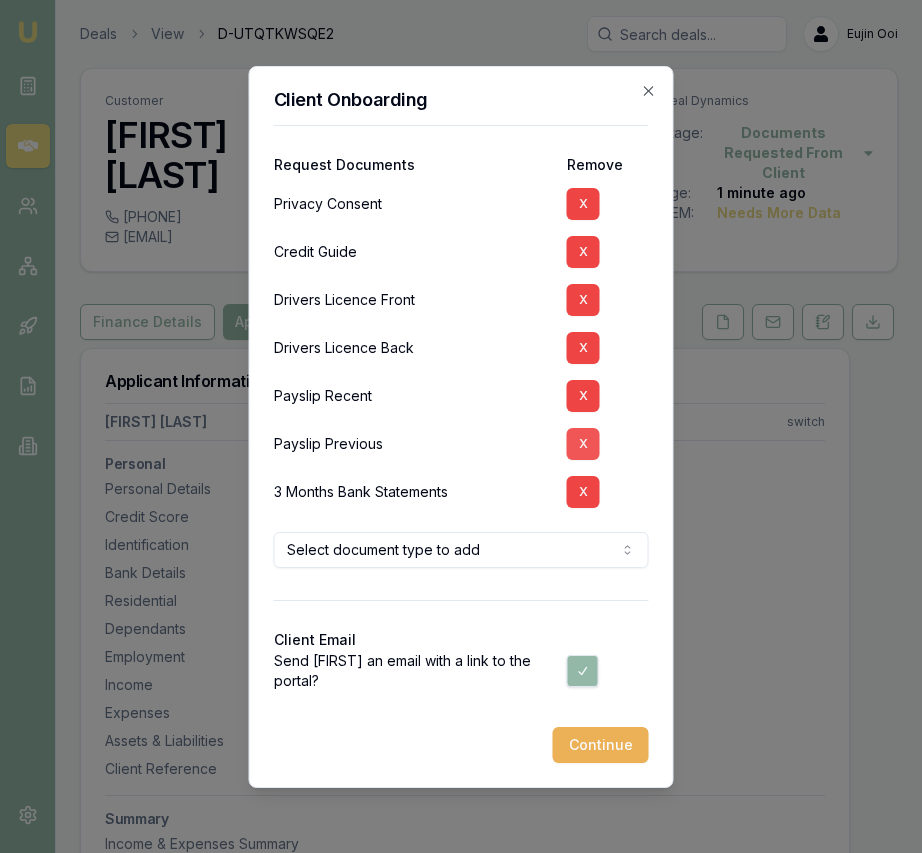 click on "X" at bounding box center (583, 492) 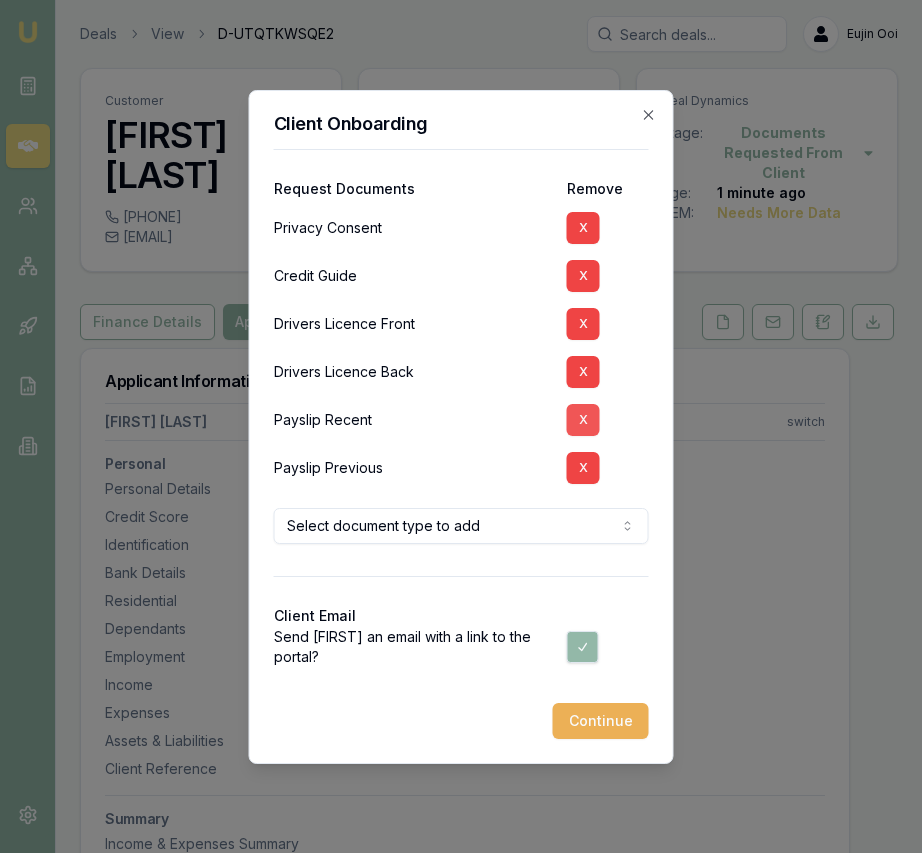 click on "X" at bounding box center (583, 420) 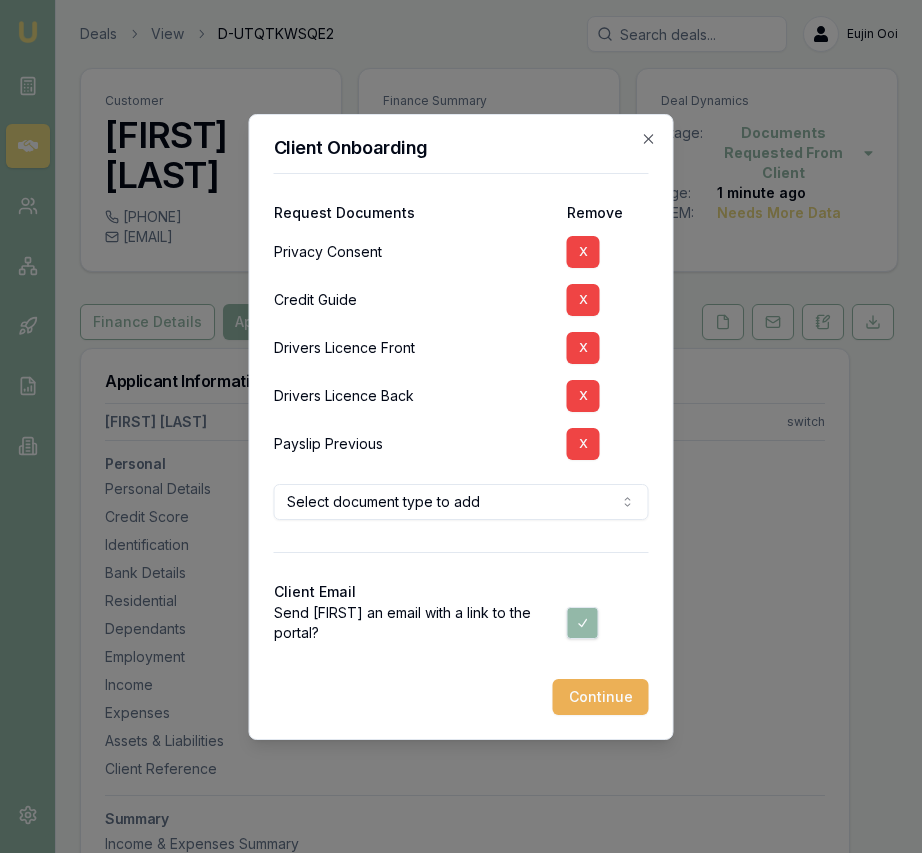 click on "X" at bounding box center [608, 444] 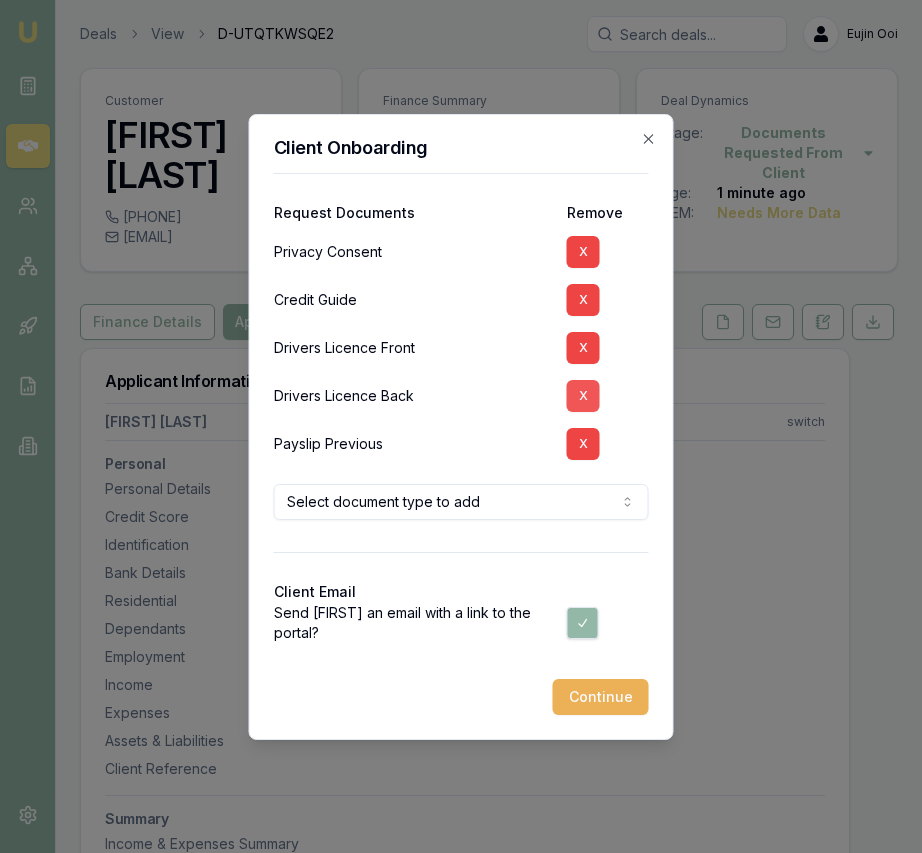 click on "X" at bounding box center (583, 396) 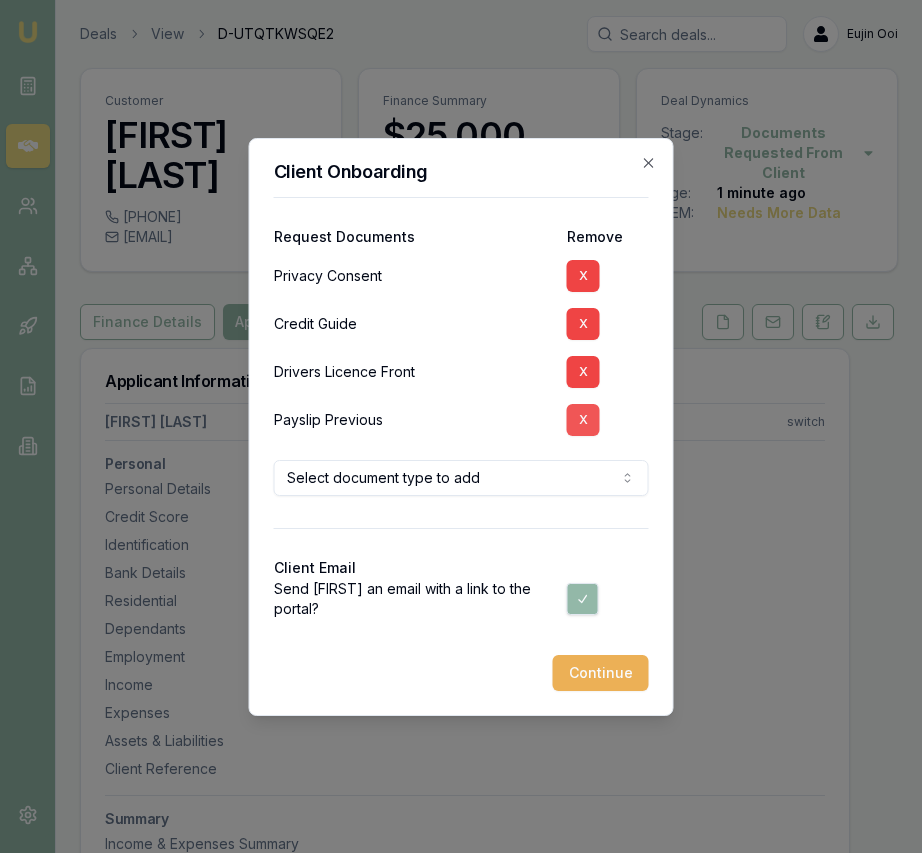 click on "X" at bounding box center (583, 420) 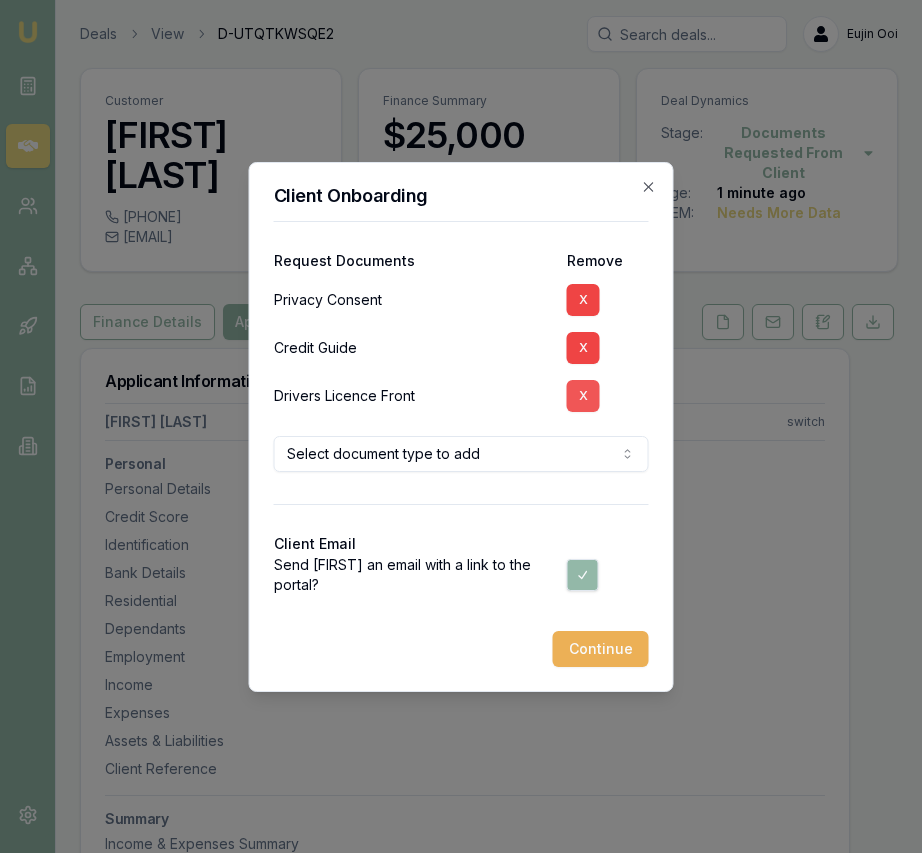 click on "X" at bounding box center [583, 396] 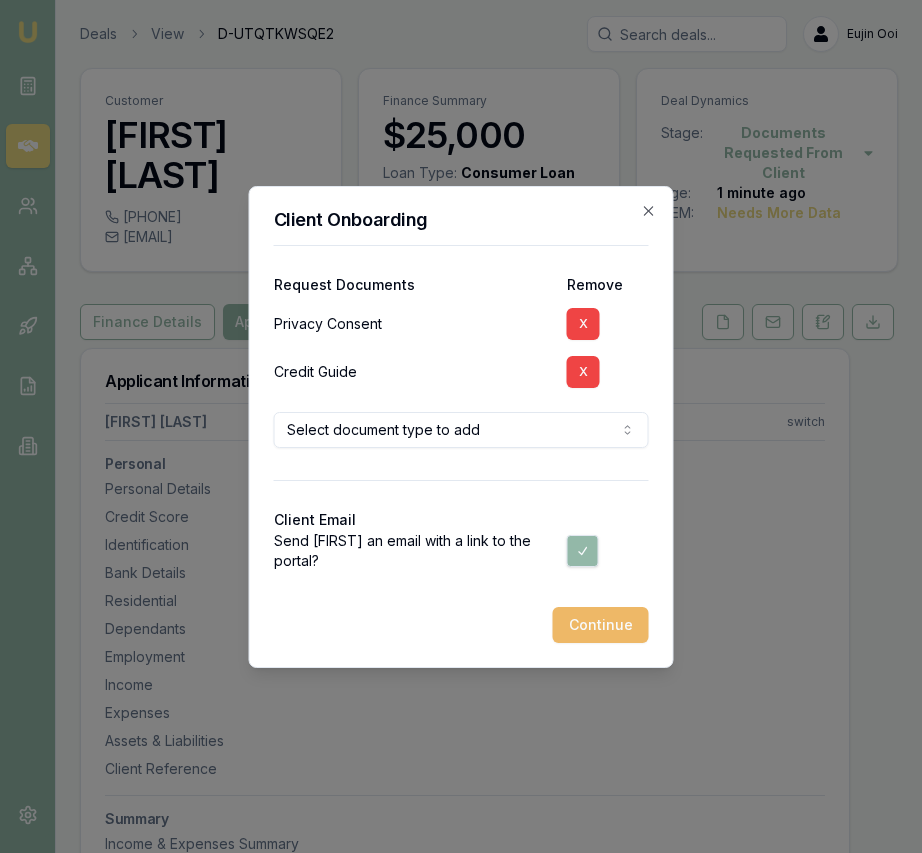 click on "Continue" at bounding box center (601, 625) 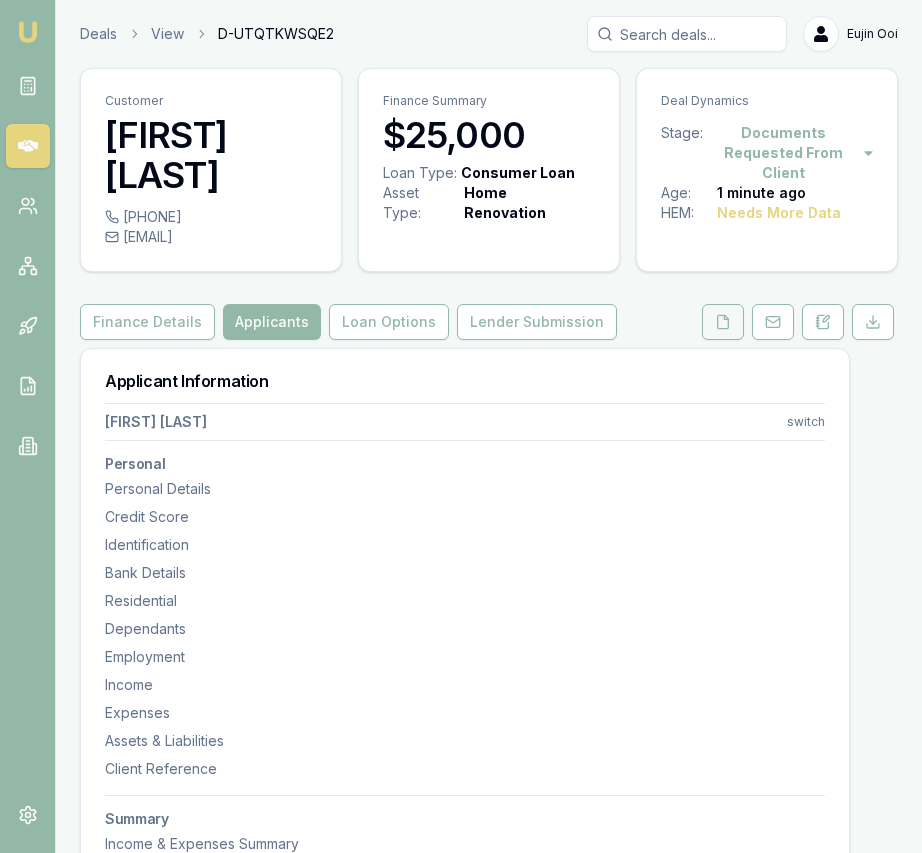 click at bounding box center [723, 322] 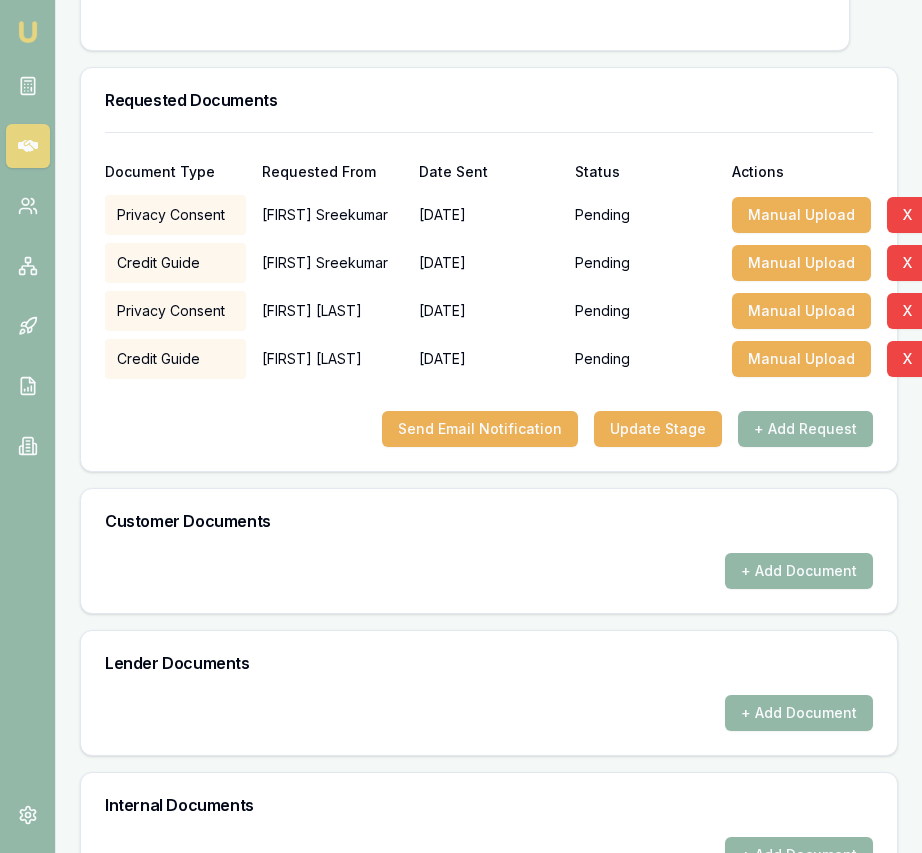 scroll, scrollTop: 749, scrollLeft: 0, axis: vertical 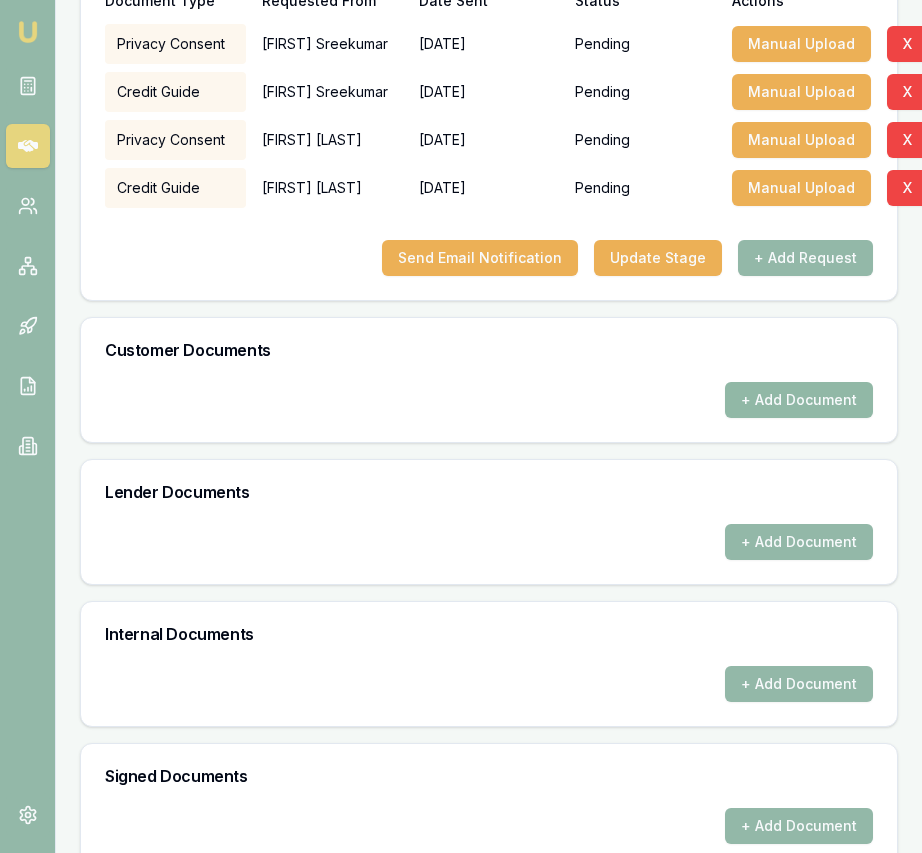 click on "+ Add Document" at bounding box center (799, 400) 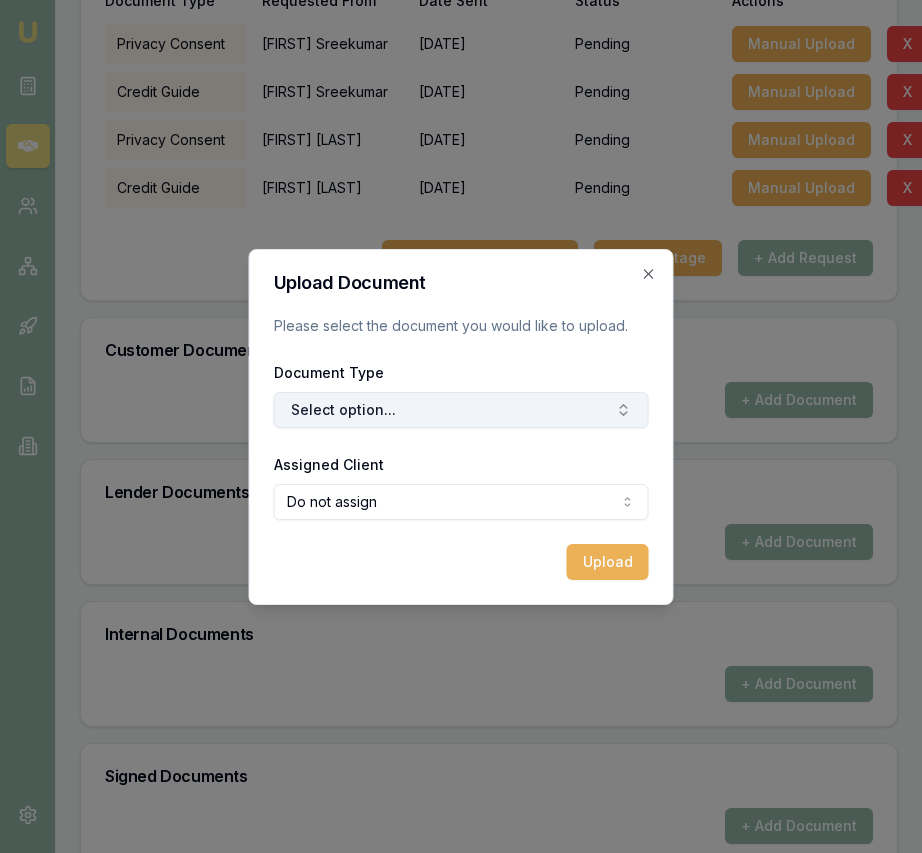 click on "Select option..." at bounding box center (461, 410) 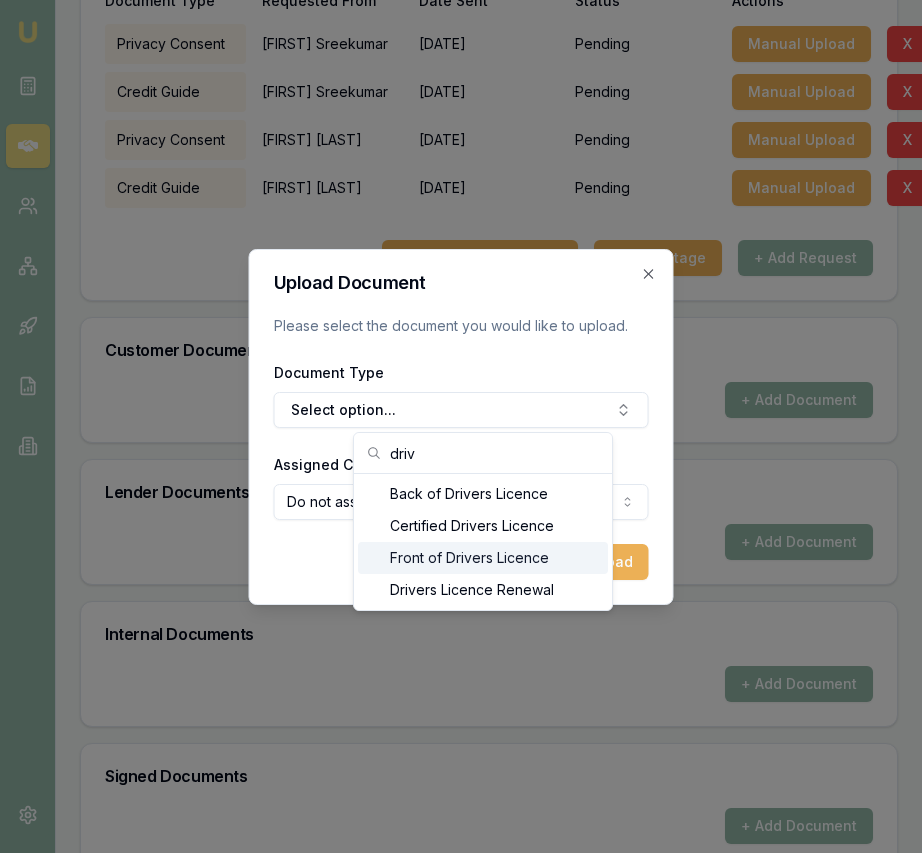 type on "driv" 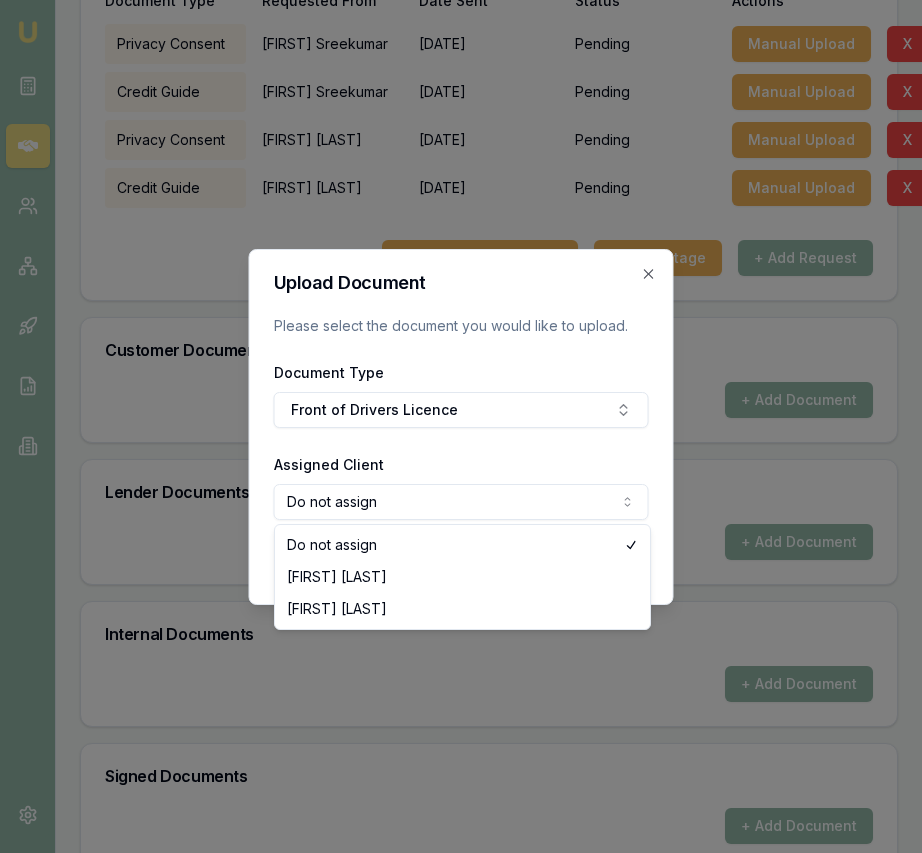 click on "Emu Broker Deals View D-UTQTKWSQE2 Eujin Ooi Toggle Menu Customer [FIRST] [LAST] [PHONE] [EMAIL] Finance Summary $25,000 Loan Type: Consumer Loan Asset Type : Home Renovation Deal Dynamics Stage: Documents Requested From Client Age: 2 minutes ago HEM: Needs More Data Finance Details Applicants Loan Options Lender Submission Documents Requested Documents Customer Documents Seller Documents Lender Documents Internal Documents Signed Documents Requested Documents Document Type Requested From Date Sent Status Actions Privacy Consent [FIRST] [LAST] 06/08/2025, 11:02 am Pending Manual Upload X Credit Guide [FIRST] [LAST] 06/08/2025, 11:02 am Pending Manual Upload X Privacy Consent [FIRST] [LAST] 06/08/2025, 11:03 am Pending Manual Upload X Credit Guide [FIRST] [LAST] 06/08/2025, 11:03 am Pending Manual Upload X Send Email Notification Update Stage + Add Request Customer Documents + Add Document Lender Documents + Add Document Internal Documents + Add Document Signed Documents" at bounding box center (461, -323) 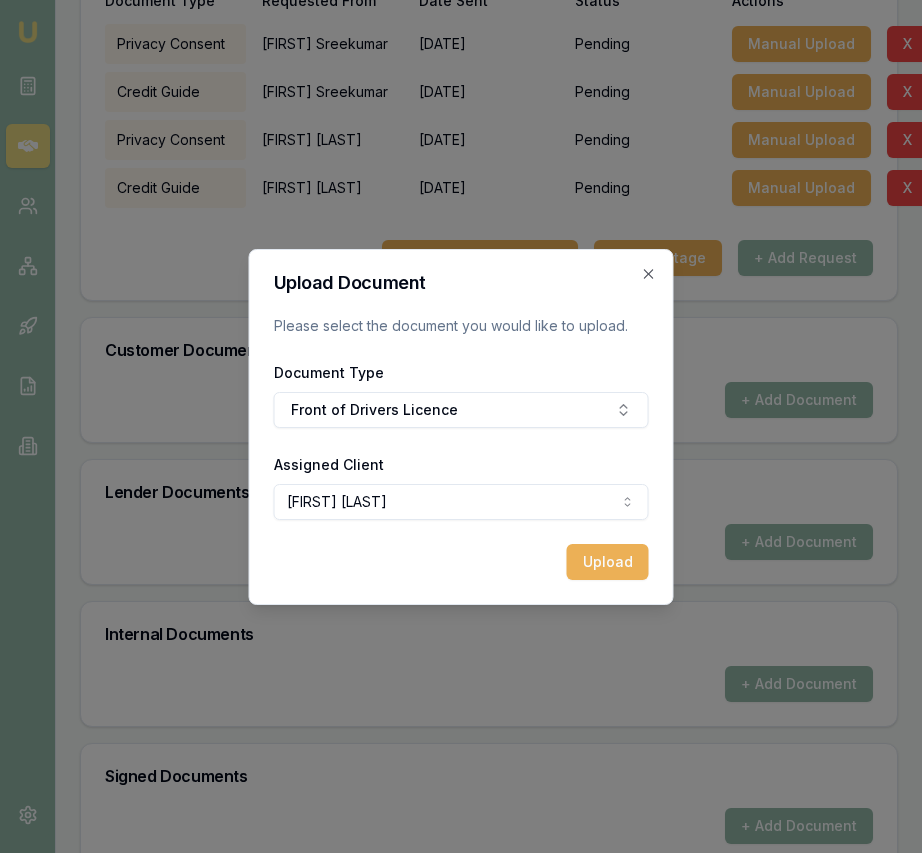 click on "Upload" at bounding box center (608, 562) 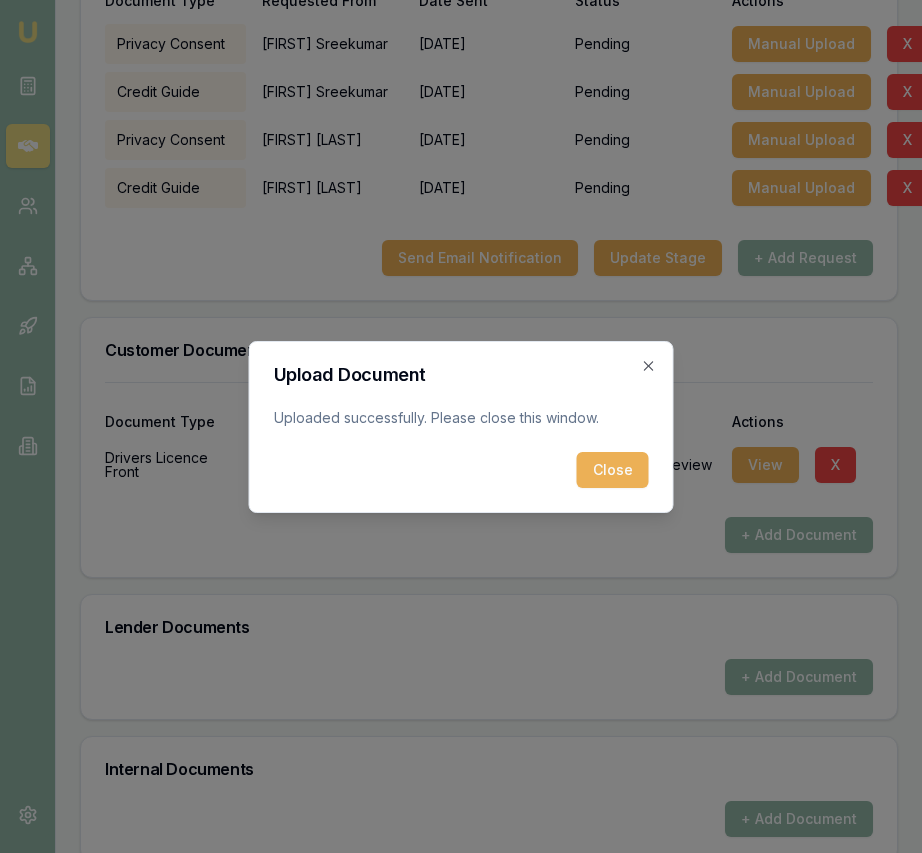 click on "Upload Document Uploaded successfully. Please close this window. Close Close" at bounding box center [461, 427] 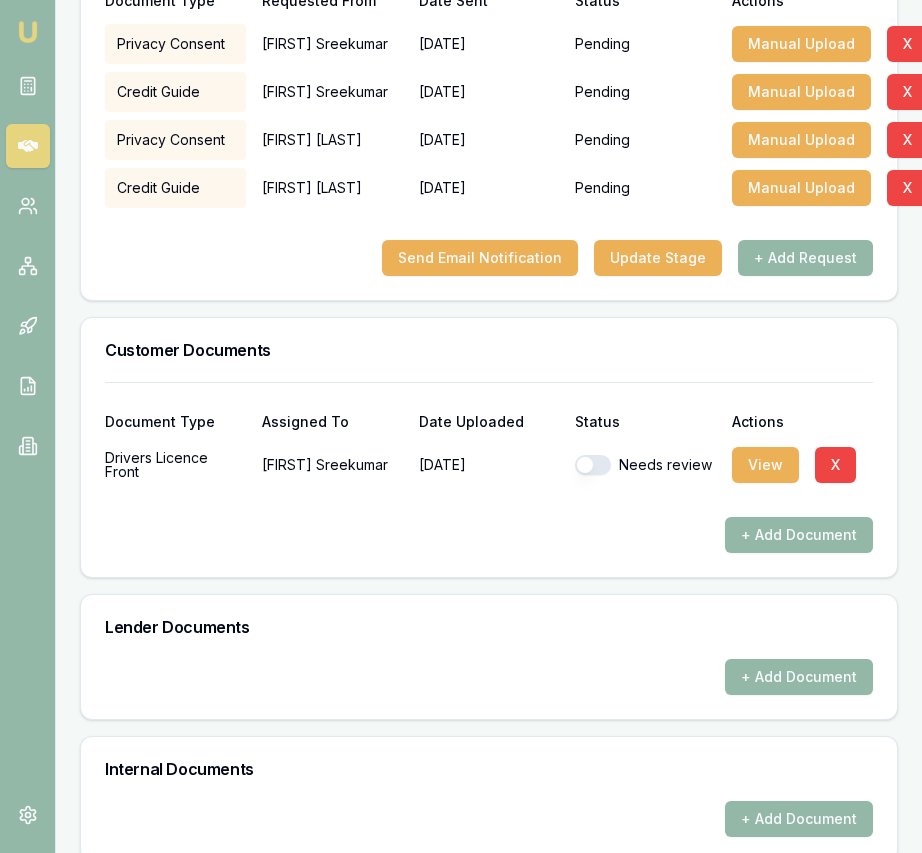 click at bounding box center (593, 465) 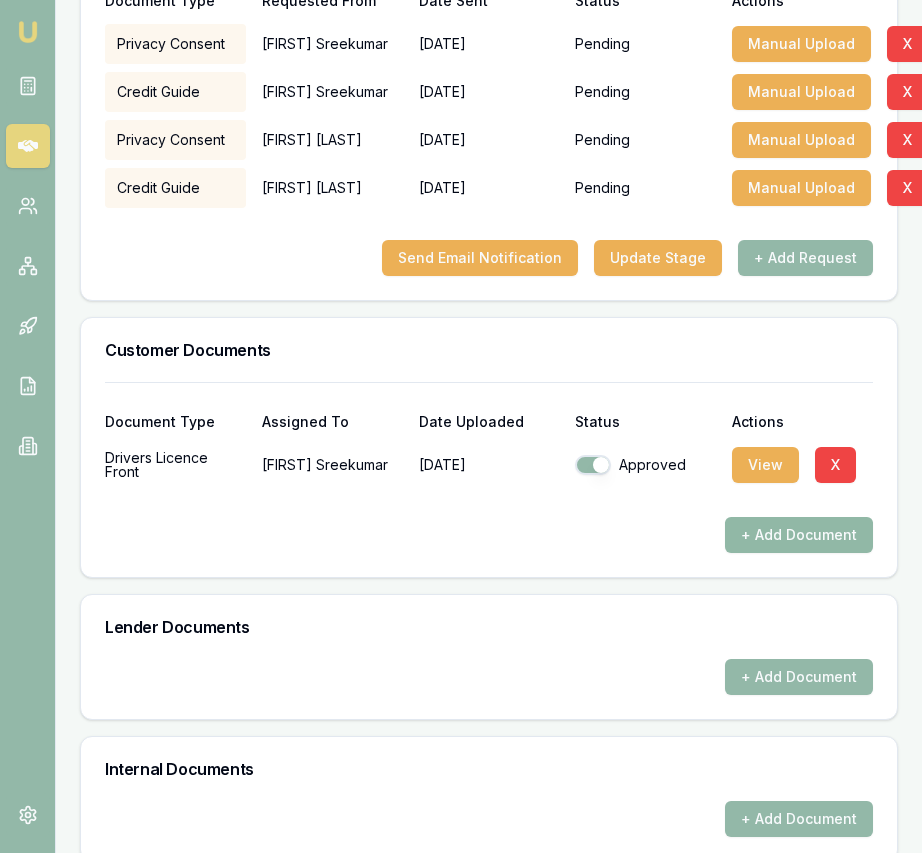click on "+ Add Document" at bounding box center [799, 535] 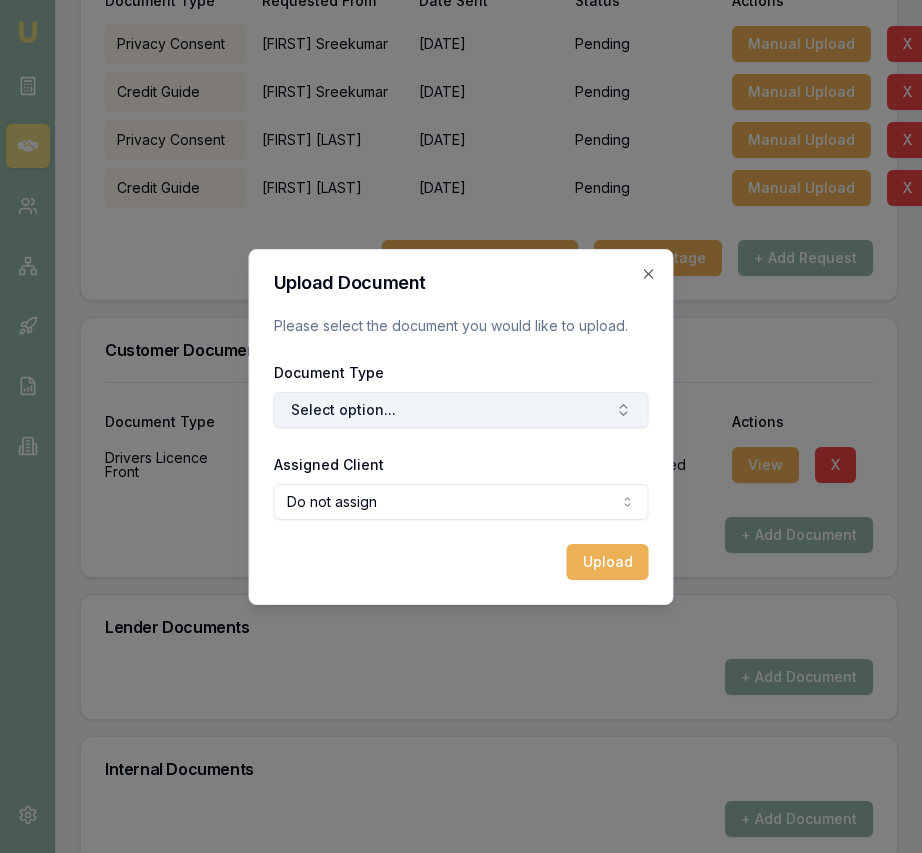 drag, startPoint x: 559, startPoint y: 434, endPoint x: 561, endPoint y: 413, distance: 21.095022 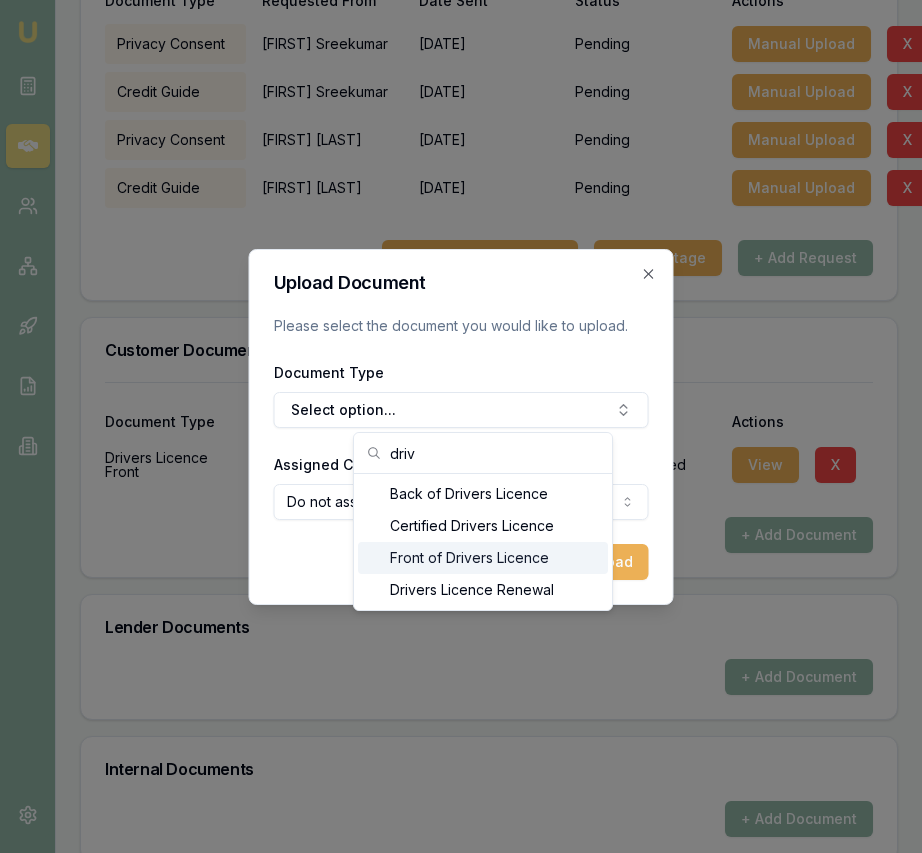 type on "driv" 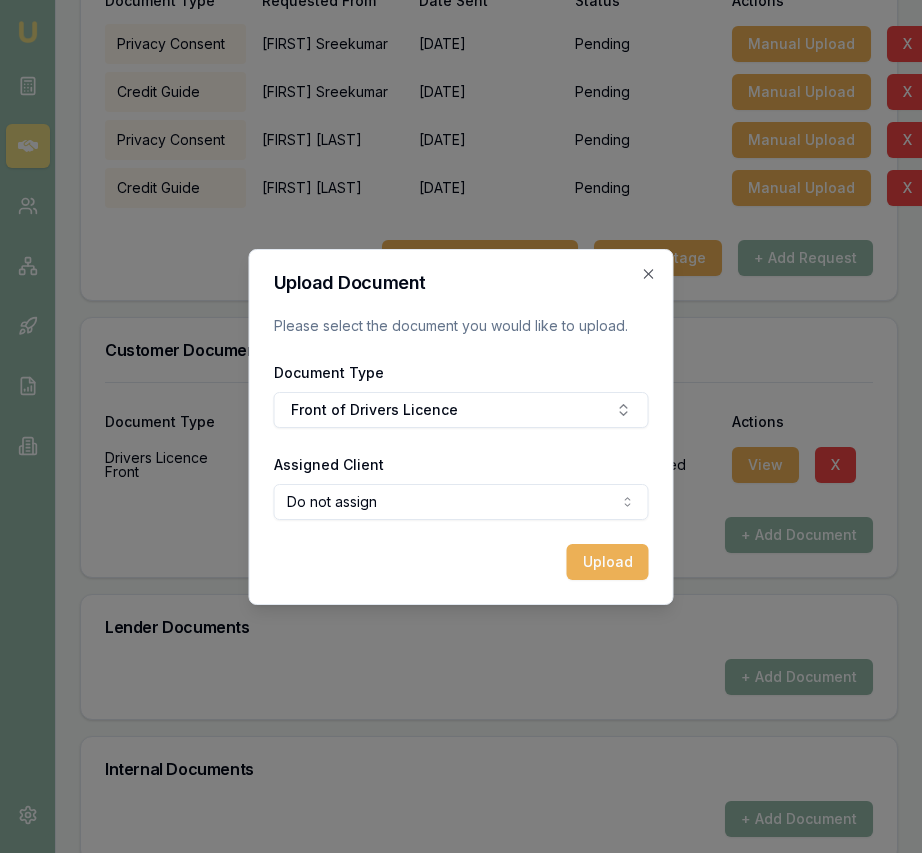 click on "Emu Broker Deals View D-UTQTKWSQE2 Eujin Ooi Toggle Menu Customer [FIRST] [LAST] [PHONE] [EMAIL] Finance Summary $25,000 Loan Type: Consumer Loan Asset Type : Home Renovation Deal Dynamics Stage: Documents Requested From Client Age: 3 minutes ago HEM: Needs More Data Finance Details Applicants Loan Options Lender Submission Documents Requested Documents Customer Documents Seller Documents Lender Documents Internal Documents Signed Documents Requested Documents Document Type Requested From Date Sent Status Actions Privacy Consent [FIRST] [LAST] 06/08/2025, 11:02 am Pending Manual Upload X Credit Guide [FIRST] [LAST] 06/08/2025, 11:02 am Pending Manual Upload X Privacy Consent [FIRST] [LAST] 06/08/2025, 11:03 am Pending Manual Upload X Credit Guide [FIRST] [LAST] 06/08/2025, 11:03 am Pending Manual Upload X Send Email Notification Update Stage + Add Request Customer Documents Document Type Assigned To Date Uploaded Status Actions Drivers Licence Front [FIRST] [LAST] Approved" at bounding box center (461, -323) 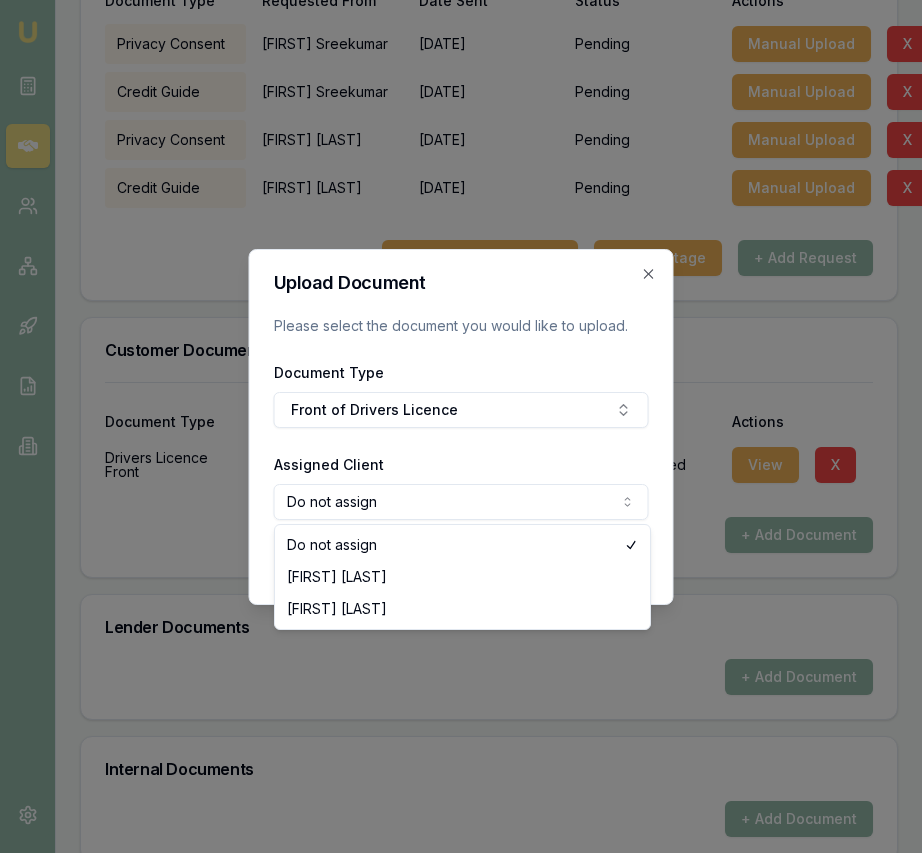 select on "U-8GPLD6OUN1" 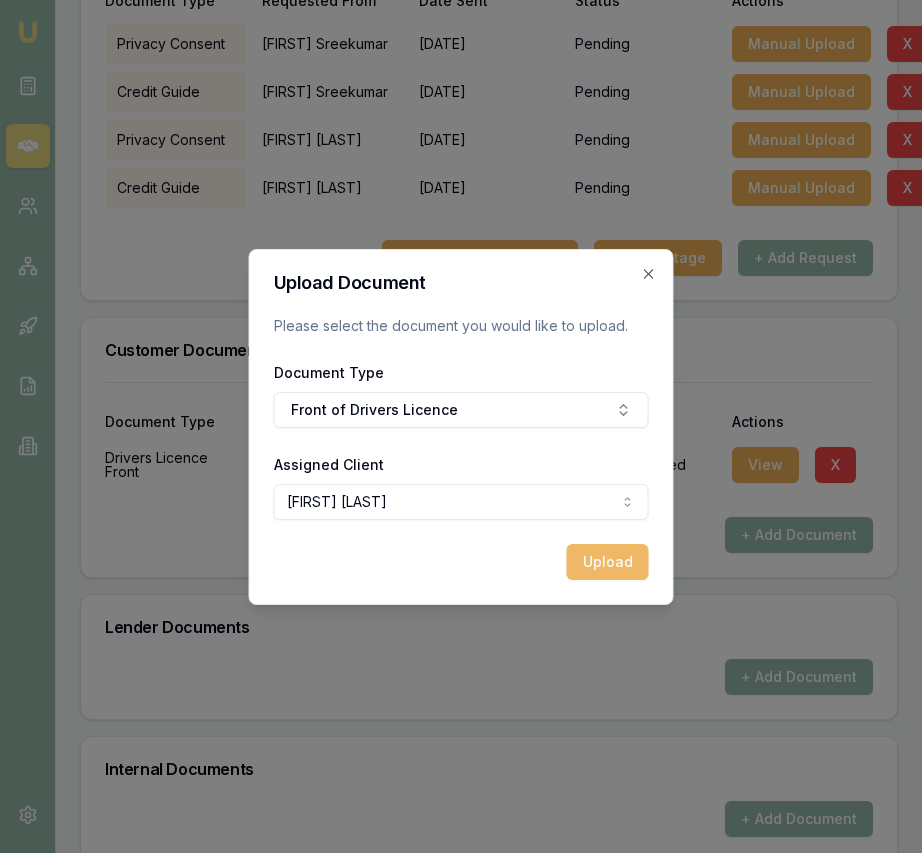 click on "Upload" at bounding box center (608, 562) 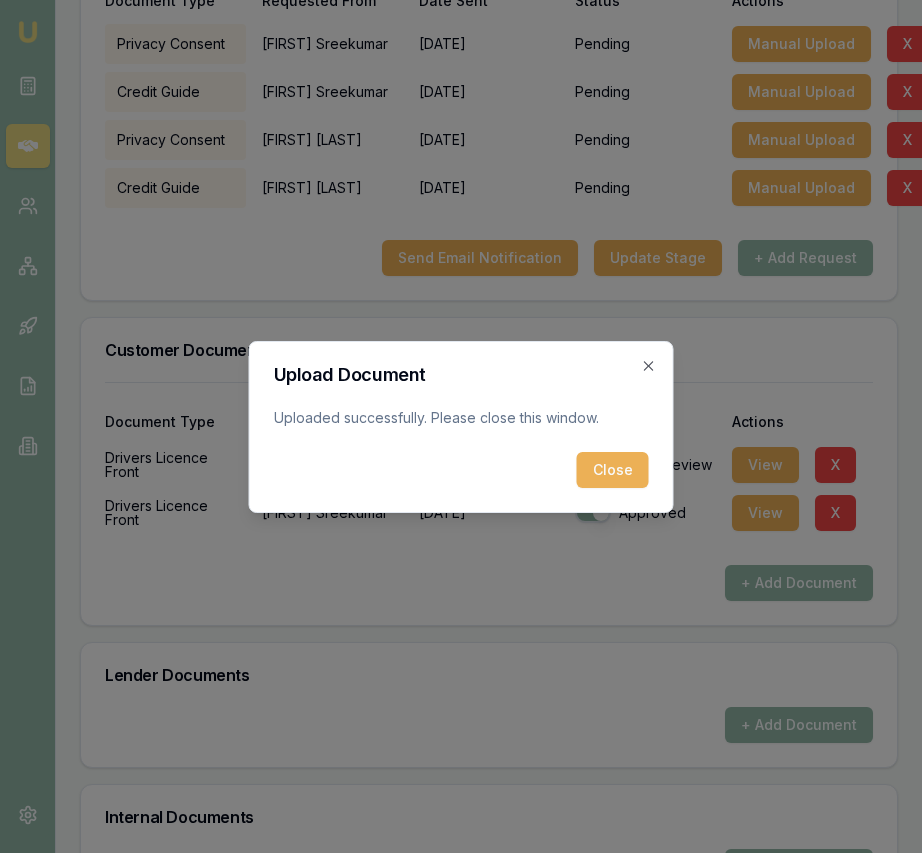 click on "Close" at bounding box center [613, 470] 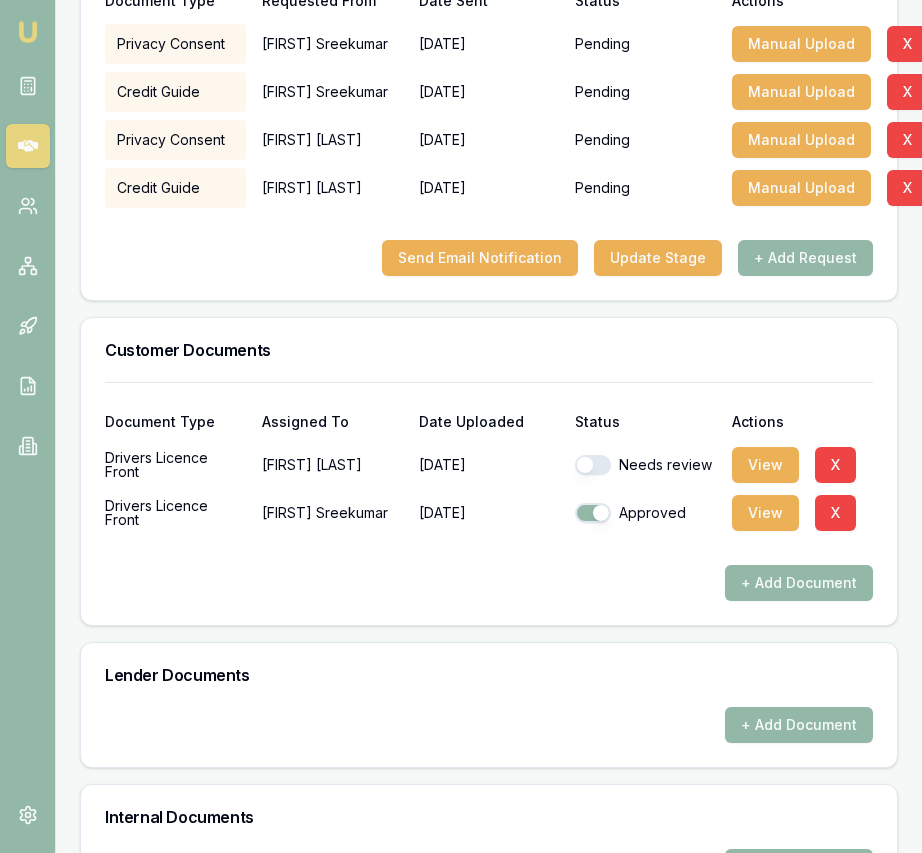 click at bounding box center (593, 465) 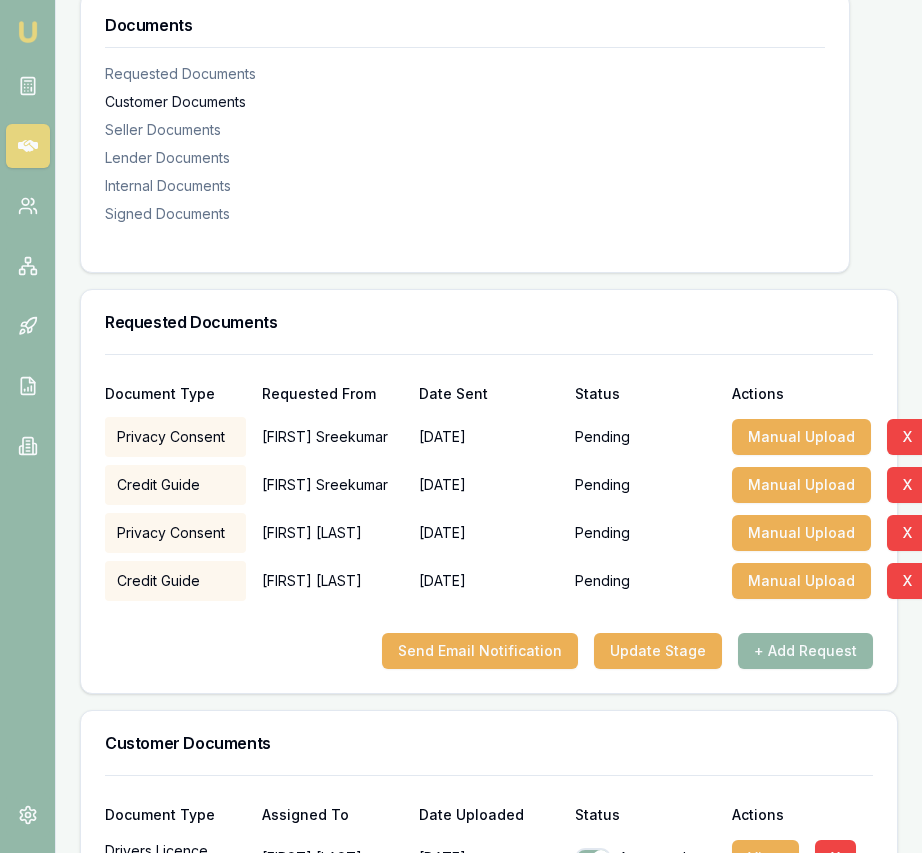 scroll, scrollTop: 0, scrollLeft: 0, axis: both 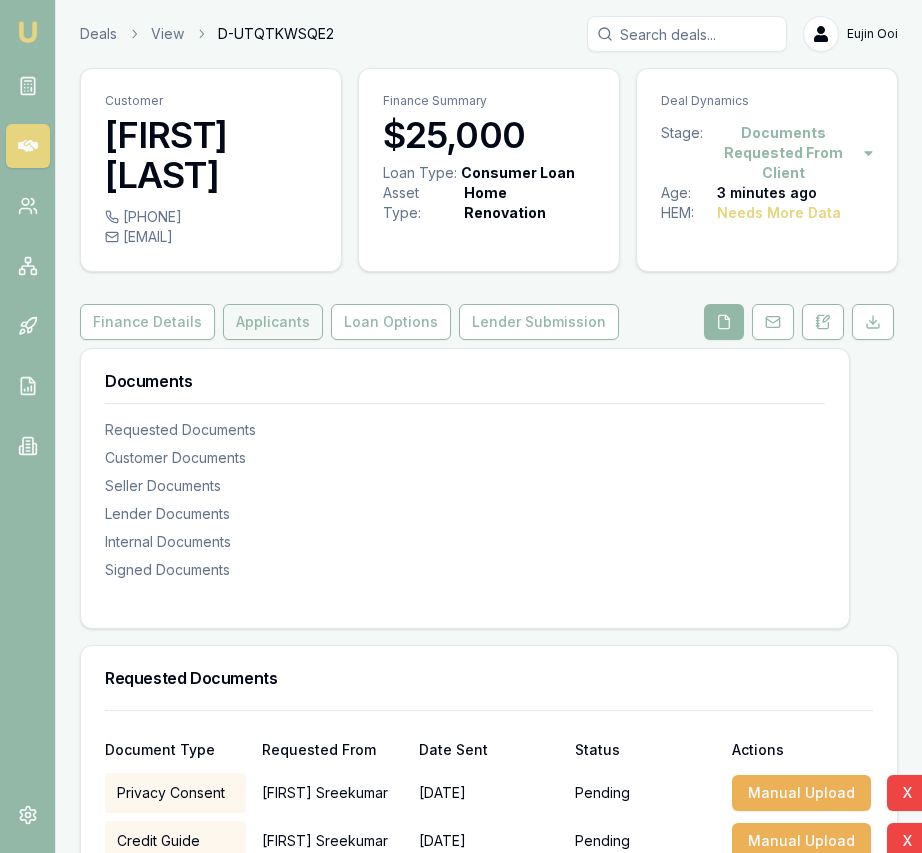 click on "Applicants" at bounding box center (273, 322) 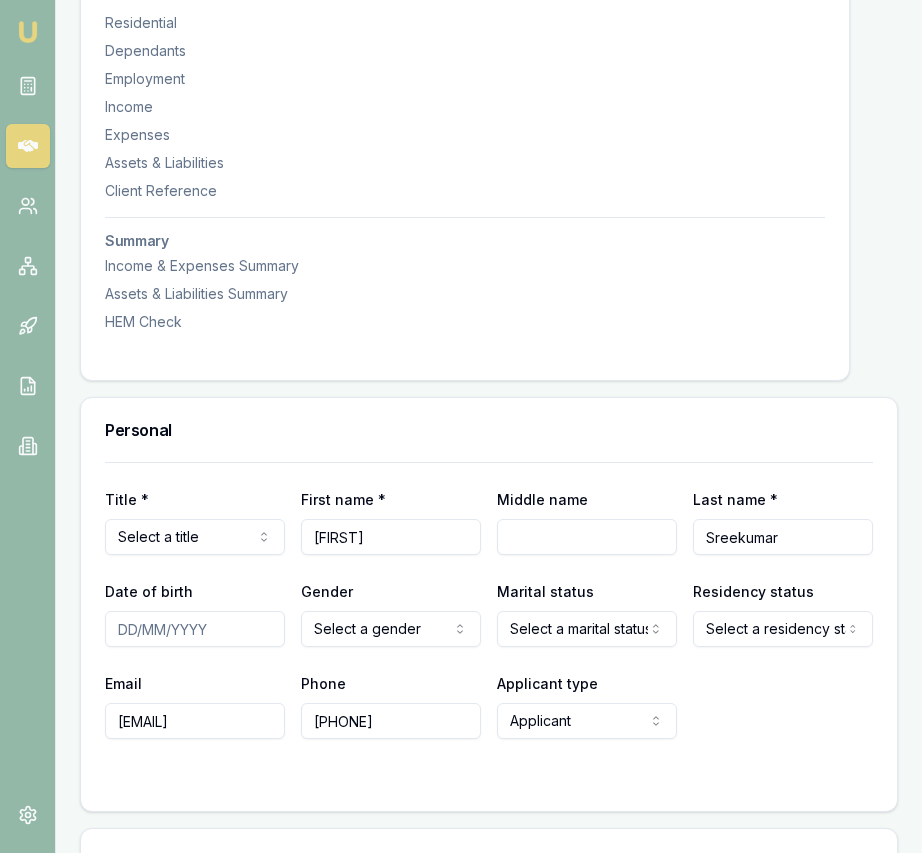 scroll, scrollTop: 609, scrollLeft: 0, axis: vertical 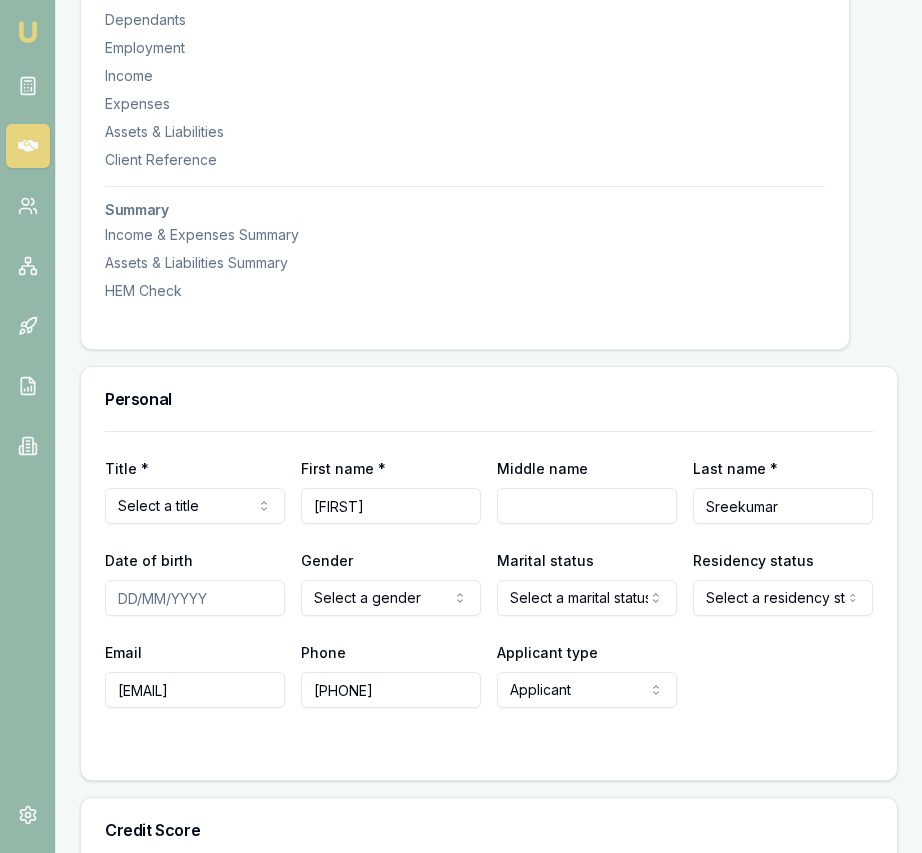 click on "Emu Broker Deals View D-UTQTKWSQE2 Eujin Ooi Toggle Menu Customer [FIRST] [LAST] [PHONE] [EMAIL] Finance Summary $25,000 Loan Type: Consumer Loan Asset Type : Home Renovation Deal Dynamics Stage: Documents Requested From Client Age: 3 minutes ago HEM: Needs More Data Finance Details Applicants Loan Options Lender Submission Applicant Information [FIRST] [LAST] switch Personal Personal Details Credit Score Identification Bank Details Residential Dependants Employment Income Expenses Assets & Liabilities Client Reference Summary Income & Expenses Summary Assets & Liabilities Summary HEM Check Personal Title * Select a title Mr Mrs Miss Ms Dr Prof First name * [FIRST] Middle name Last name * [LAST] Date of birth Gender Select a gender Male Female Other Not disclosed Marital status Select a marital status Single Married De facto Separated Divorced Widowed Residency status Select a residency status Australian citizen Permanent resident Visa holder Email [EMAIL] Phone [PHONE] SA" at bounding box center [461, -183] 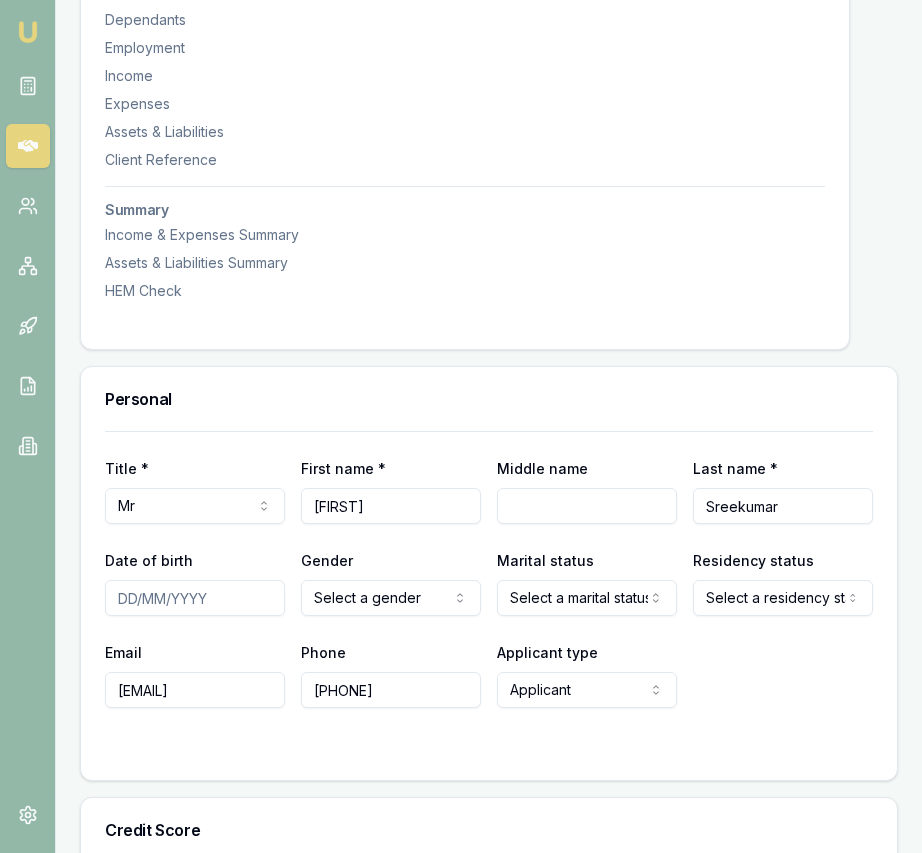 click on "Date of birth" at bounding box center [195, 598] 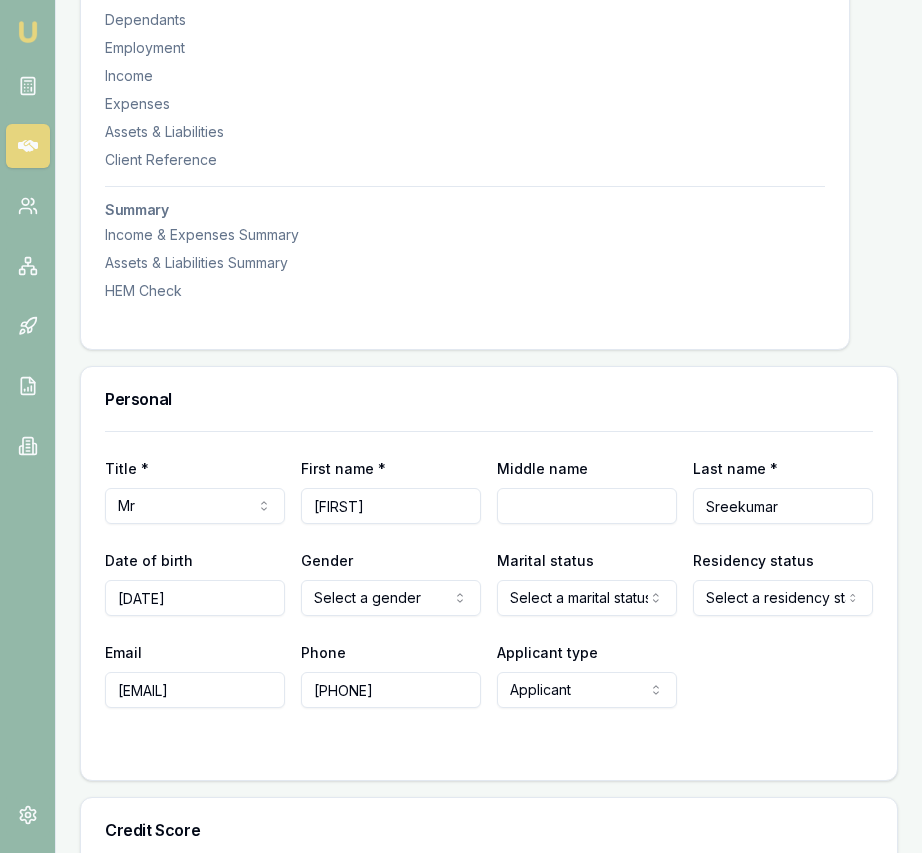 type on "[DATE]" 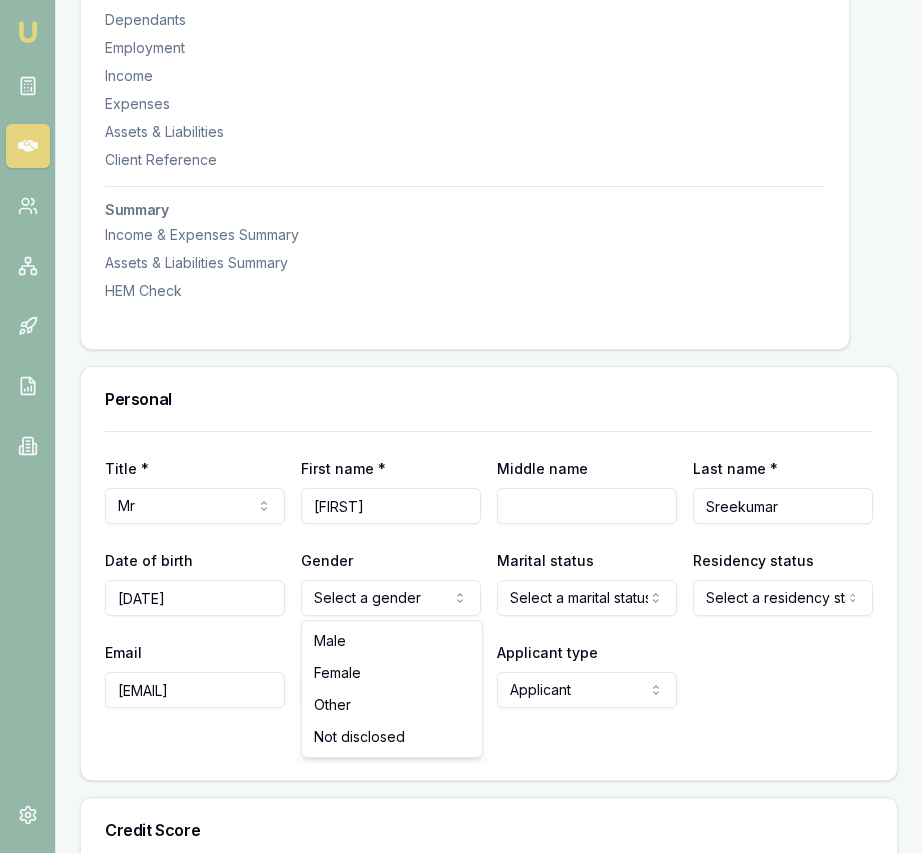 click on "Emu Broker Deals View D-UTQTKWSQE2 Eujin Ooi Toggle Menu Customer [FIRST] [LAST] [PHONE] [EMAIL] Finance Summary $25,000 Loan Type: Consumer Loan Asset Type : Home Renovation Deal Dynamics Stage: Documents Requested From Client Age: 3 minutes ago HEM: Needs More Data Finance Details Applicants Loan Options Lender Submission Applicant Information [FIRST] [LAST] switch Personal Personal Details Credit Score Identification Bank Details Residential Dependants Employment Income Expenses Assets & Liabilities Client Reference Summary Income & Expenses Summary Assets & Liabilities Summary HEM Check Personal Title * Mr Mr Mrs Miss Ms Dr Prof First name * [FIRST] Middle name Last name * [LAST] Date of birth 04/07/1982 Gender Select a gender Male Female Other Not disclosed Marital status Select a marital status Single Married De facto Separated Divorced Widowed Residency status Select a residency status Australian citizen Permanent resident Visa holder Email [EMAIL] Phone [PHONE] Low" at bounding box center [461, -183] 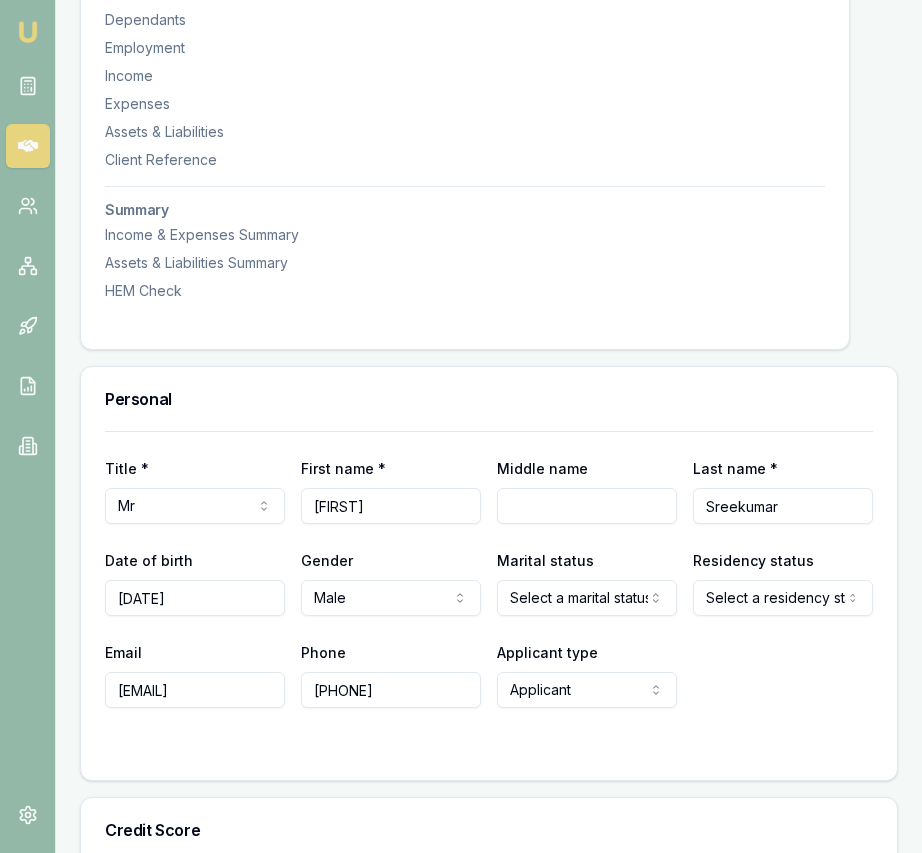 click on "Emu Broker Deals View D-UTQTKWSQE2 Eujin Ooi Toggle Menu Customer [FIRST] [LAST] [PHONE] [EMAIL] Finance Summary $25,000 Loan Type: Consumer Loan Asset Type : Home Renovation Deal Dynamics Stage: Documents Requested From Client Age: 3 minutes ago HEM: Needs More Data Finance Details Applicants Loan Options Lender Submission Applicant Information [FIRST] [LAST] switch Personal Personal Details Credit Score Identification Bank Details Residential Dependants Employment Income Expenses Assets & Liabilities Client Reference Summary Income & Expenses Summary Assets & Liabilities Summary HEM Check Personal Title * Select a marital status Single Married De facto Separated Divorced Widowed Residency status Select a residency status Australian citizen Permanent resident Visa holder Email [EMAIL] Phone [PHONE] Applicant Fair" at bounding box center (461, -183) 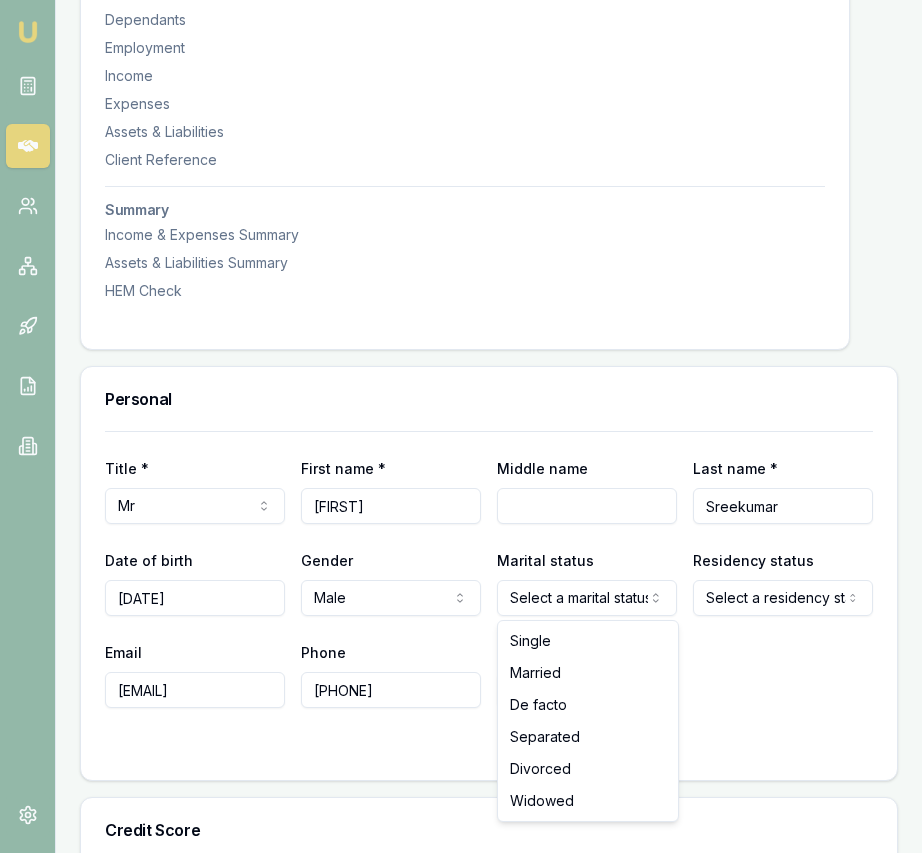 select on "MARRIED" 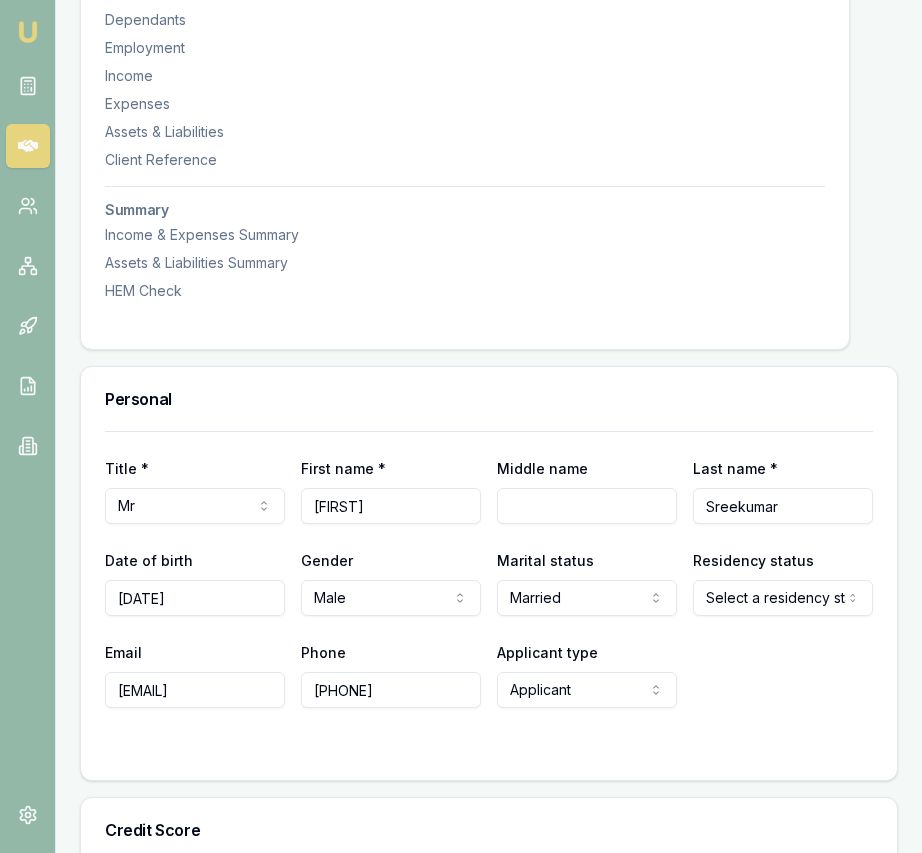 click on "Emu Broker Deals View D-UTQTKWSQE2 Eujin Ooi Toggle Menu Customer [FIRST] [LAST] [PHONE] [EMAIL] Finance Summary $25,000 Loan Type: Consumer Loan Asset Type : Home Renovation Deal Dynamics Stage: Documents Requested From Client Age: 3 minutes ago HEM: Needs More Data Finance Details Applicants Loan Options Lender Submission Applicant Information [FIRST] [LAST] switch Personal Personal Details Credit Score Identification Bank Details Residential Dependants Employment Income Expenses Assets & Liabilities Client Reference Summary Income & Expenses Summary Assets & Liabilities Summary HEM Check Personal Title * Mr Mr Mrs Miss Ms Dr Prof First name * [FIRST] Middle name Last name * [LAST] Date of birth 04/07/1982 Gender Male Male Female Other Not disclosed Marital status Married Single Married De facto Separated Divorced Widowed Residency status Select a residency status Australian citizen Permanent resident Visa holder Email [EMAIL] Phone [PHONE] Applicant type Applicant Fair" at bounding box center [461, -183] 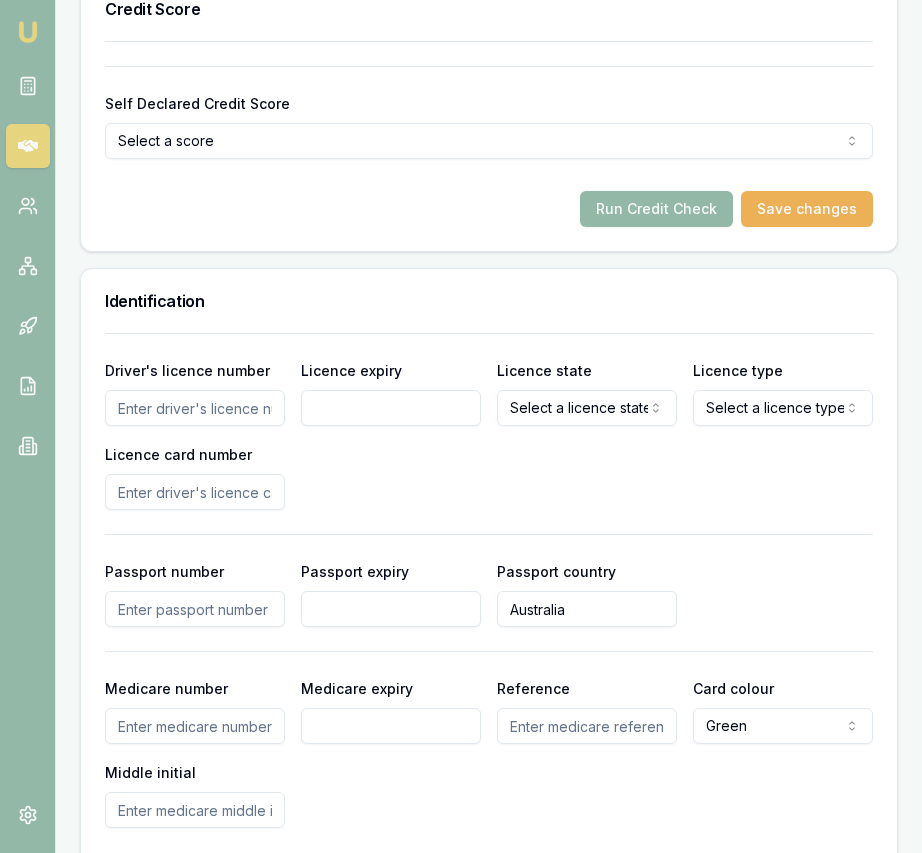 scroll, scrollTop: 1533, scrollLeft: 0, axis: vertical 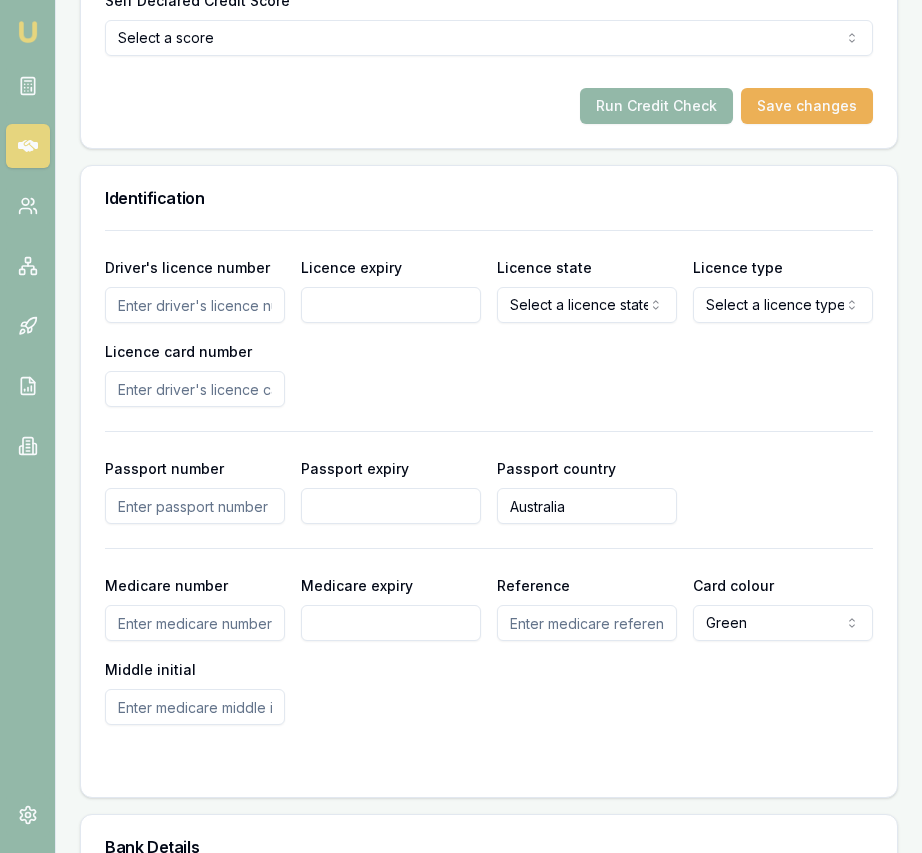click on "Driver's licence number" at bounding box center [195, 305] 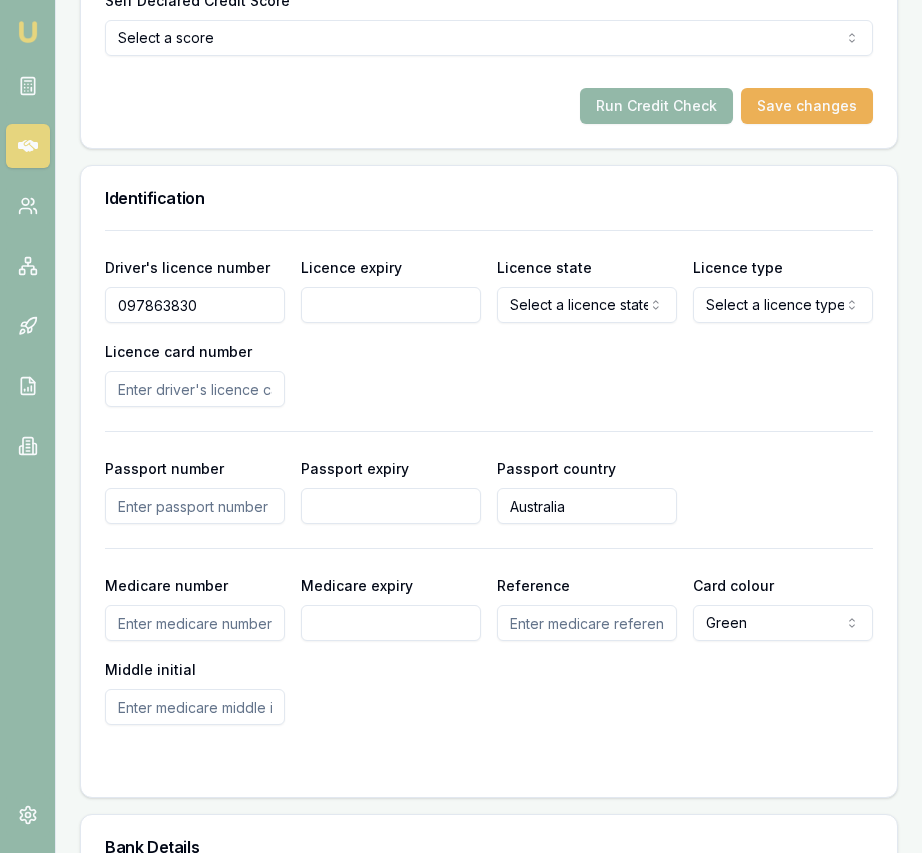 type on "097863830" 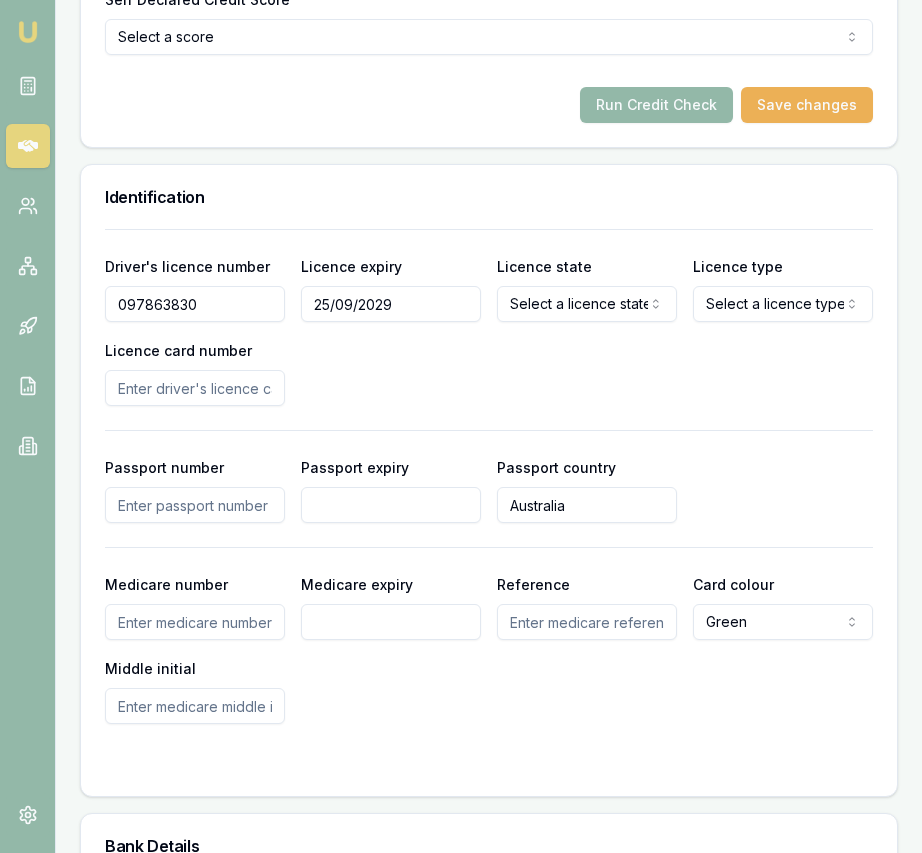 type on "25/09/2029" 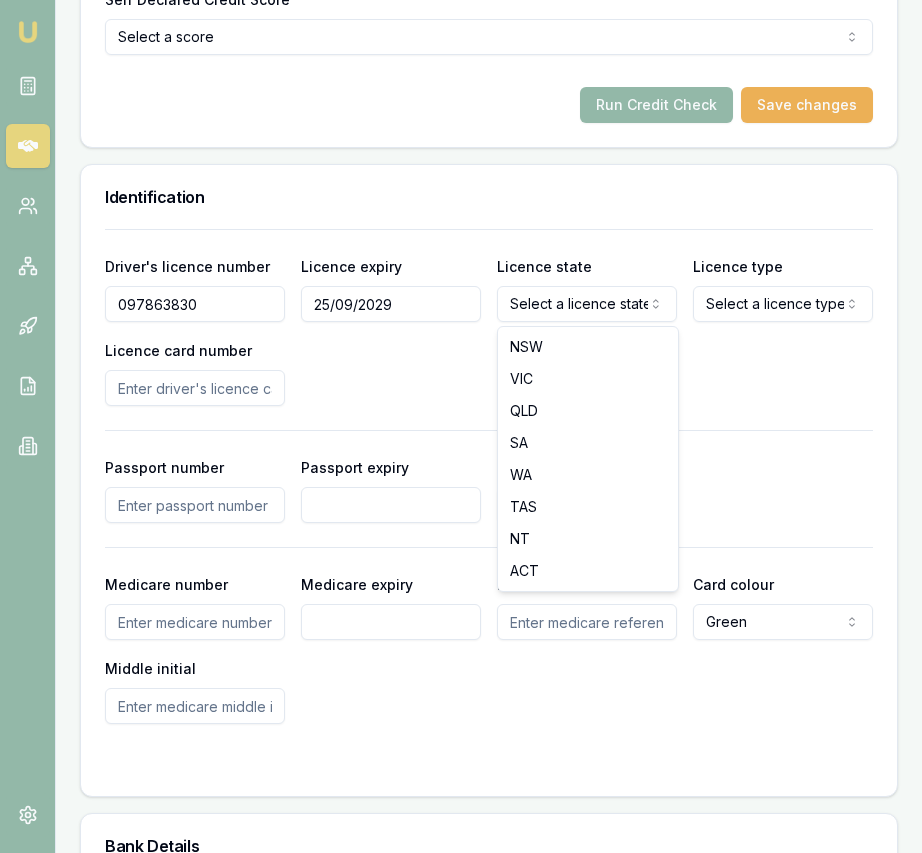 click on "Emu Broker Deals View D-UTQTKWSQE2 Eujin Ooi Toggle Menu Customer [FIRST] [LAST] [PHONE] [EMAIL] Finance Summary $25,000 Loan Type: Consumer Loan Asset Type : Home Renovation Deal Dynamics Stage: Documents Requested From Client Age: 3 minutes ago HEM: Needs More Data Finance Details Applicants Loan Options Lender Submission Applicant Information [FIRST] [LAST] switch Personal Personal Details Credit Score Identification Bank Details Residential Dependants Employment Income Expenses Assets & Liabilities Client Reference Summary Income & Expenses Summary Assets & Liabilities Summary HEM Check Personal Title * Mr Mr Mrs Miss Ms Dr Prof First name * [FIRST] Middle name Last name * [LAST] Date of birth 04/07/1982 Gender Male Male Female Other Not disclosed Marital status Married Single Married De facto Separated Divorced Widowed Residency status Australian citizen Australian citizen Permanent resident Visa holder Email [EMAIL] Phone [PHONE] Applicant type Applicant Applicant" at bounding box center [461, -1108] 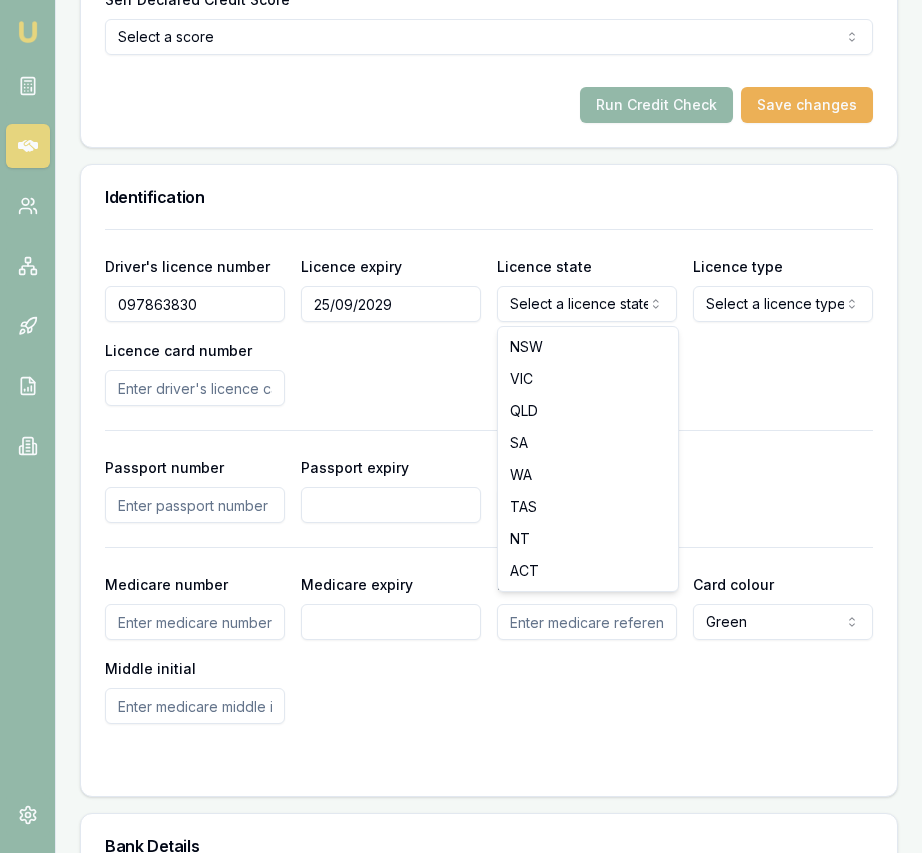 drag, startPoint x: 552, startPoint y: 377, endPoint x: 570, endPoint y: 373, distance: 18.439089 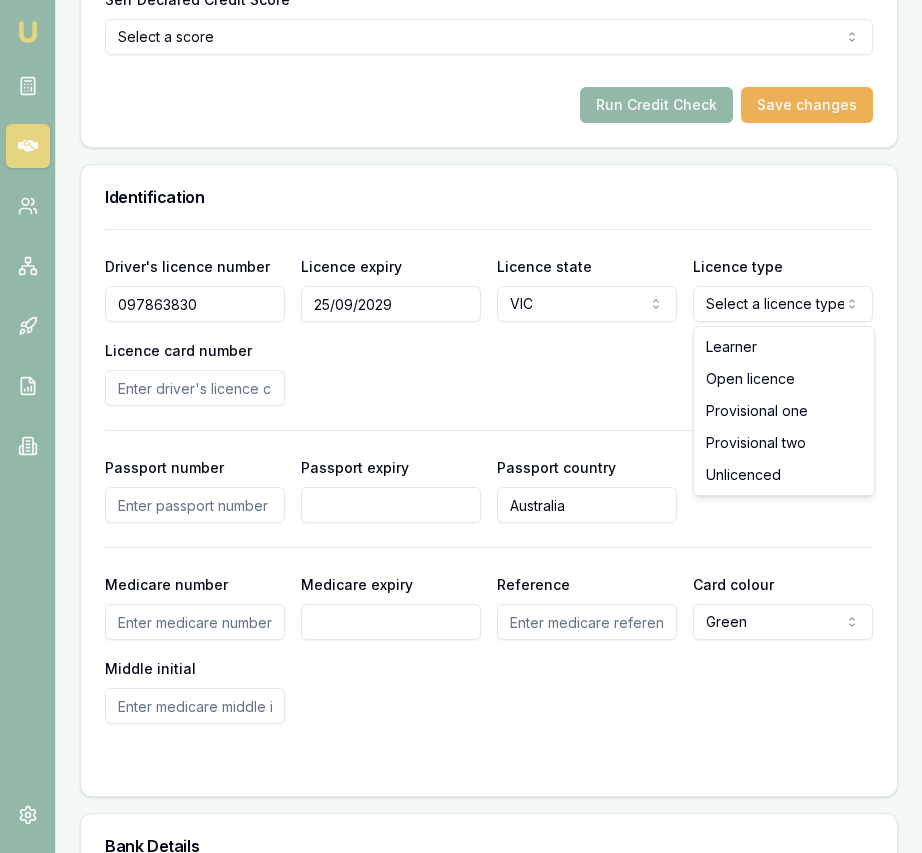 click on "Emu Broker Deals View D-UTQTKWSQE2 Eujin Ooi Toggle Menu Customer [FIRST] [LAST] [PHONE] [EMAIL] Finance Summary $25,000 Loan Type: Consumer Loan Asset Type : Home Renovation Deal Dynamics Stage: Documents Requested From Client Age: 3 minutes ago HEM: Needs More Data Finance Details Applicants Loan Options Lender Submission Applicant Information [FIRST] [LAST] switch Personal Personal Details Credit Score Identification Bank Details Residential Dependants Employment Income Expenses Assets & Liabilities Client Reference Summary Income & Expenses Summary Assets & Liabilities Summary HEM Check Personal Title * Mr Mr Mrs Miss Ms Dr Prof First name * [FIRST] Middle name Last name * [LAST] Date of birth 04/07/1982 Gender Male Male Female Other Not disclosed Marital status Married Single Married De facto Separated Divorced Widowed Residency status Australian citizen Australian citizen Permanent resident Visa holder Email [EMAIL] Phone [PHONE] Applicant type Applicant Applicant" at bounding box center (461, -1108) 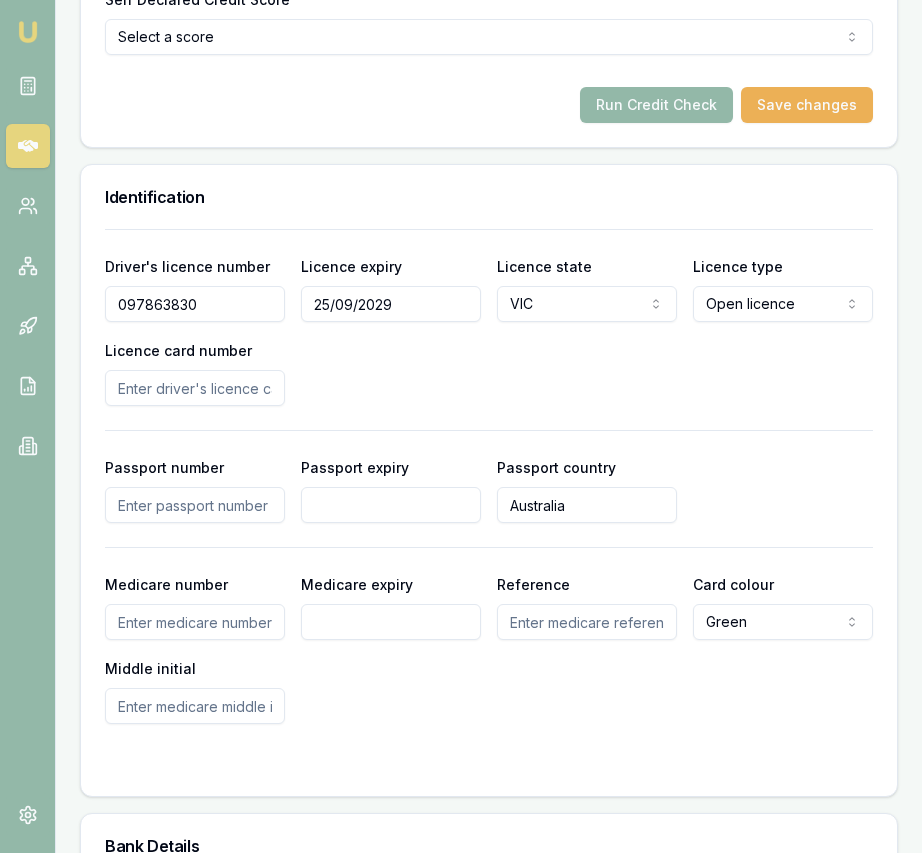 click on "Licence card number" at bounding box center [195, 388] 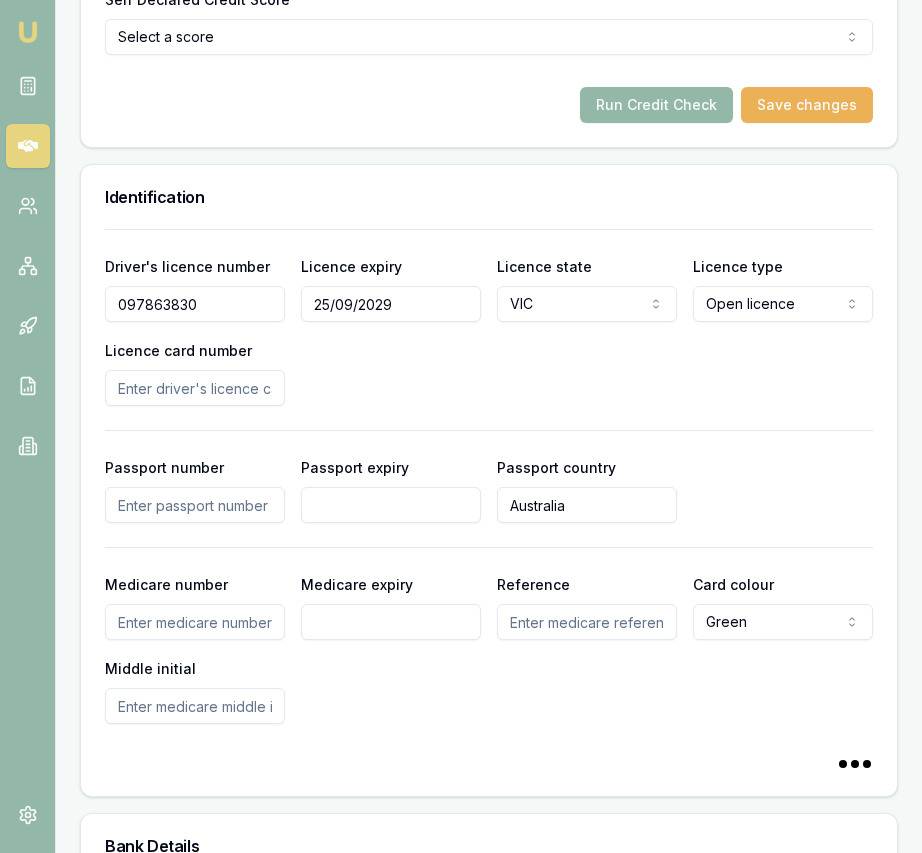 type on "P" 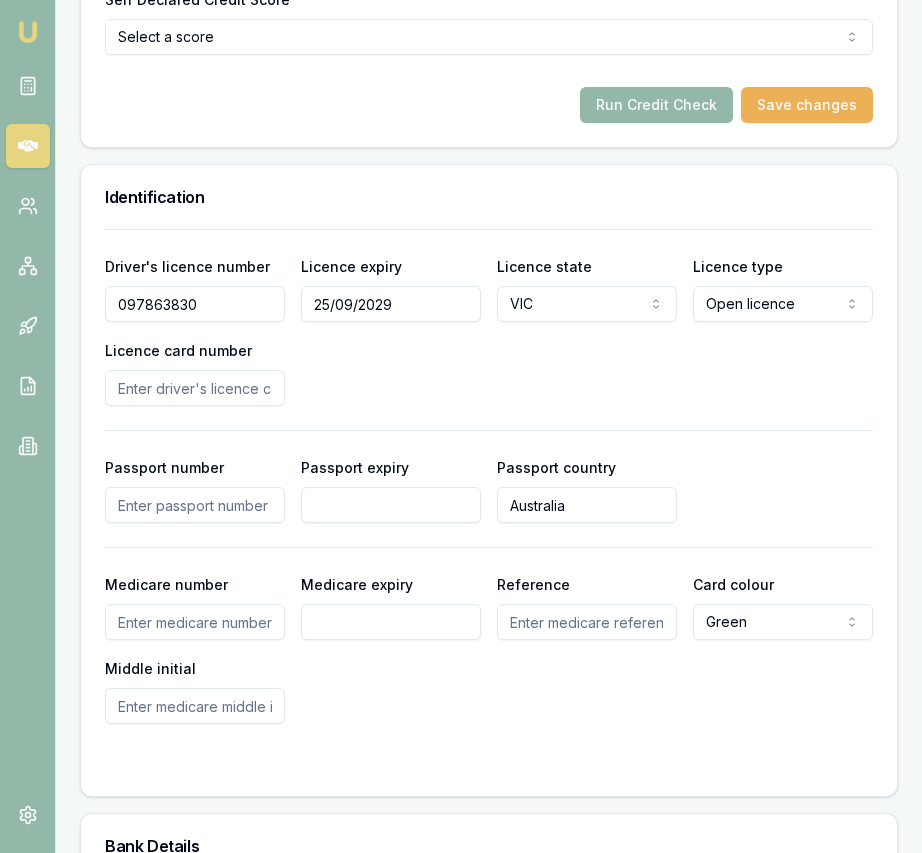 type on "3" 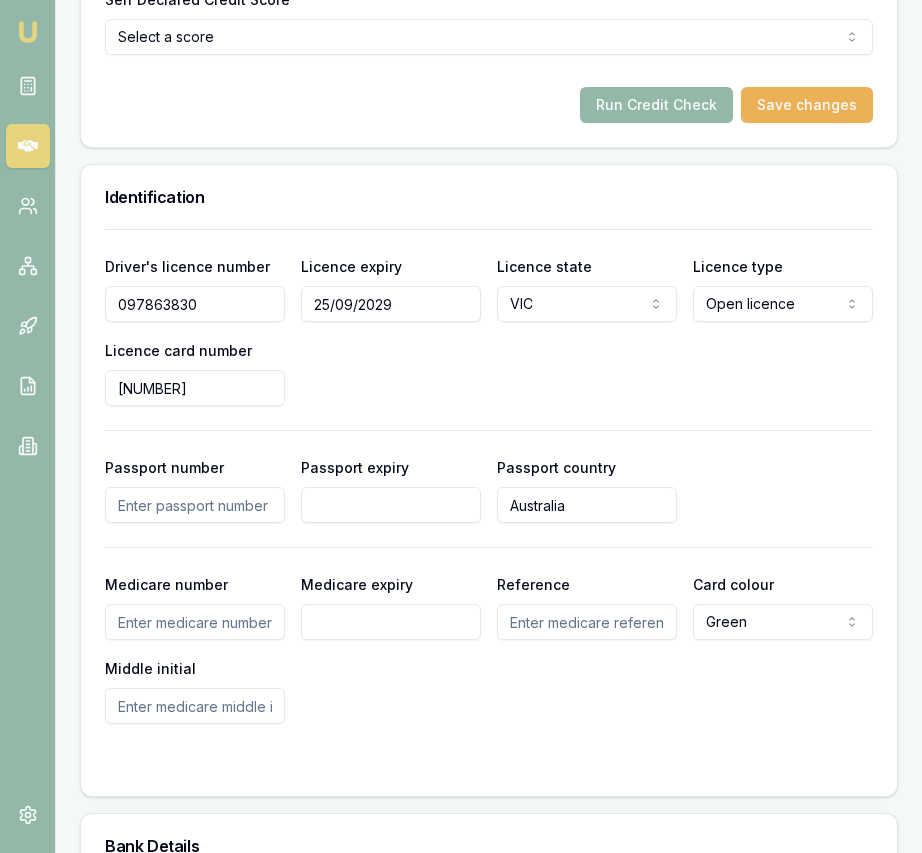 type on "[NUMBER]" 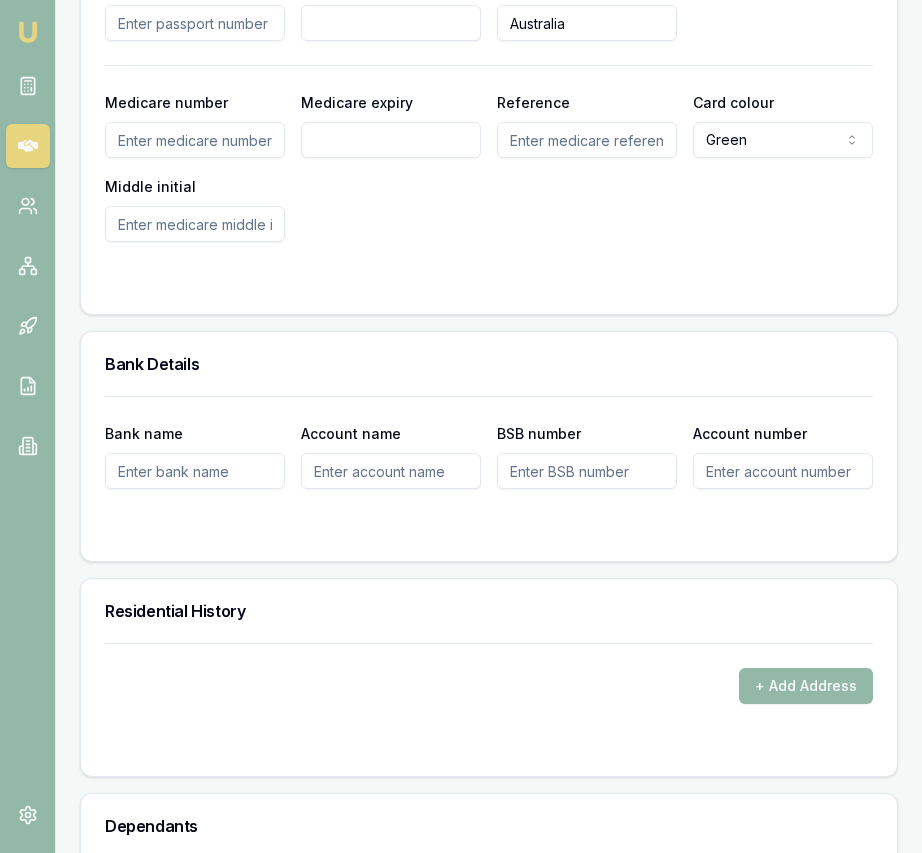 scroll, scrollTop: 2091, scrollLeft: 0, axis: vertical 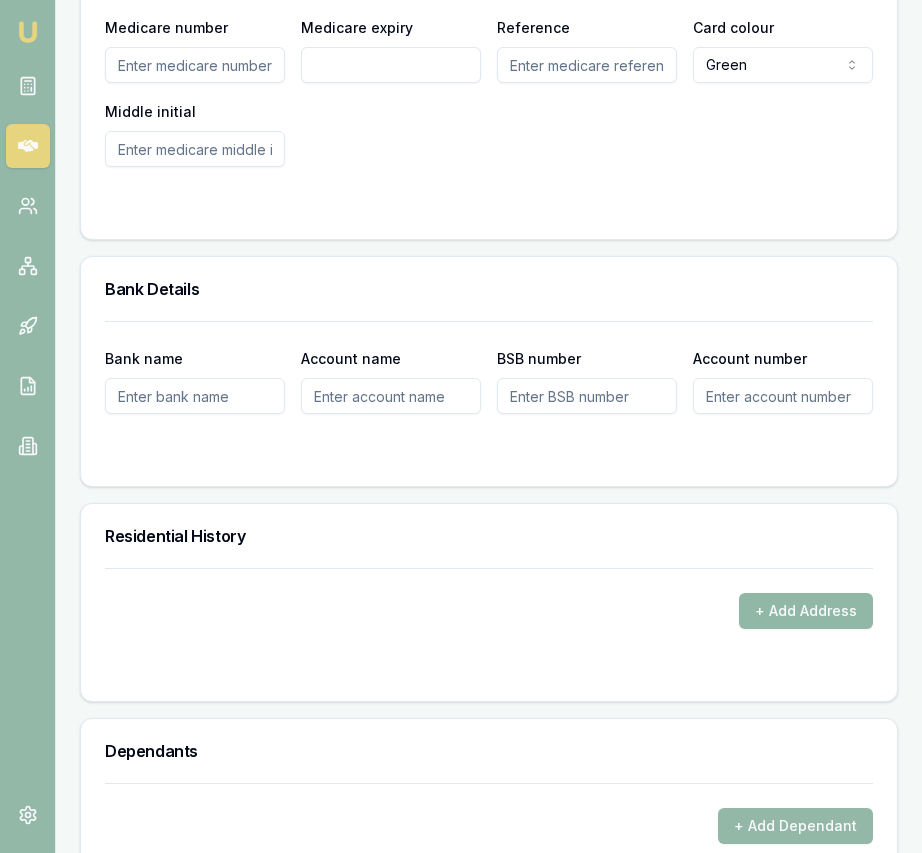 click on "+ Add Address" at bounding box center (806, 611) 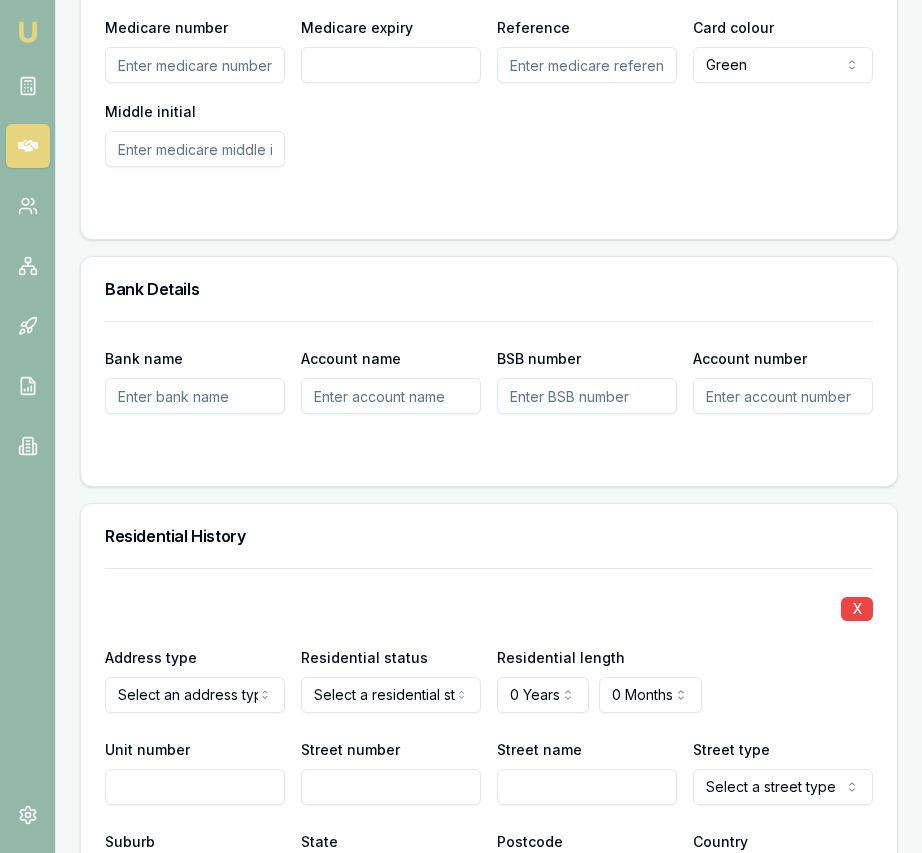 scroll, scrollTop: 2248, scrollLeft: 0, axis: vertical 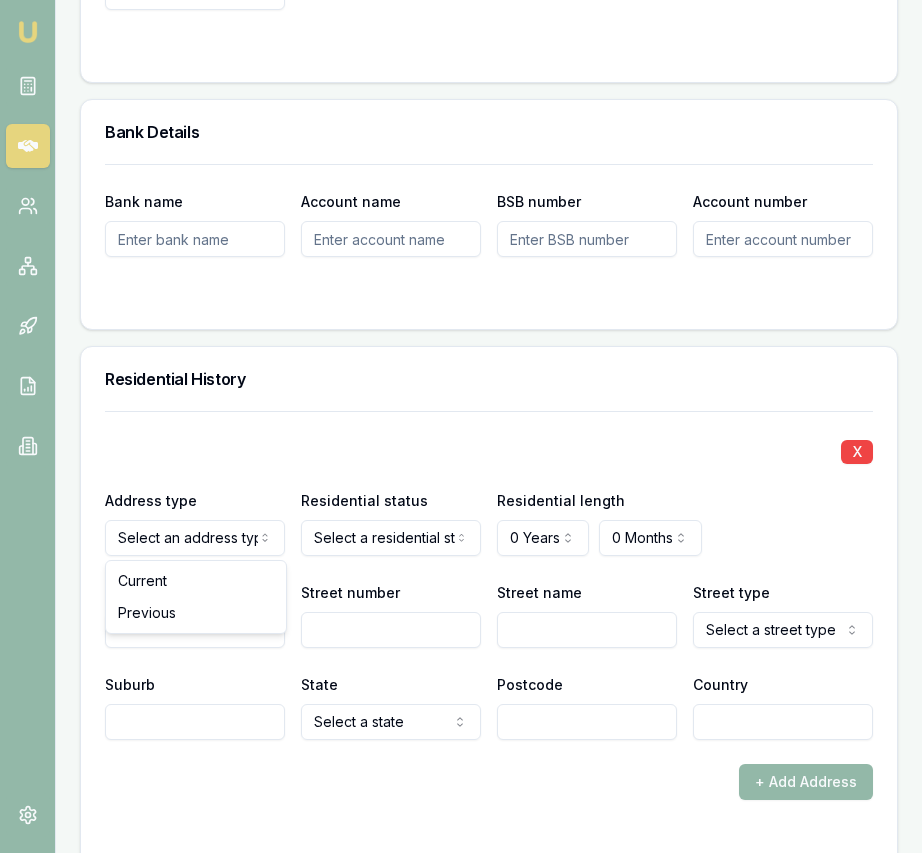 click on "Emu Broker Deals View D-UTQTKWSQE2 Eujin Ooi Toggle Menu Customer [FIRST] [LAST] [PHONE] [EMAIL] Finance Summary $25,000 Loan Type: Consumer Loan Asset Type : Home Renovation Deal Dynamics Stage: Documents Requested From Client Age: 4 minutes ago HEM: Needs More Data Finance Details Applicants Loan Options Lender Submission Applicant Information [FIRST] [LAST] switch Personal Personal Details Credit Score Identification Bank Details Residential Dependants Employment Income Expenses Assets & Liabilities Client Reference Summary Income & Expenses Summary Assets & Liabilities Summary HEM Check Personal Title * Mr Mr Mrs Miss Ms Dr Prof First name * [FIRST] Middle name Last name * [LAST] Date of birth 04/07/1982 Gender Male Male Female Other Not disclosed Marital status Married Single Married De facto Separated Divorced Widowed Residency status Australian citizen Australian citizen Permanent resident Visa holder Email [EMAIL] Phone [PHONE] Applicant type Applicant Applicant X" at bounding box center (461, -1822) 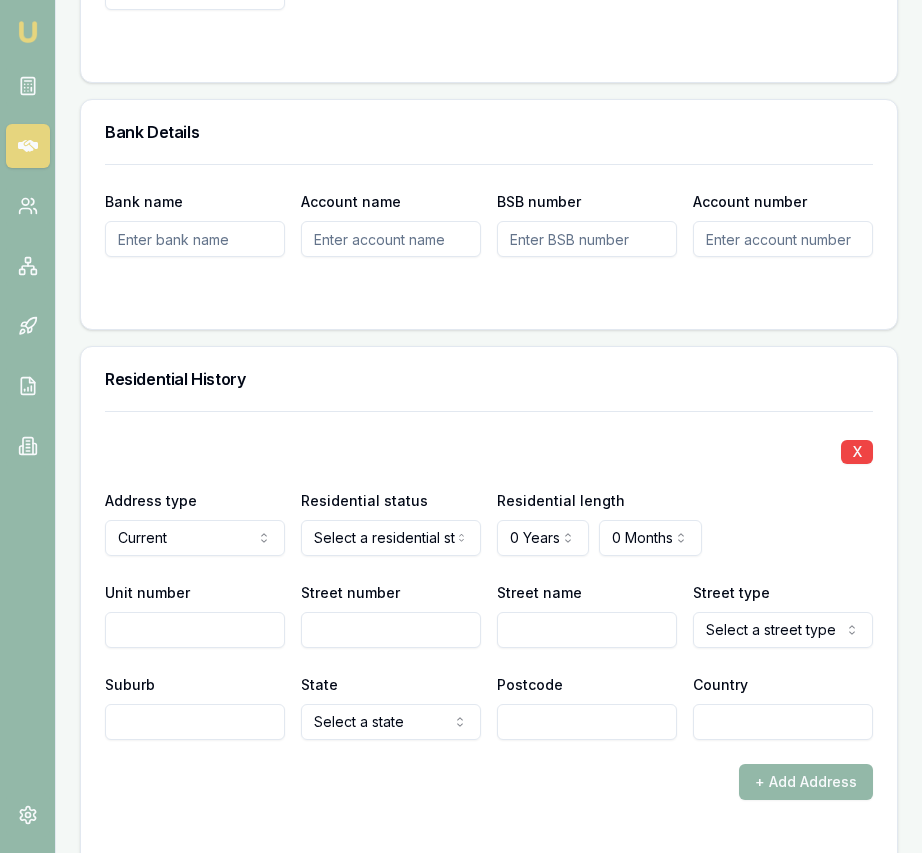 click on "X Address type  Current Current Previous Residential status  Select a residential status Owner with mortgage Owner without mortgage Renter Living with parents Boarder Residential length  0 Years 0 Years 1 Year 2 Years 3 Years 4 Years 5 Years 6 Years 7 Years 8 Years 9 Years 10 Years 11 Years 12 Years 13 Years 14 Years 15 Years 16 Years 17 Years 18 Years 19 Years 20 Years 0 Months 0 Months 1 Month 2 Months 3 Months 4 Months 5 Months 6 Months 7 Months 8 Months 9 Months 10 Months 11 Months Unit number  Street number  Street name  Street type  Select a street type Access Alley Amble Anchorage Approach Arcade Artery Avenue Bank Basin Beach Bend Block Boulevard Bowl Brace Brae Break Bridge Broadway Brow Bypass Byway Causeway Centre Centreway Chase Circle Circlet Circuit Circus Close Colonnade Common Concourse Copse Corner Corso Court Courtyard Cove Crescent Crossing Crossroad Crossway Cruiseway Cul-de-sac Cutting Dale Dell Deviation Dip Distributor Drive Driveway Edge Elbow End Entrance Esplanade Estate Expressway" at bounding box center (489, 575) 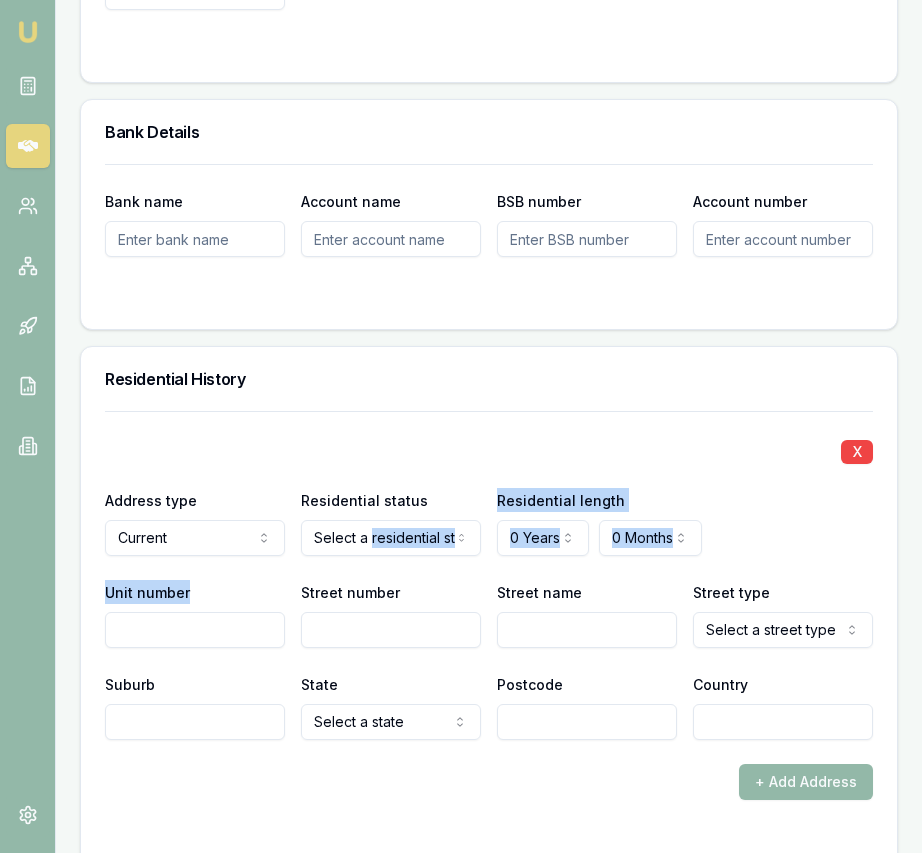 click on "Emu Broker Deals View D-UTQTKWSQE2 Eujin Ooi Toggle Menu Customer [FIRST] [LAST] [PHONE] [EMAIL] Finance Summary $25,000 Loan Type: Consumer Loan Asset Type : Home Renovation Deal Dynamics Stage: Documents Requested From Client Age: 4 minutes ago HEM: Needs More Data Finance Details Applicants Loan Options Lender Submission Applicant Information [FIRST] [LAST] switch Personal Personal Details Credit Score Identification Bank Details Residential Dependants Employment Income Expenses Assets & Liabilities Client Reference Summary Income & Expenses Summary Assets & Liabilities Summary HEM Check Personal Title * Mr Mr Mrs Miss Ms Dr Prof First name * [FIRST] Middle name Last name * [LAST] Date of birth 04/07/1982 Gender Male Male Female Other Not disclosed Marital status Married Single Married De facto Separated Divorced Widowed Residency status Australian citizen Australian citizen Permanent resident Visa holder Email [EMAIL] Phone [PHONE] Applicant type Applicant Applicant X" at bounding box center [461, -1822] 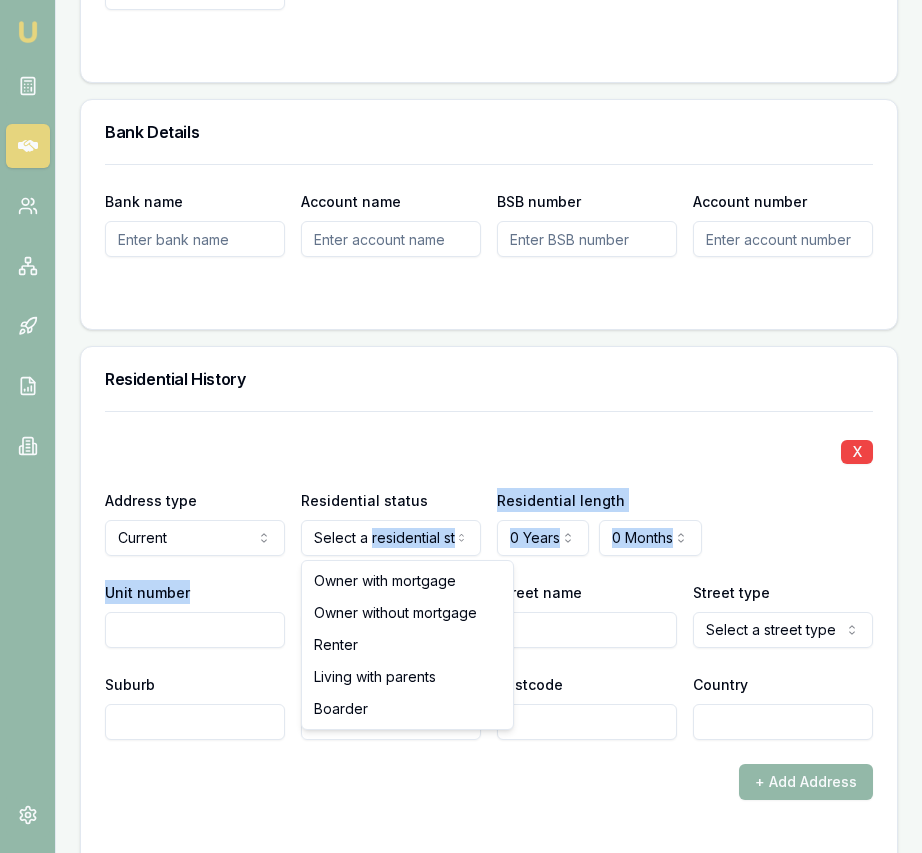 drag, startPoint x: 375, startPoint y: 580, endPoint x: 427, endPoint y: 570, distance: 52.95281 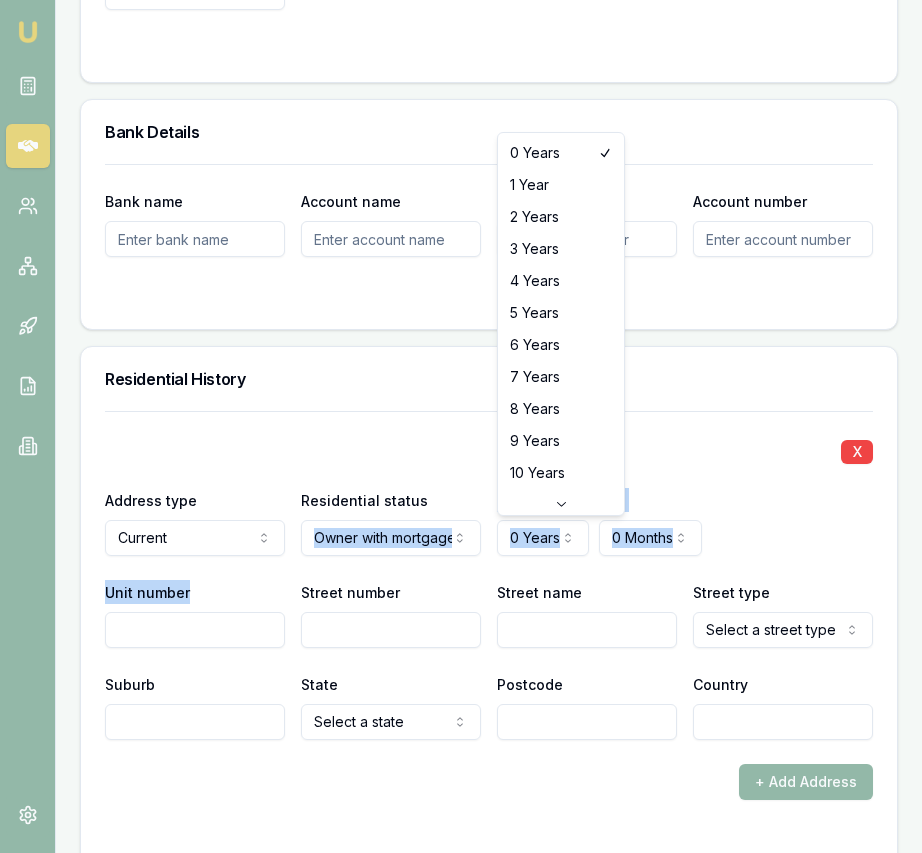 click on "Emu Broker Deals View D-UTQTKWSQE2 Eujin Ooi Toggle Menu Customer [FIRST] [LAST] [PHONE] [EMAIL] Finance Summary $25,000 Loan Type: Consumer Loan Asset Type : Home Renovation Deal Dynamics Stage: Documents Requested From Client Age: 4 minutes ago HEM: Needs More Data Finance Details Applicants Loan Options Lender Submission Applicant Information [FIRST] [LAST] switch Personal Personal Details Credit Score Identification Bank Details Residential Dependants Employment Income Expenses Assets & Liabilities Client Reference Summary Income & Expenses Summary Assets & Liabilities Summary HEM Check Personal Title * Mr Mr Mrs Miss Ms Dr Prof First name * [FIRST] Middle name Last name * [LAST] Date of birth 04/07/1982 Gender Male Male Female Other Not disclosed Marital status Married Single Married De facto Separated Divorced Widowed Residency status Australian citizen Australian citizen Permanent resident Visa holder Email [EMAIL] Phone [PHONE] Applicant type Applicant Applicant X" at bounding box center (461, -1822) 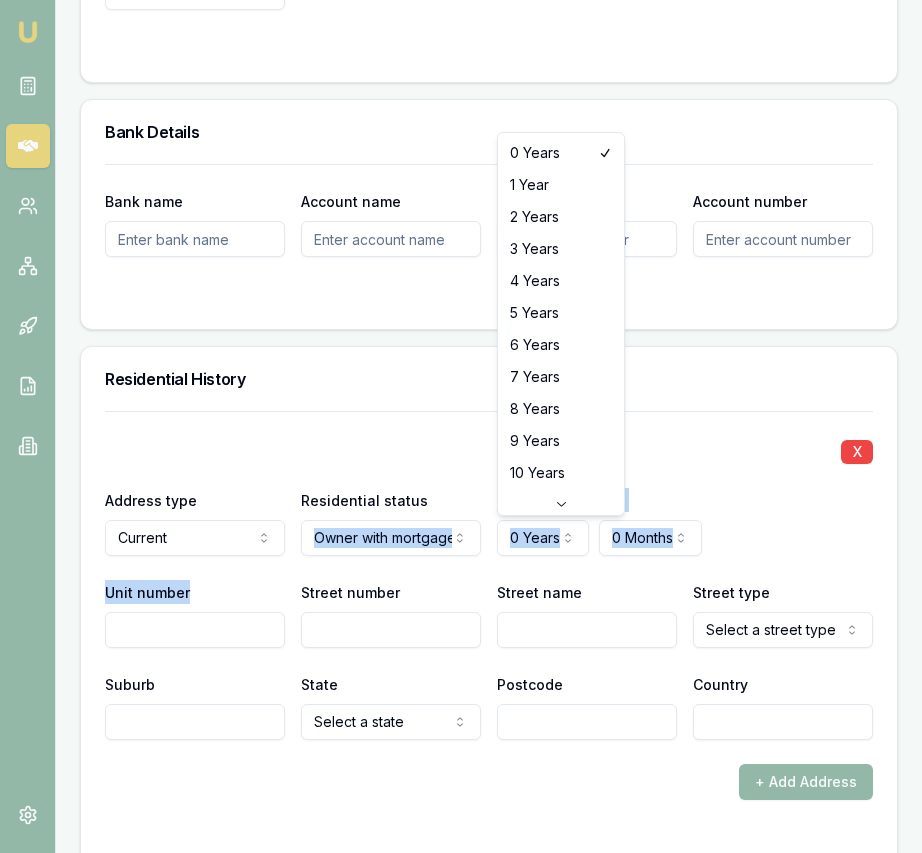 select on "3" 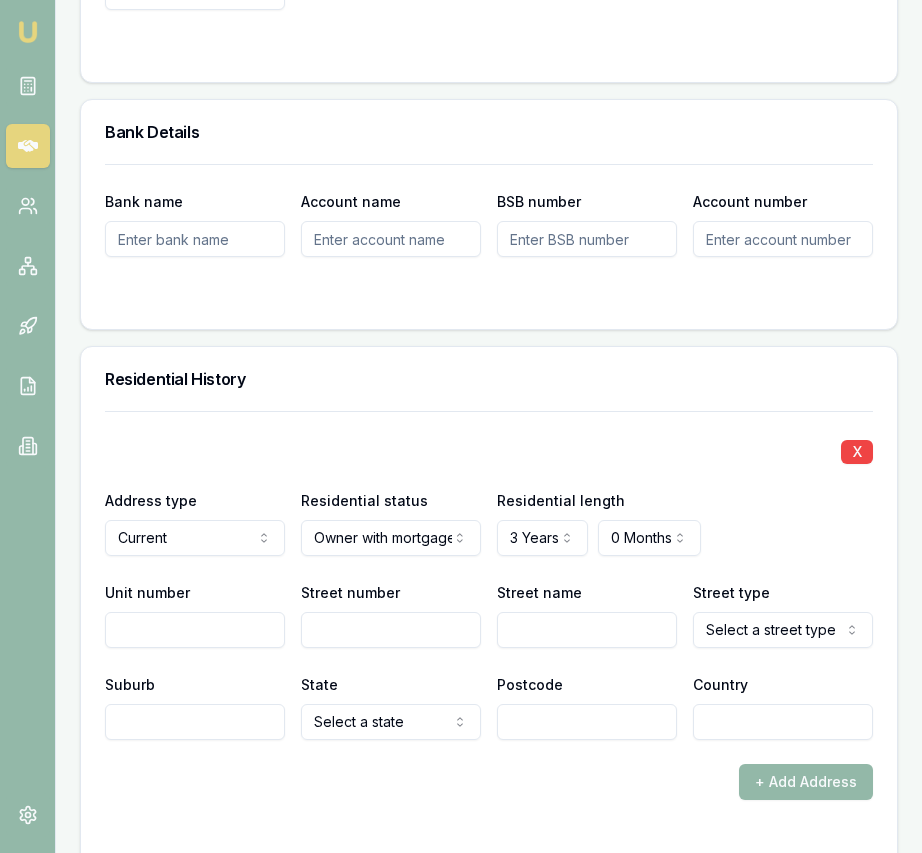 drag, startPoint x: 217, startPoint y: 634, endPoint x: 321, endPoint y: 636, distance: 104.019226 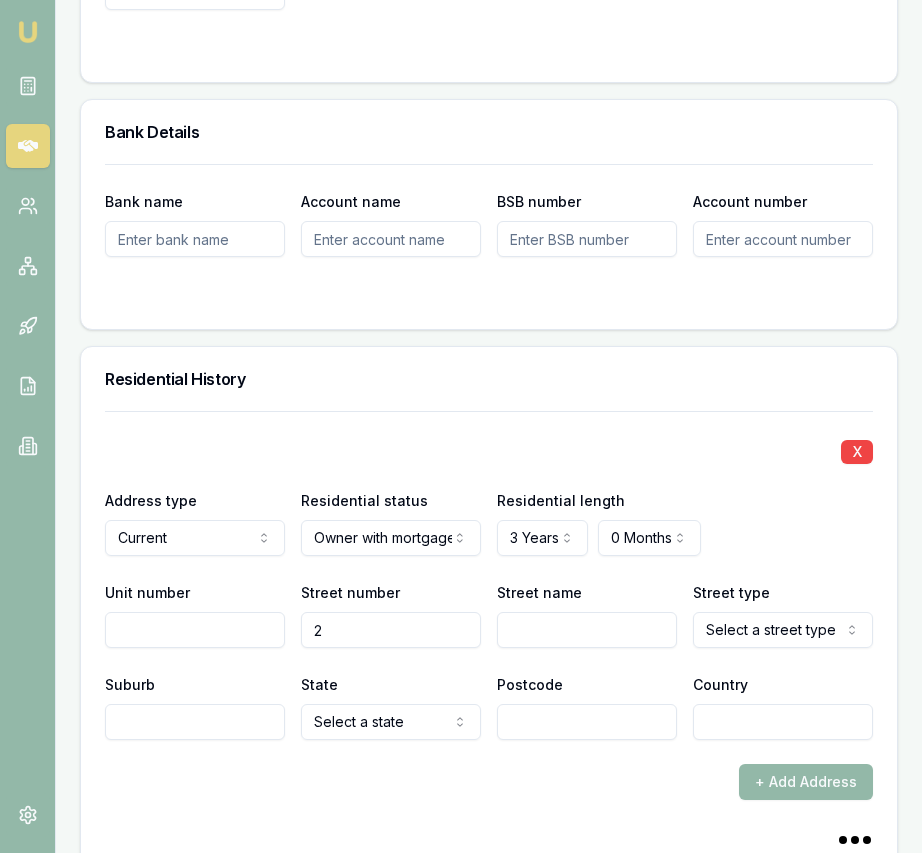 type on "27" 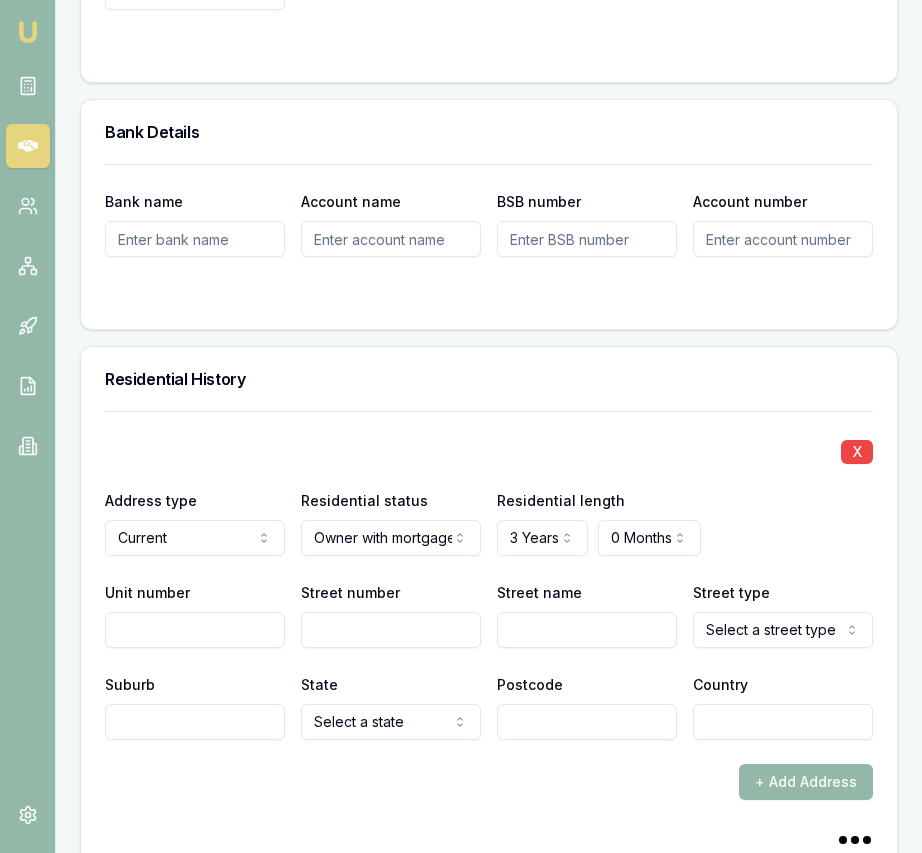 type 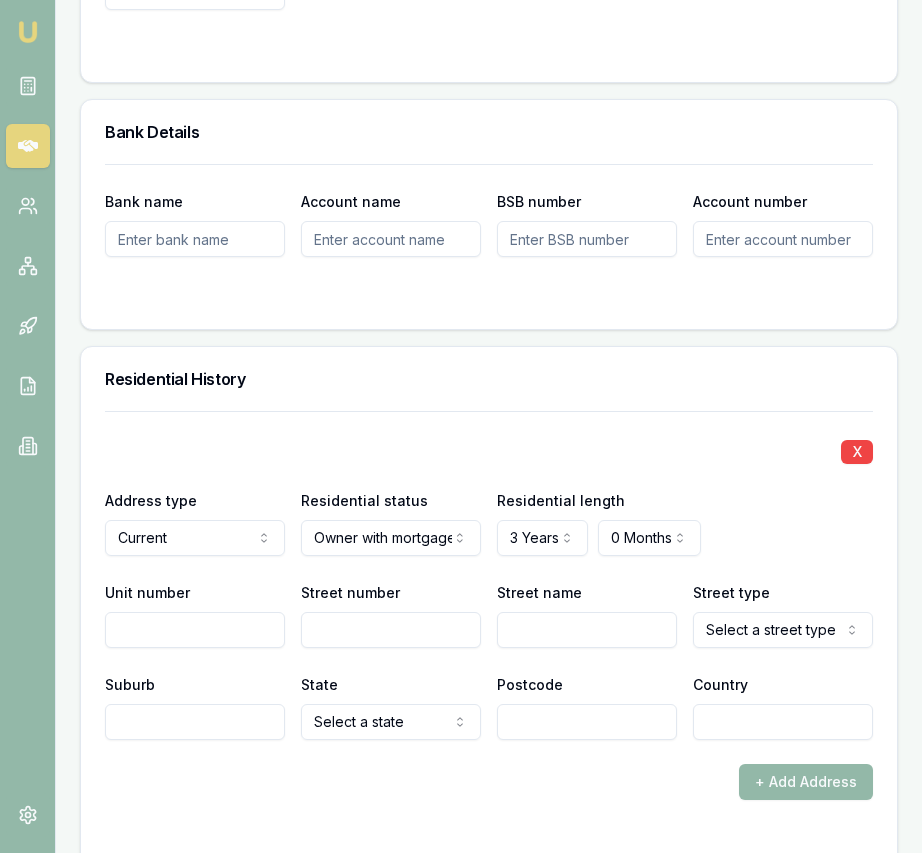 click on "Street number" at bounding box center (391, 630) 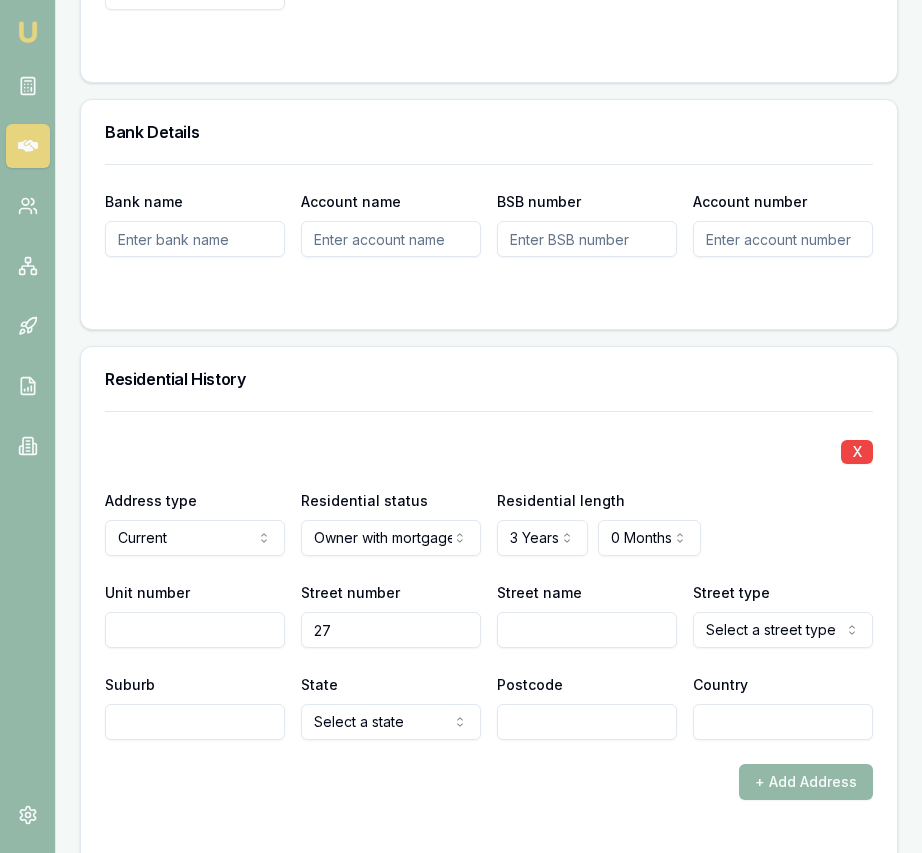 type on "27" 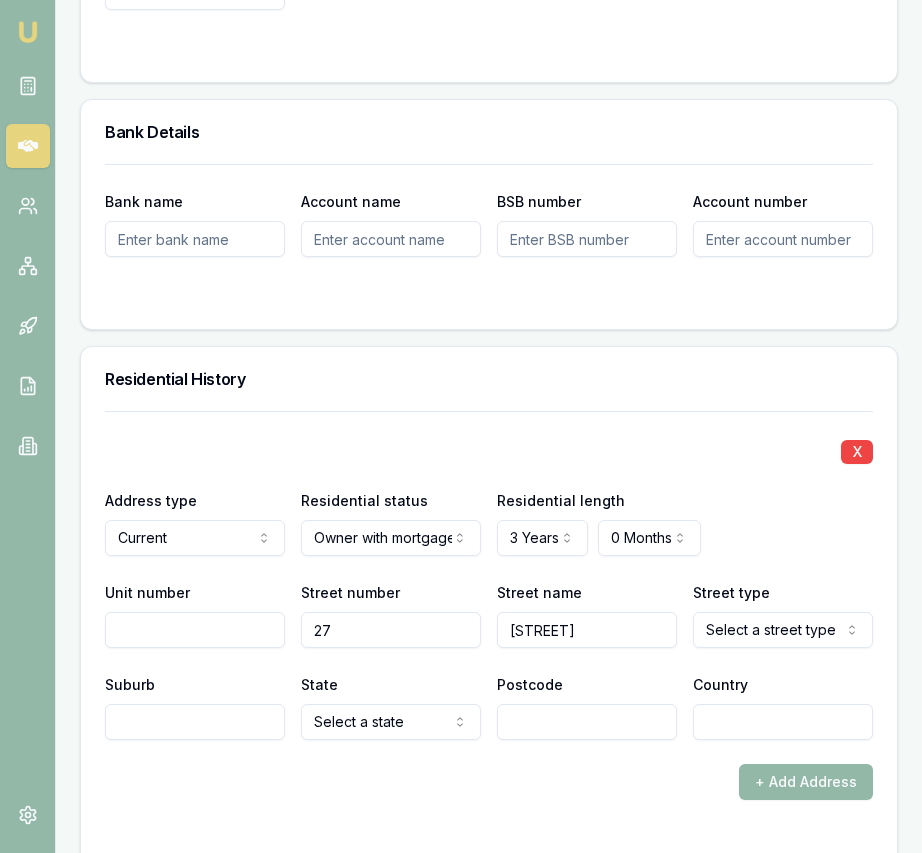 type on "[STREET]" 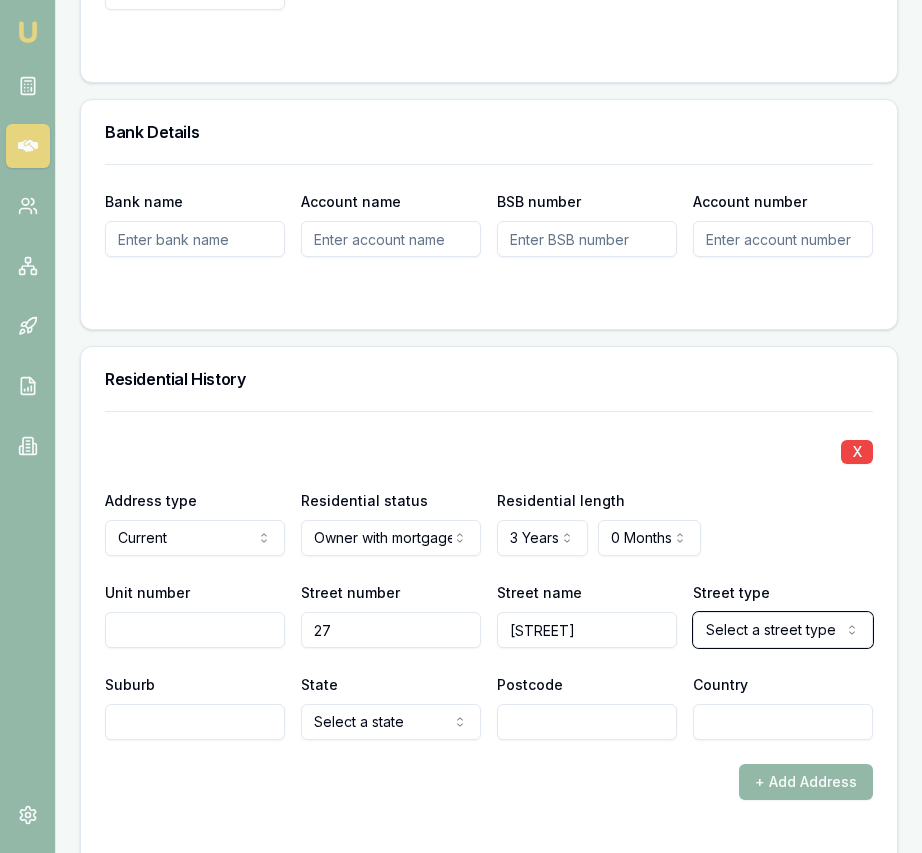 type 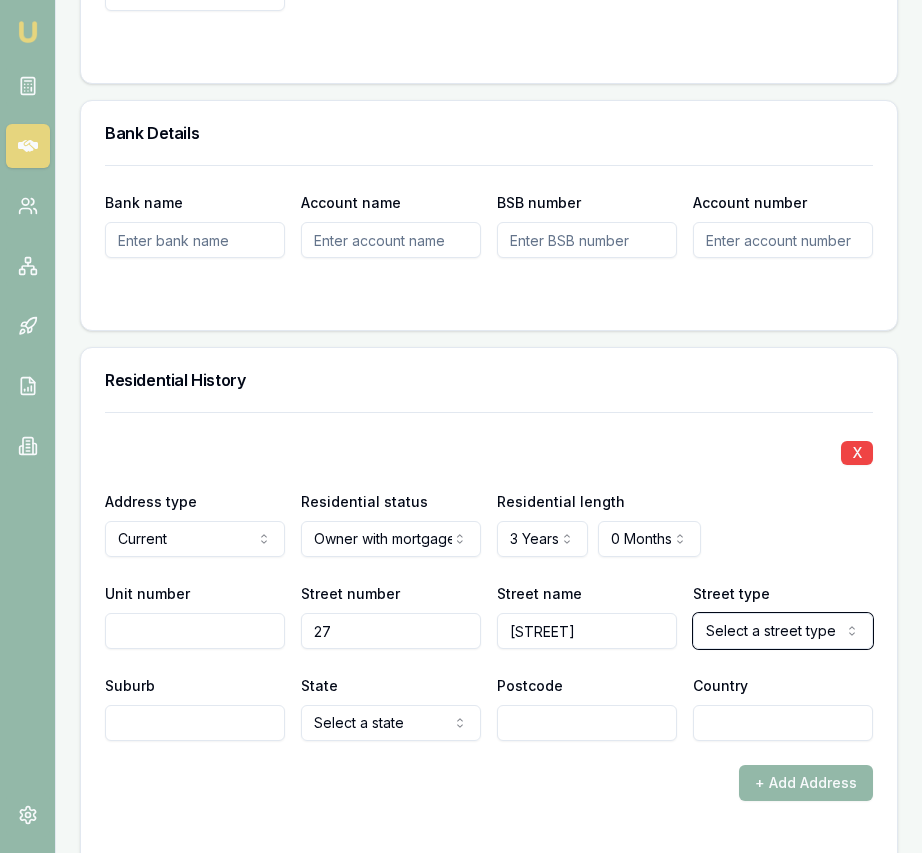 scroll, scrollTop: 2221, scrollLeft: 0, axis: vertical 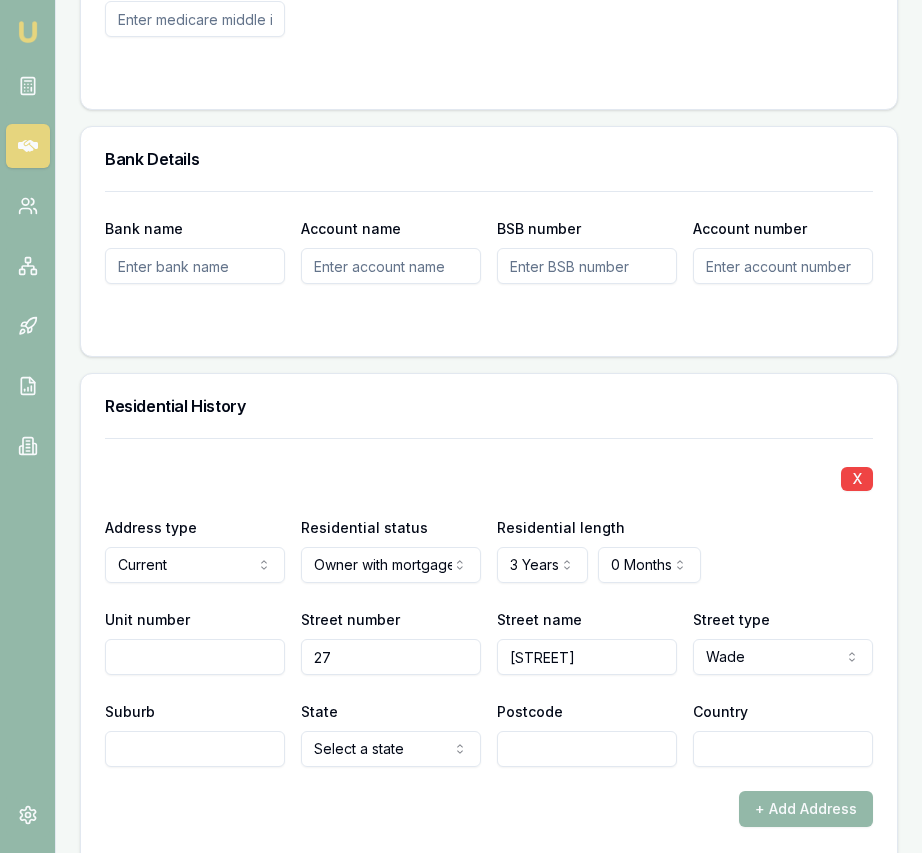 click on "Emu Broker Deals View D-UTQTKWSQE2 Eujin Ooi Toggle Menu Customer [FIRST] [LAST] [PHONE] [EMAIL] Finance Summary $25,000 Loan Type: Consumer Loan Asset Type : Home Renovation Deal Dynamics Stage: Documents Requested From Client Age: 4 minutes ago HEM: Needs More Data Finance Details Applicants Loan Options Lender Submission Applicant Information [FIRST] [LAST] switch Personal Personal Details Credit Score Identification Bank Details Residential Dependants Employment Income Expenses Assets & Liabilities Client Reference Summary Income & Expenses Summary Assets & Liabilities Summary HEM Check Personal Title * Mr Mr Mrs Miss Ms Dr Prof First name * [FIRST] Middle name Last name * [LAST] Date of birth 04/07/1982 Gender Male Male Female Other Not disclosed Marital status Married Single Married De facto Separated Divorced Widowed Residency status Australian citizen Australian citizen Permanent resident Visa holder Email [EMAIL] Phone [PHONE] Applicant type Applicant Applicant X" at bounding box center [461, -1795] 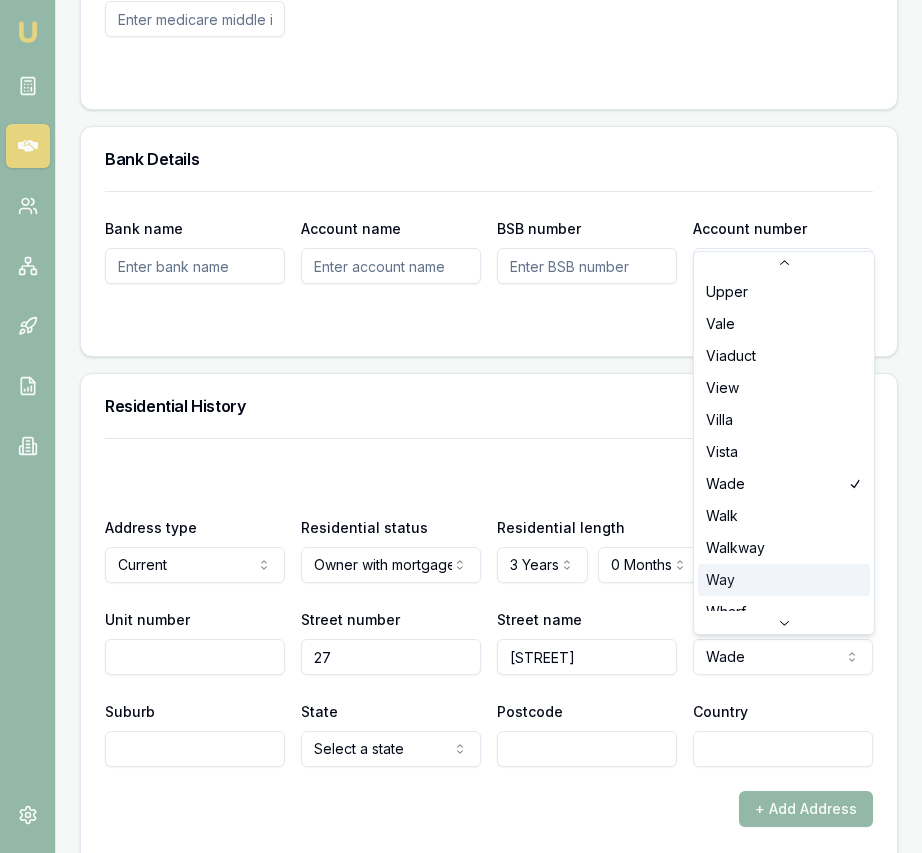 scroll, scrollTop: 6030, scrollLeft: 0, axis: vertical 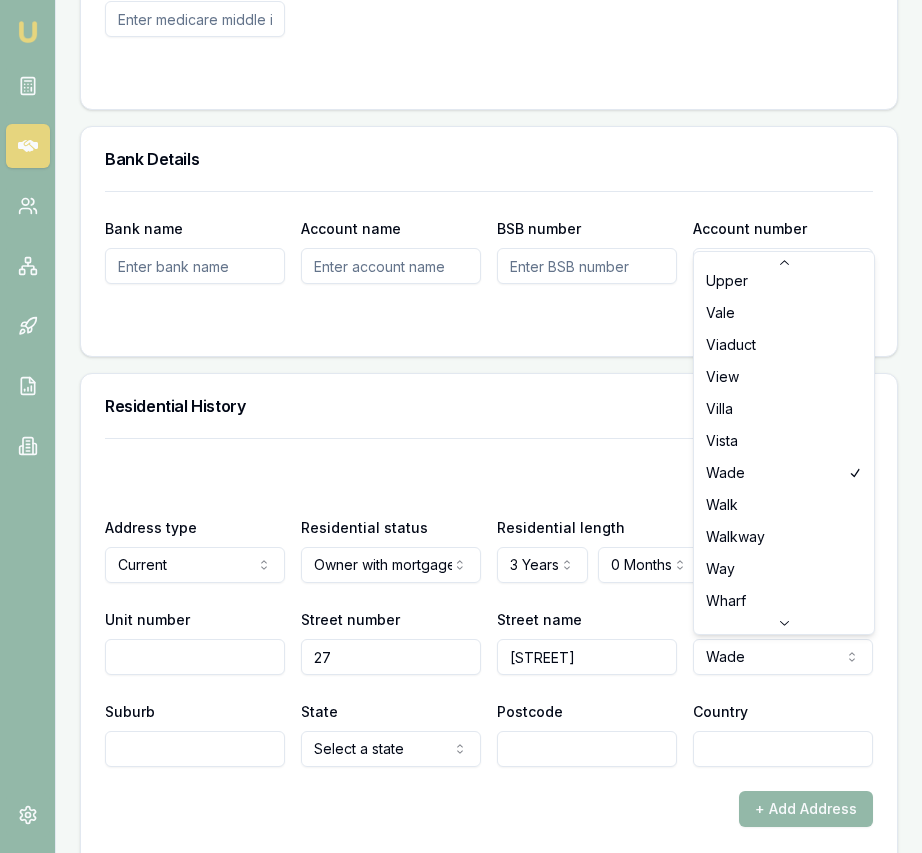 select on "Way" 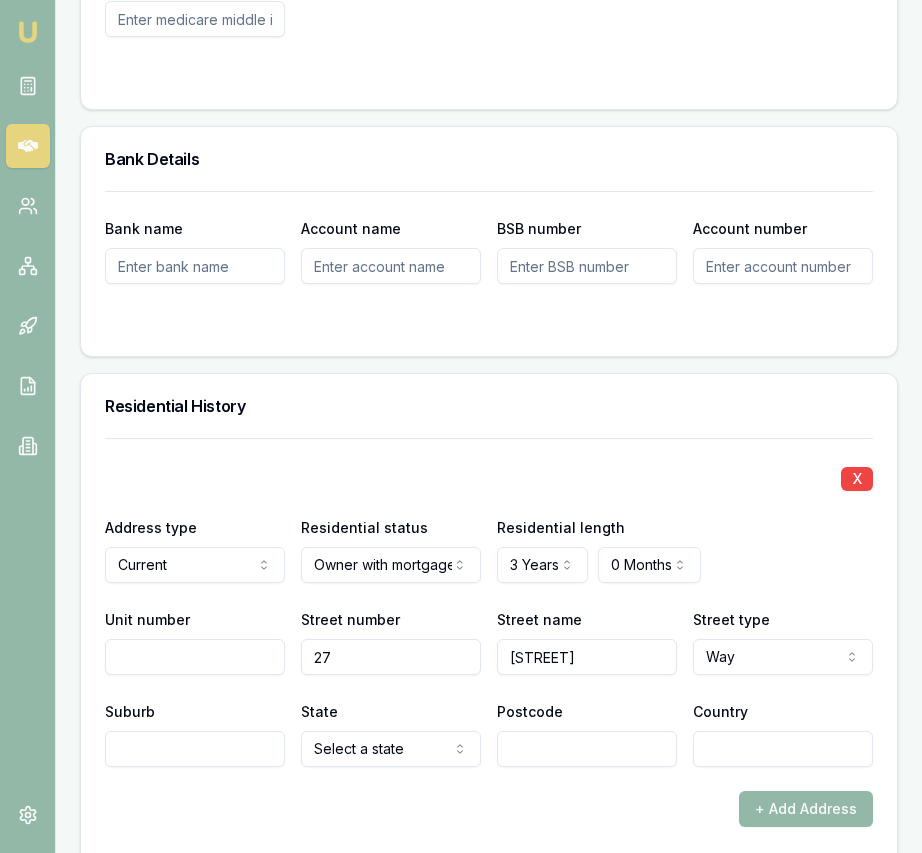 click on "Address type  Current Current Previous Residential status  Owner with mortgage Owner with mortgage Owner without mortgage Renter Living with parents Boarder Residential length  3 Years 0 Years 1 Year 2 Years 3 Years 4 Years 5 Years 6 Years 7 Years 8 Years 9 Years 10 Years 11 Years 12 Years 13 Years 14 Years 15 Years 16 Years 17 Years 18 Years 19 Years 20 Years 0 Months 0 Months 1 Month 2 Months 3 Months 4 Months 5 Months 6 Months 7 Months 8 Months 9 Months 10 Months 11 Months" at bounding box center [489, 549] 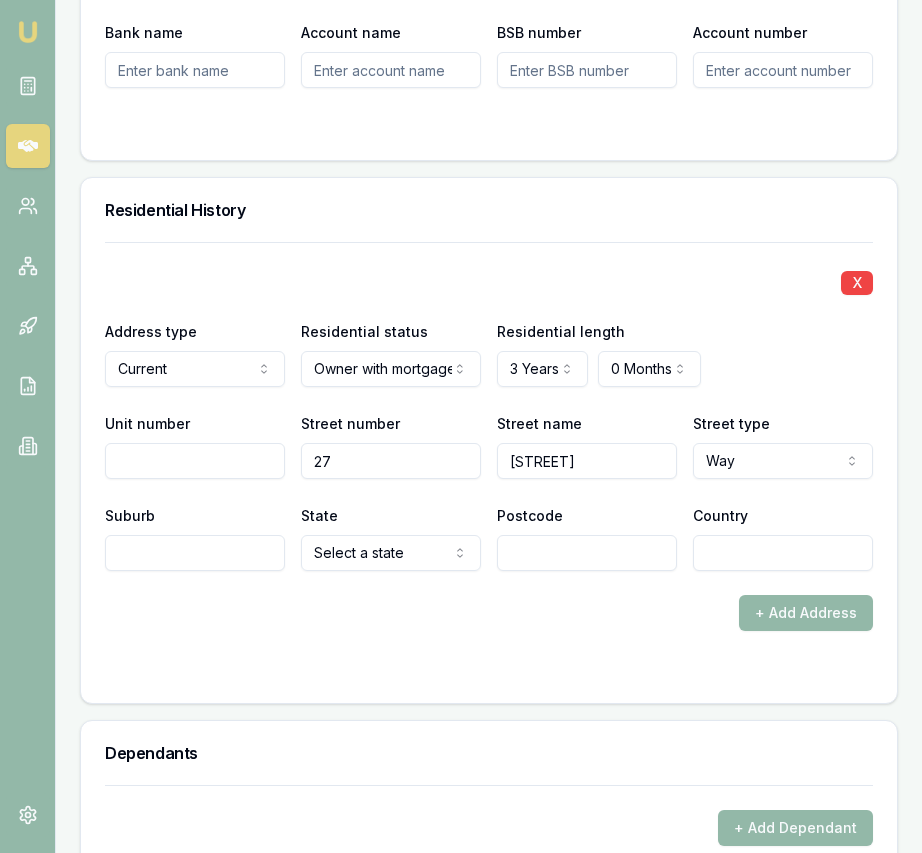 scroll, scrollTop: 2422, scrollLeft: 0, axis: vertical 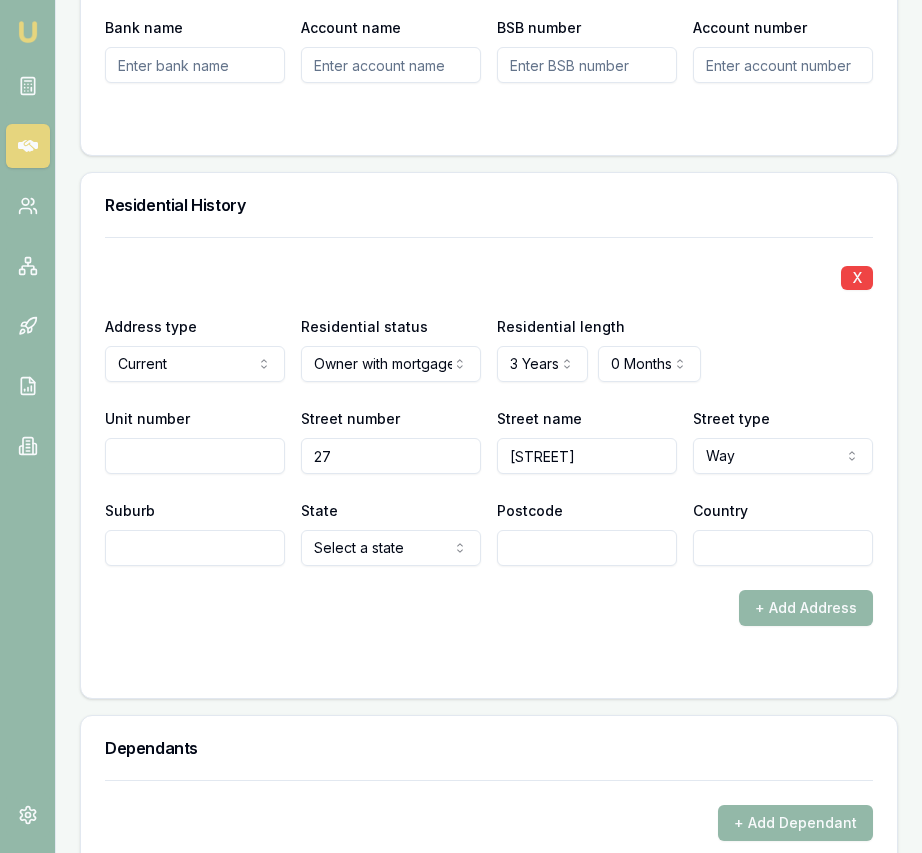 click on "Suburb" at bounding box center [195, 548] 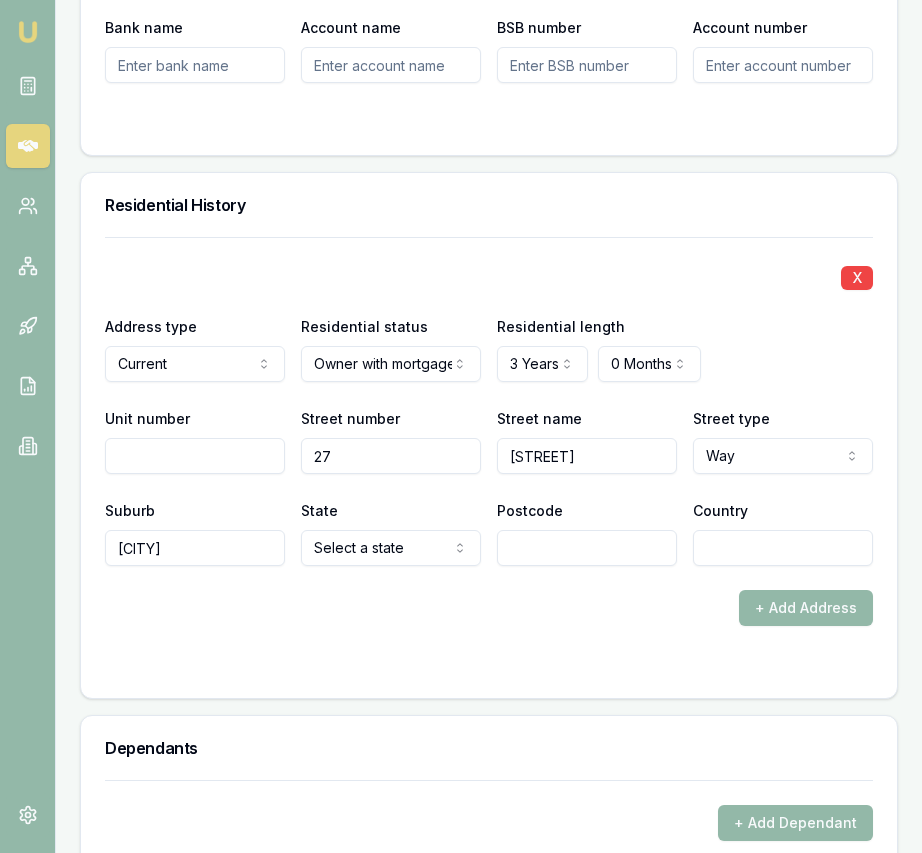 type on "[CITY]" 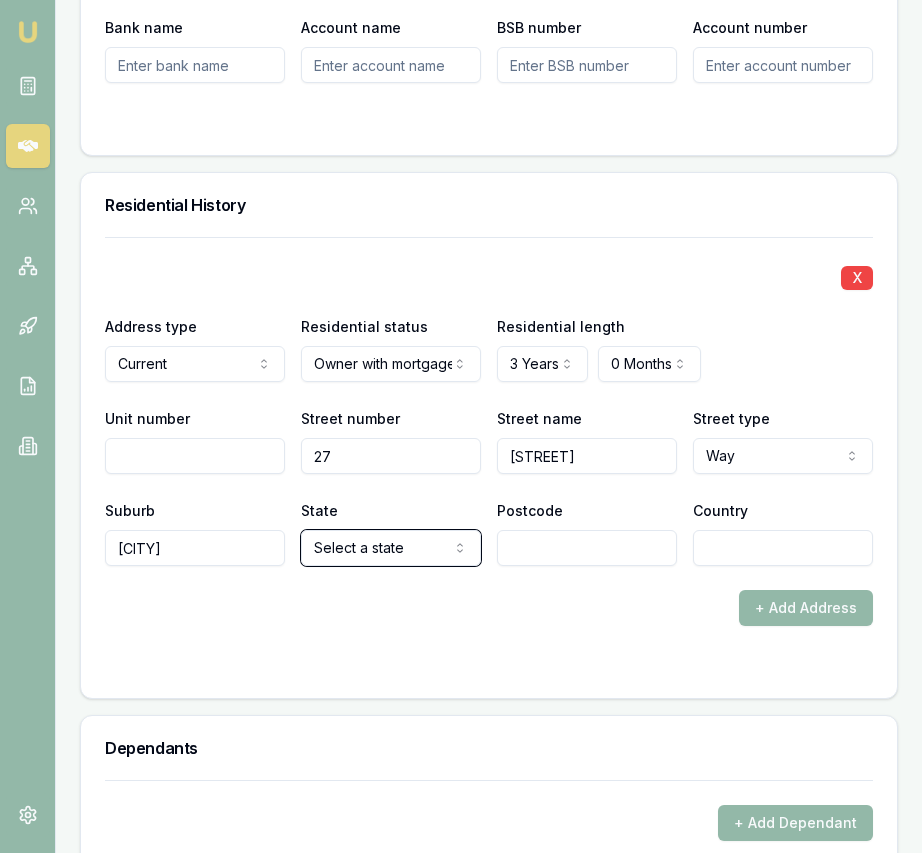 type 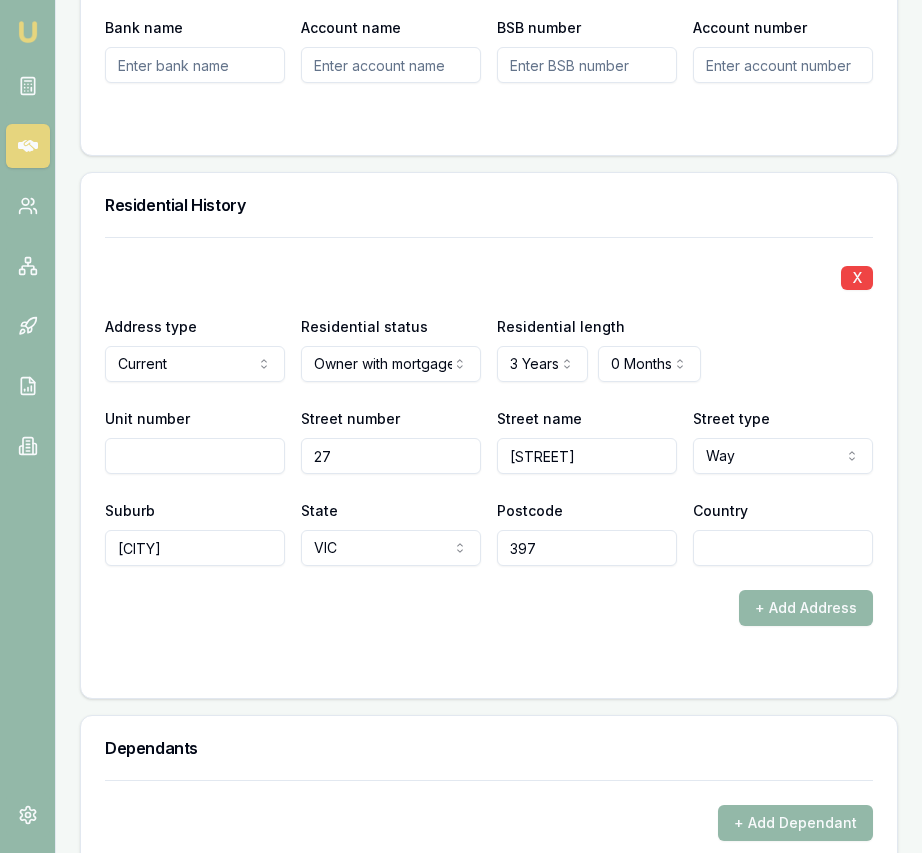 type on "3978" 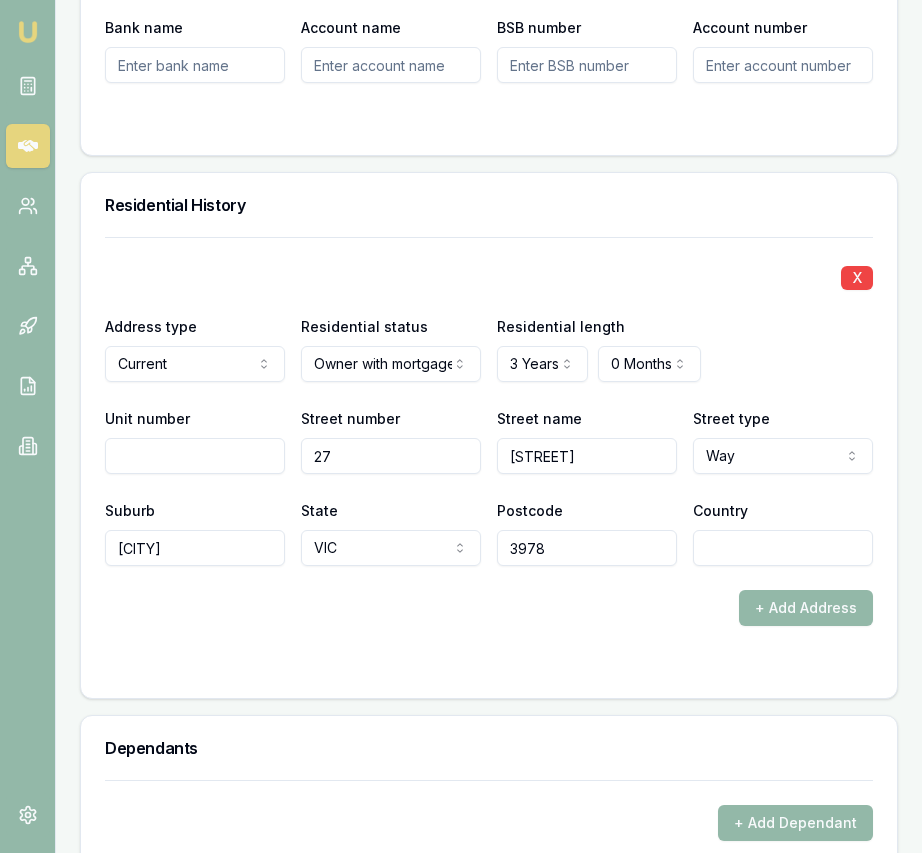 click on "Country" at bounding box center [783, 548] 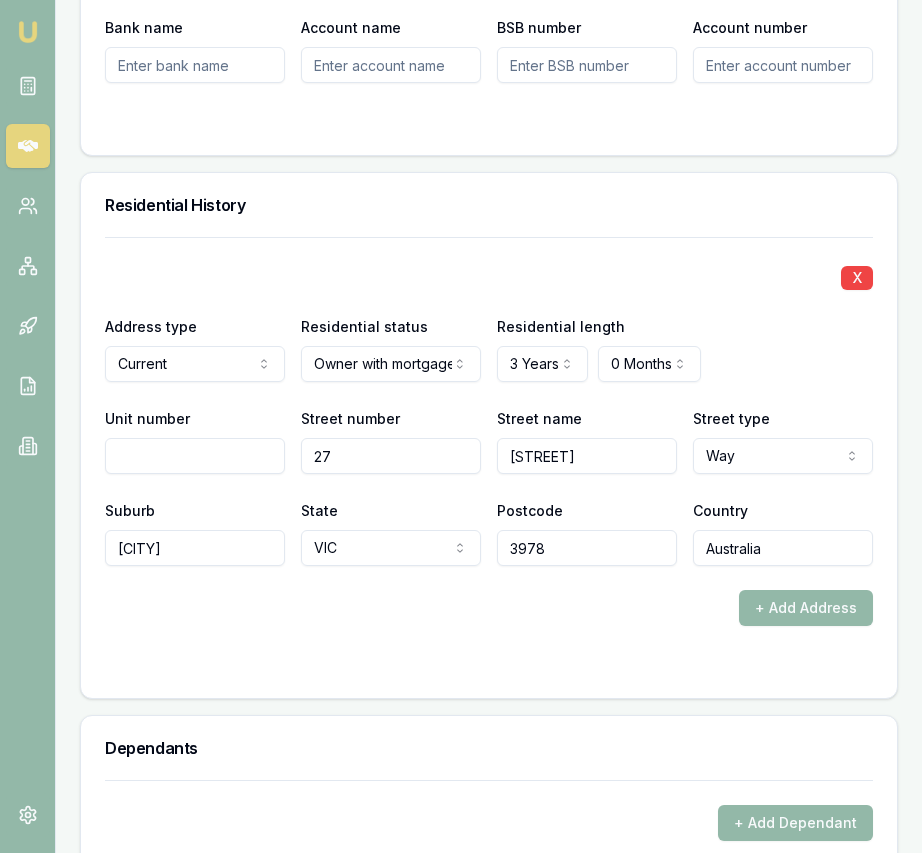 type on "Australia" 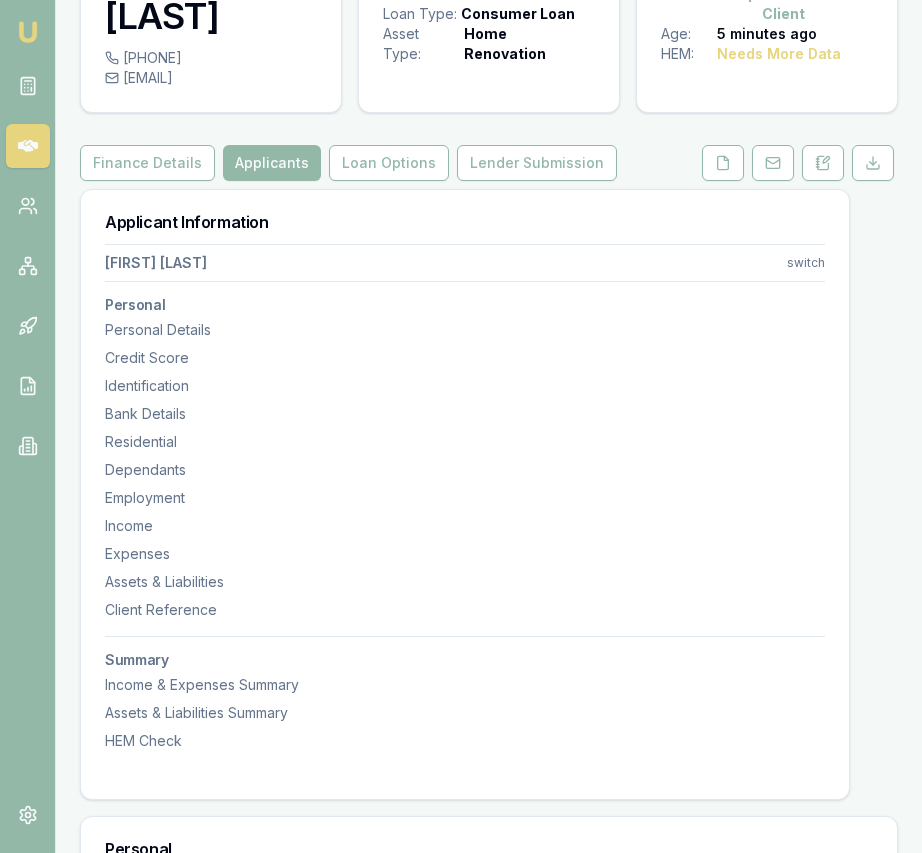 scroll, scrollTop: 149, scrollLeft: 0, axis: vertical 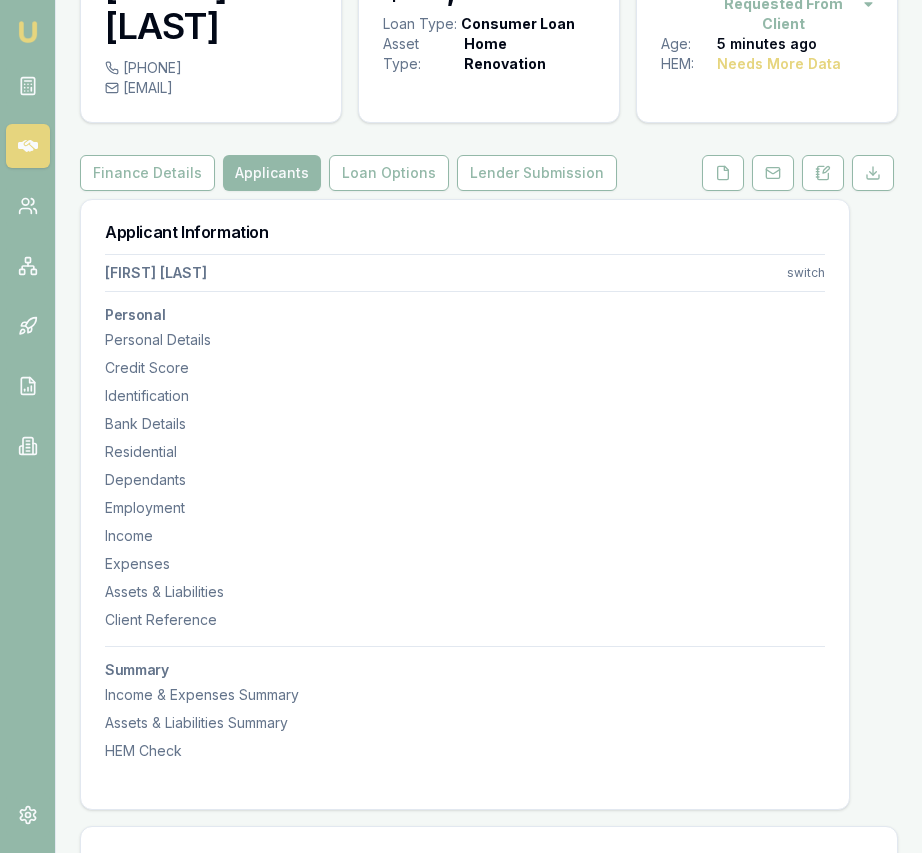 click on "Emu Broker Deals View D-UTQTKWSQE2 Eujin Ooi Toggle Menu Customer [FIRST] [LAST] [PHONE] [EMAIL] Finance Summary $25,000 Loan Type: Consumer Loan Asset Type : Home Renovation Deal Dynamics Stage: Documents Requested From Client Age: 5 minutes ago HEM: Needs More Data Finance Details Applicants Loan Options Lender Submission Applicant Information [FIRST] [LAST] switch Personal Personal Details Credit Score Identification Bank Details Residential Dependants Employment Income Expenses Assets & Liabilities Client Reference Summary Income & Expenses Summary Assets & Liabilities Summary HEM Check Personal Title * Married Single Married De facto Separated Divorced Widowed Residency status Australian citizen Australian citizen Permanent resident Visa holder Email [EMAIL] Phone [PHONE] Applicant type Applicant Applicant X" at bounding box center (461, 277) 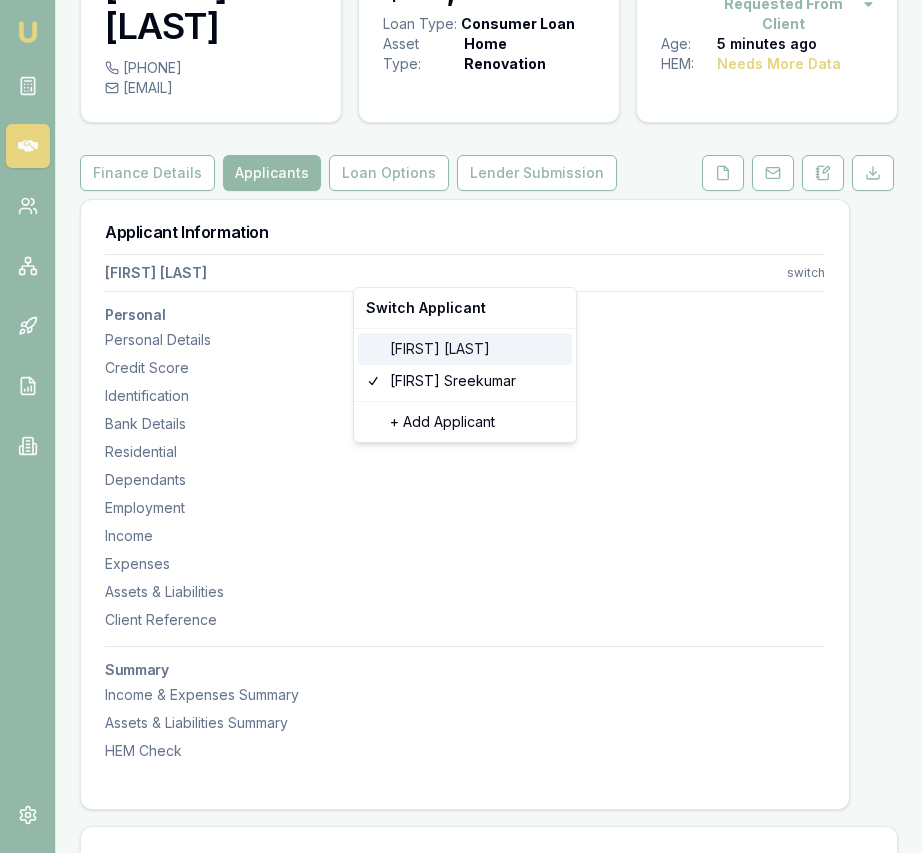 click on "[FIRST] [LAST]" at bounding box center [465, 349] 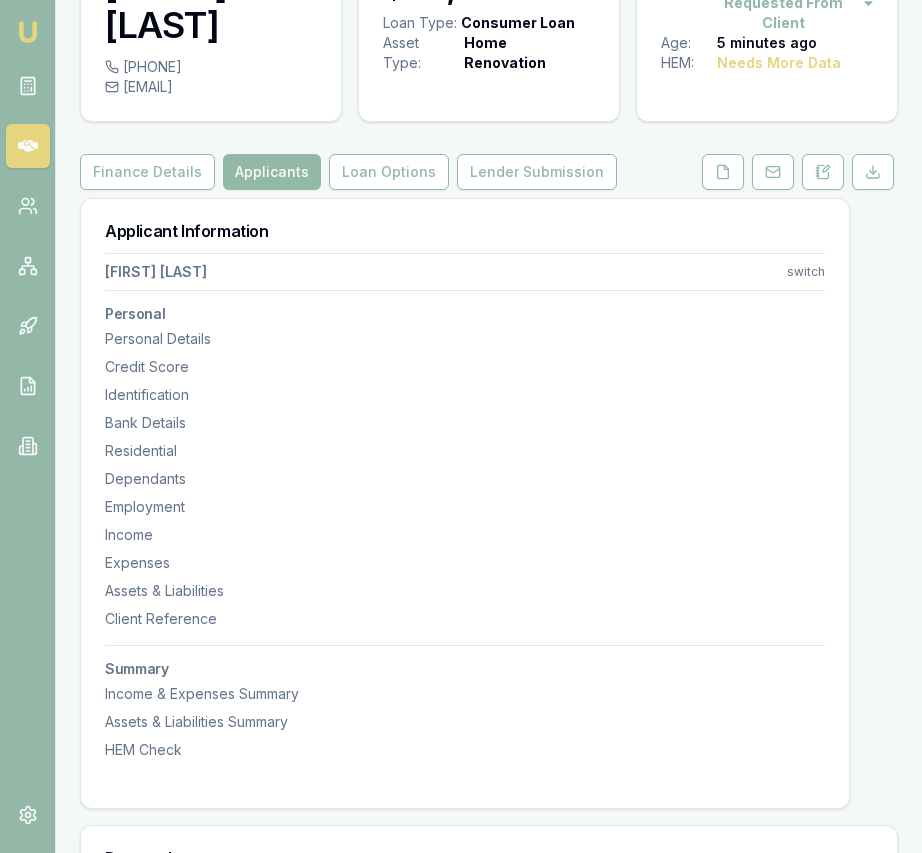 scroll, scrollTop: 520, scrollLeft: 0, axis: vertical 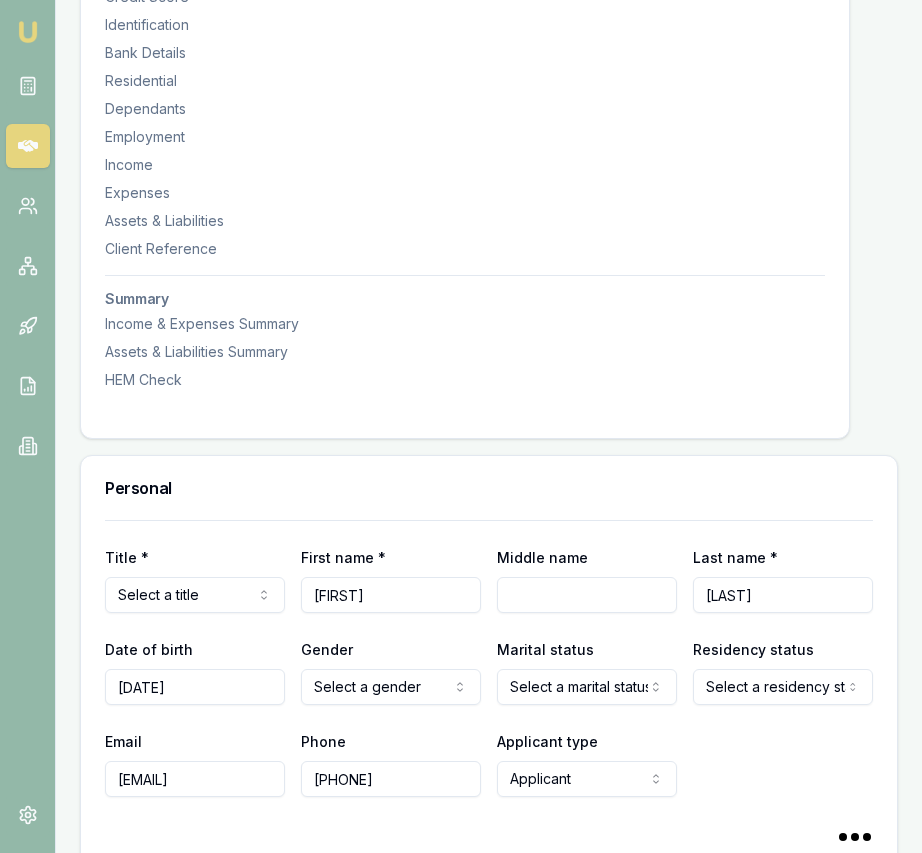 click on "Emu Broker Deals View D-UTQTKWSQE2 Eujin Ooi Toggle Menu Customer [FIRST] [LAST] [PHONE] [EMAIL] Finance Summary $25,000 Loan Type: Consumer Loan Asset Type : Home Renovation Deal Dynamics Stage: Documents Requested From Client Age: 5 minutes ago HEM: Needs More Data Finance Details Applicants Loan Options Lender Submission Applicant Information [FIRST] [LAST] switch Personal Personal Details Credit Score Identification Bank Details Residential Dependants Employment Income Expenses Assets & Liabilities Client Reference Summary Income & Expenses Summary Assets & Liabilities Summary HEM Check Personal Title * Select a title Mr Mrs Miss Ms Dr Prof First name * [FIRST] Middle name Last name * [LAST] Date of birth 04/07/1982 Gender Select a gender Male Female Other Not disclosed Marital status Select a marital status Single Married De facto Separated Divorced Widowed Residency status Select a residency status Australian citizen Permanent resident Visa holder Email Phone [PHONE] Low" at bounding box center [461, -94] 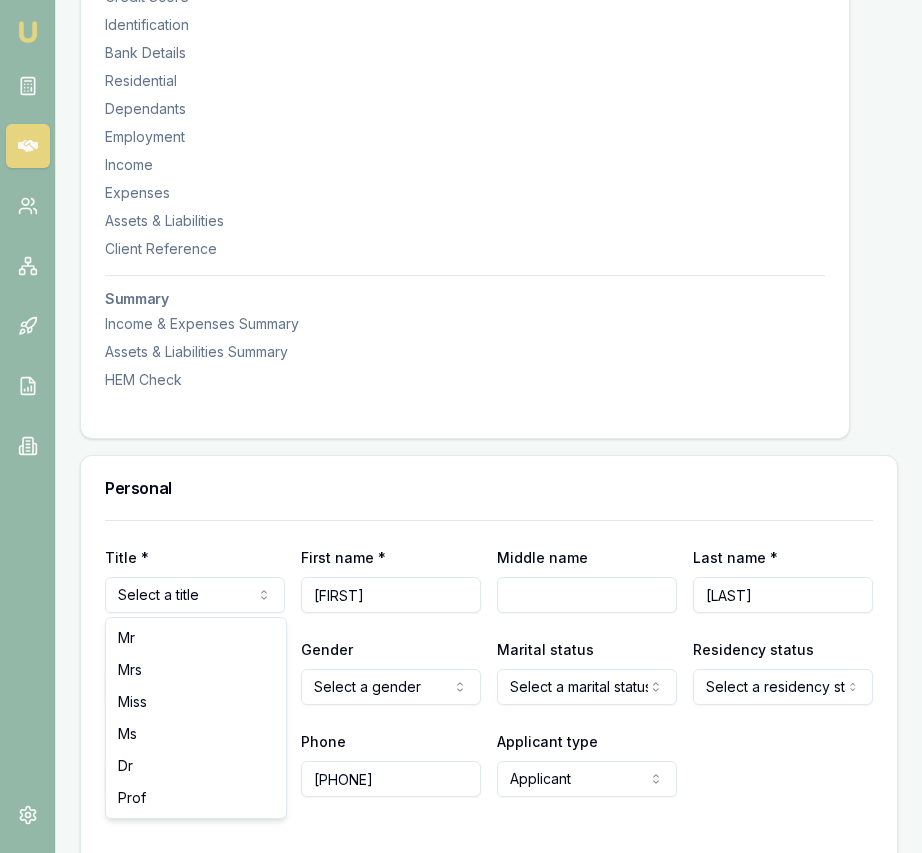 click on "Emu Broker Deals View D-UTQTKWSQE2 Eujin Ooi Toggle Menu Customer [FIRST] [LAST] [PHONE] [EMAIL] Finance Summary $25,000 Loan Type: Consumer Loan Asset Type : Home Renovation Deal Dynamics Stage: Documents Requested From Client Age: 5 minutes ago HEM: Needs More Data Finance Details Applicants Loan Options Lender Submission Applicant Information [FIRST] [LAST] switch Personal Personal Details Credit Score Identification Bank Details Residential Dependants Employment Income Expenses Assets & Liabilities Client Reference Summary Income & Expenses Summary Assets & Liabilities Summary HEM Check Personal Title * Select a title Mr Mrs Miss Ms Dr Prof First name * [FIRST] Middle name Last name * [LAST] Date of birth 04/07/1982 Gender Select a gender Male Female Other Not disclosed Marital status Select a marital status Single Married De facto Separated Divorced Widowed Residency status Select a residency status Australian citizen Permanent resident Visa holder Email Phone [PHONE] Low" at bounding box center [461, -94] 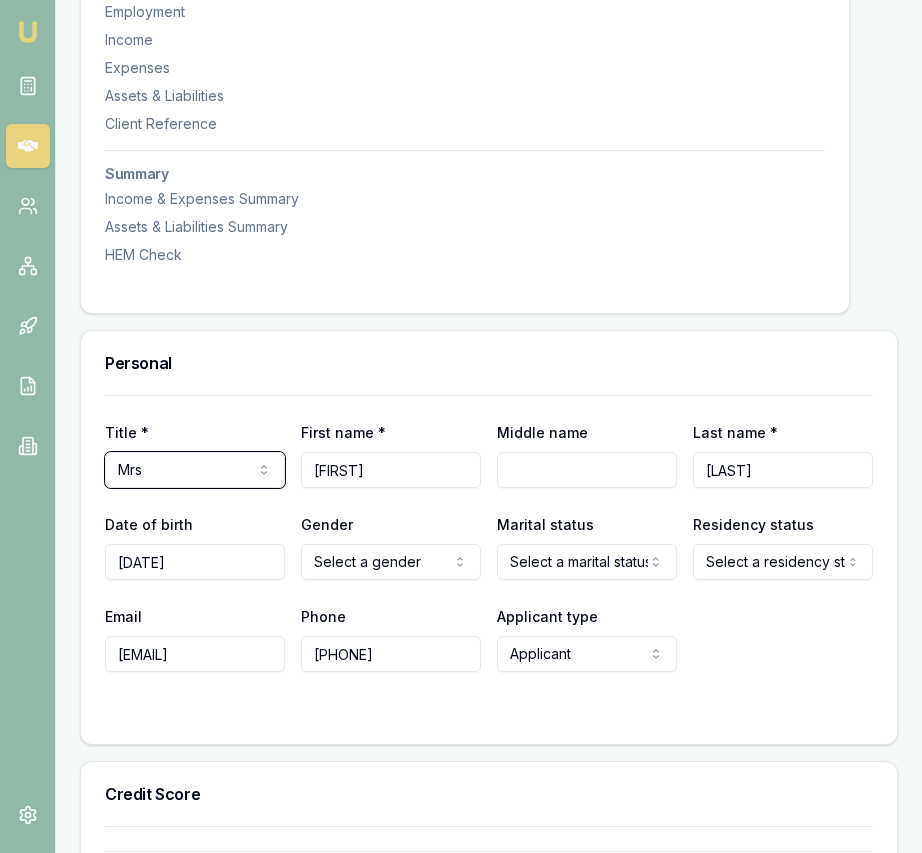 scroll, scrollTop: 669, scrollLeft: 0, axis: vertical 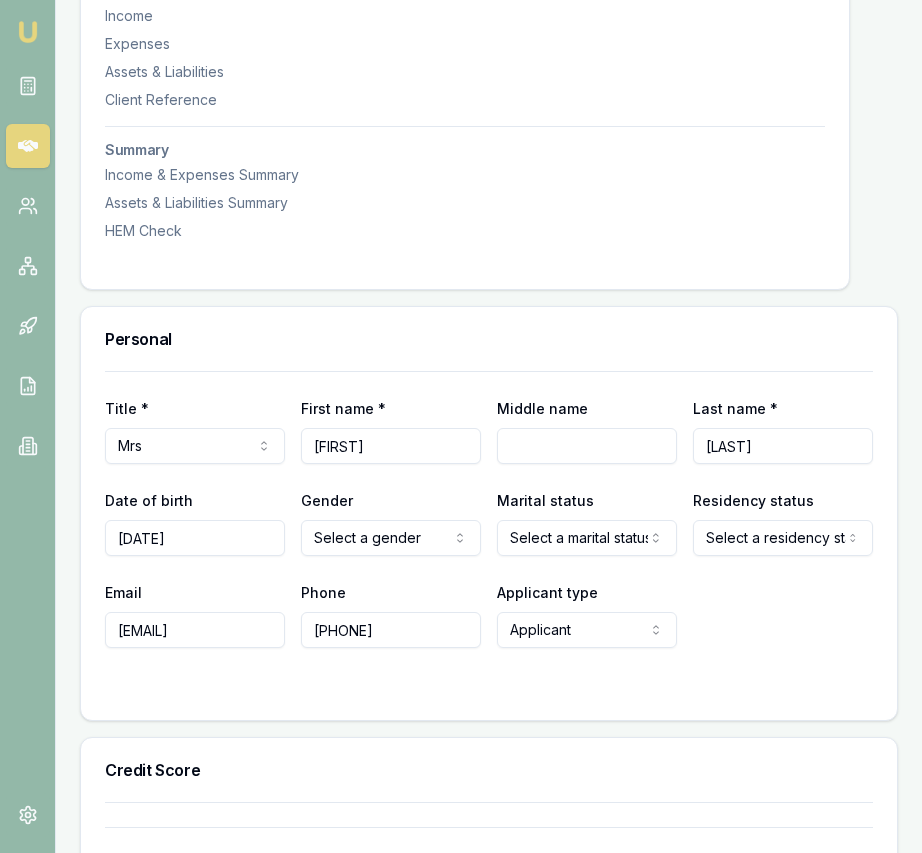 click on "Emu Broker Deals View D-UTQTKWSQE2 Eujin Ooi Toggle Menu Customer [FIRST] [LAST] [PHONE] [EMAIL] Finance Summary $25,000 Loan Type: Consumer Loan Asset Type : Home Renovation Deal Dynamics Stage: Documents Requested From Client Age: 5 minutes ago HEM: Needs More Data Finance Details Applicants Loan Options Lender Submission Applicant Information [FIRST] [LAST] switch Personal Personal Details Credit Score Identification Bank Details Residential Dependants Employment Income Expenses Assets & Liabilities Client Reference Summary Income & Expenses Summary Assets & Liabilities Summary HEM Check Personal Title * Mrs Mr Mrs Miss Ms Dr Prof First name * [FIRST] Middle name Last name * [LAST] Date of birth 04/07/1982 Gender Select a gender Male Female Other Not disclosed Marital status Select a marital status Single Married De facto Separated Divorced Widowed Residency status Select a residency status Australian citizen Permanent resident Visa holder Email [EMAIL] Low" at bounding box center (461, -243) 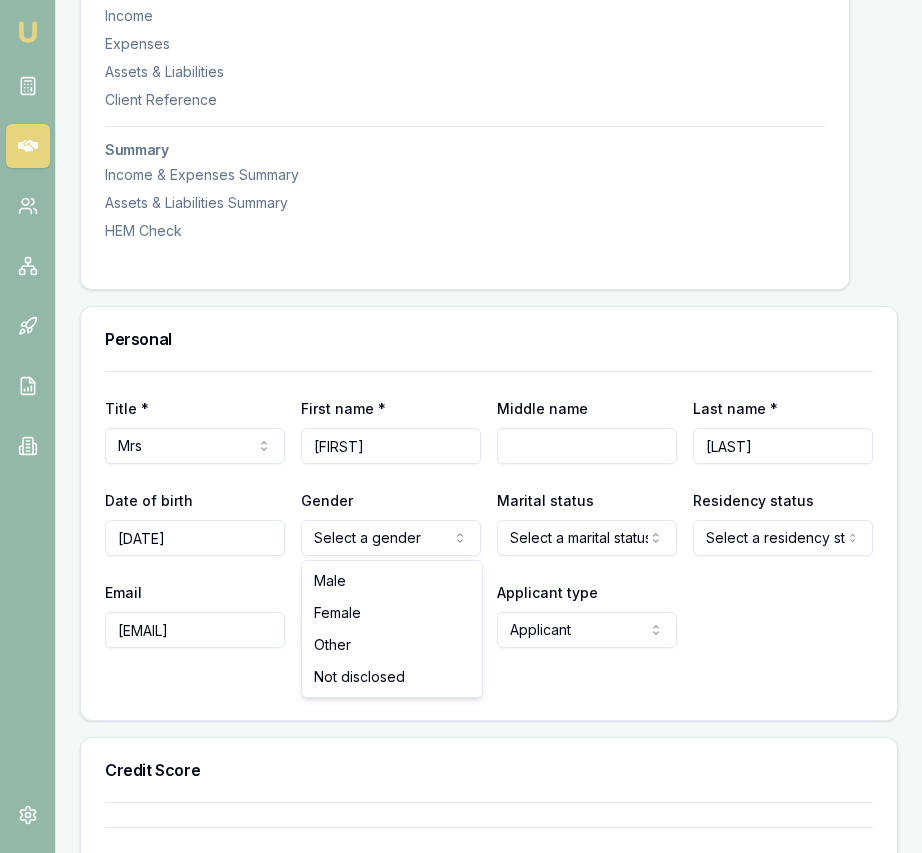 select on "FEMALE" 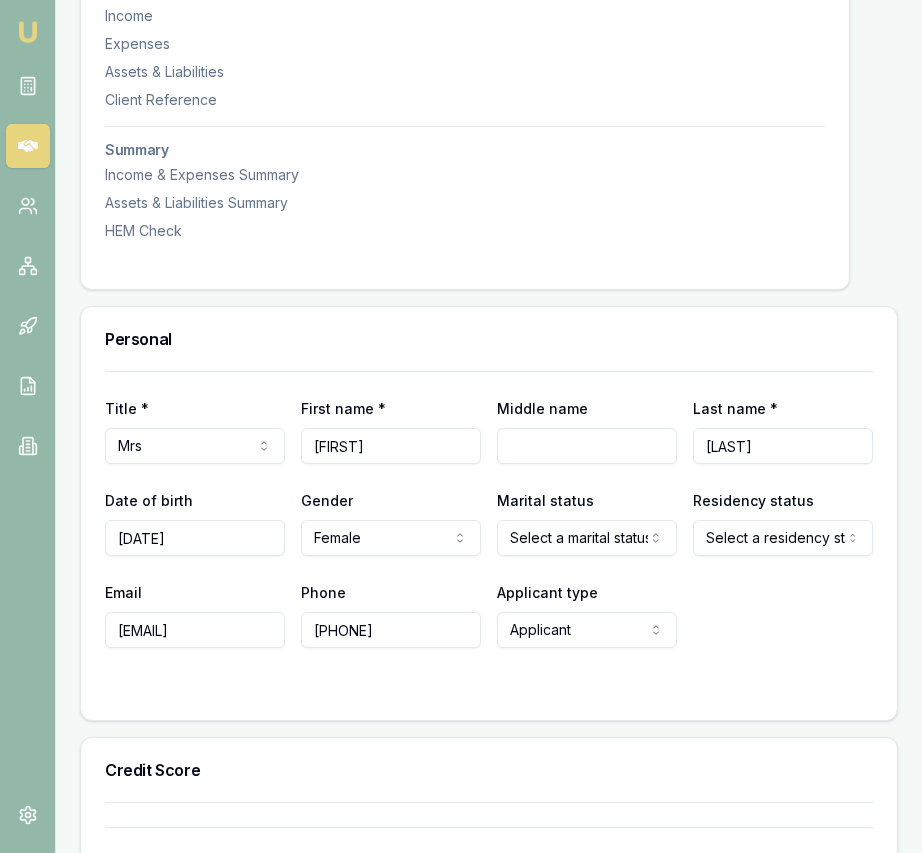 click on "Emu Broker Deals View D-UTQTKWSQE2 Eujin Ooi Toggle Menu Customer [FIRST] [LAST] [PHONE] [EMAIL] Finance Summary $25,000 Loan Type: Consumer Loan Asset Type : Home Renovation Deal Dynamics Stage: Documents Requested From Client Age: 5 minutes ago HEM: Needs More Data Finance Details Applicants Loan Options Lender Submission Applicant Information [FIRST] [LAST] switch Personal Personal Details Credit Score Identification Bank Details Residential Dependants Employment Income Expenses Assets & Liabilities Client Reference Summary Income & Expenses Summary Assets & Liabilities Summary HEM Check Personal Title * Mrs Mr Mrs Miss Ms Dr Prof First name * [FIRST] Middle name Last name * [LAST] Date of birth 04/07/1982 Gender Female Male Female Other Not disclosed Marital status Select a marital status Single Married De facto Separated Divorced Widowed Residency status Select a residency status Australian citizen Permanent resident Visa holder Email [EMAIL] Phone Fair" at bounding box center (461, -243) 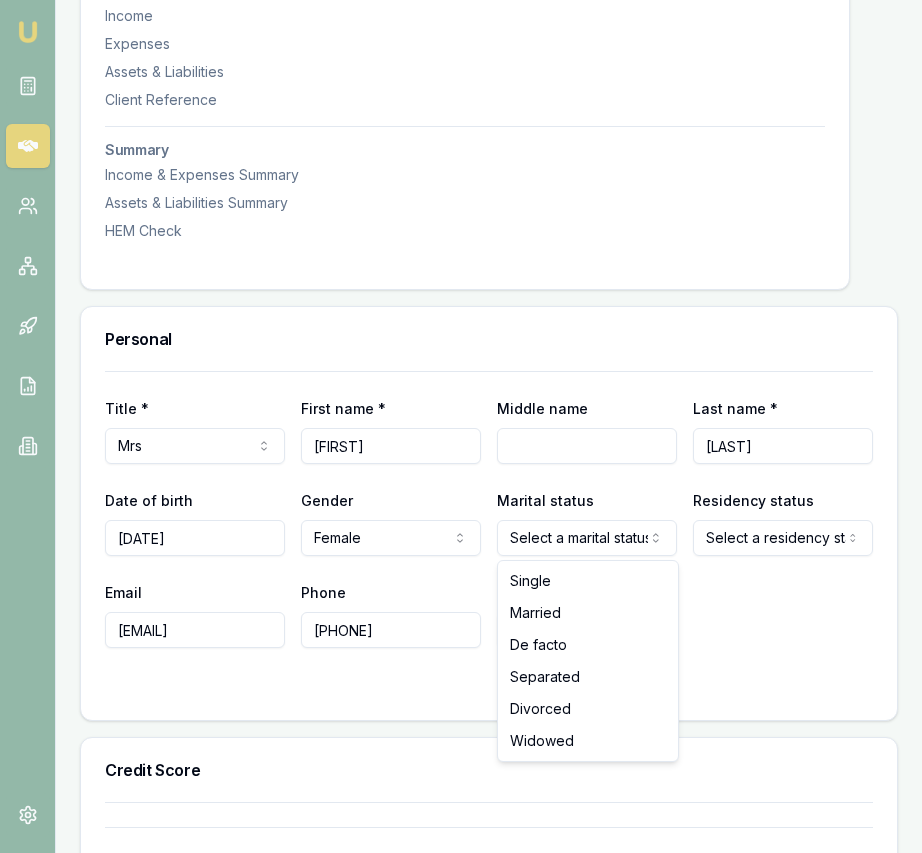 select on "MARRIED" 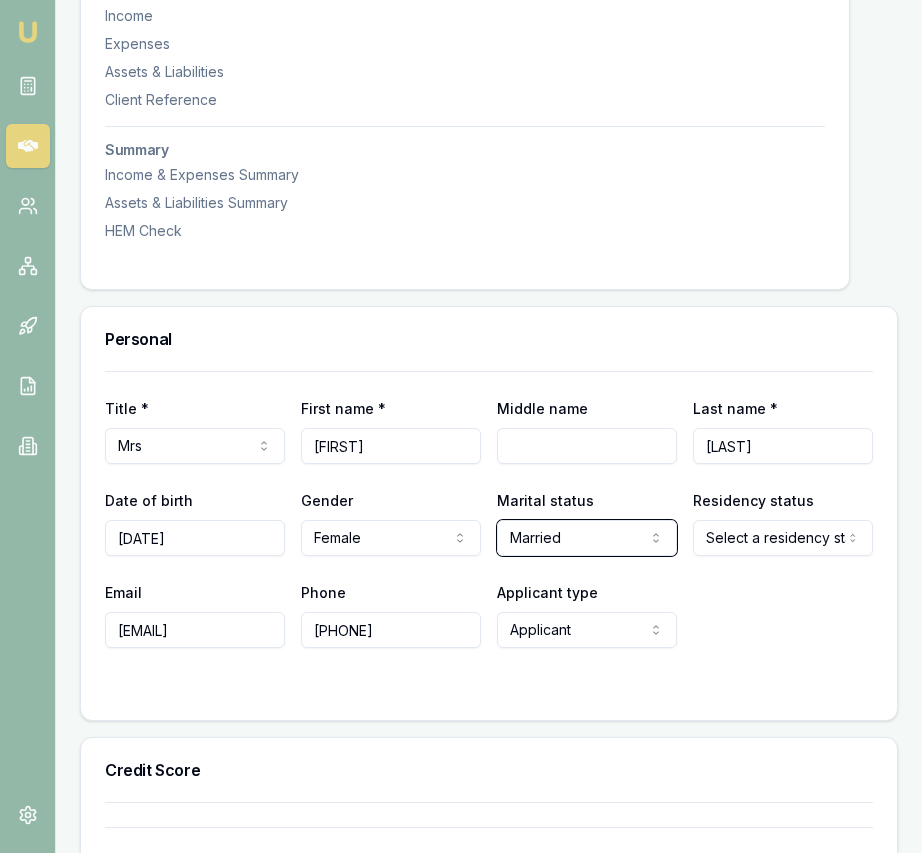 scroll, scrollTop: 667, scrollLeft: 0, axis: vertical 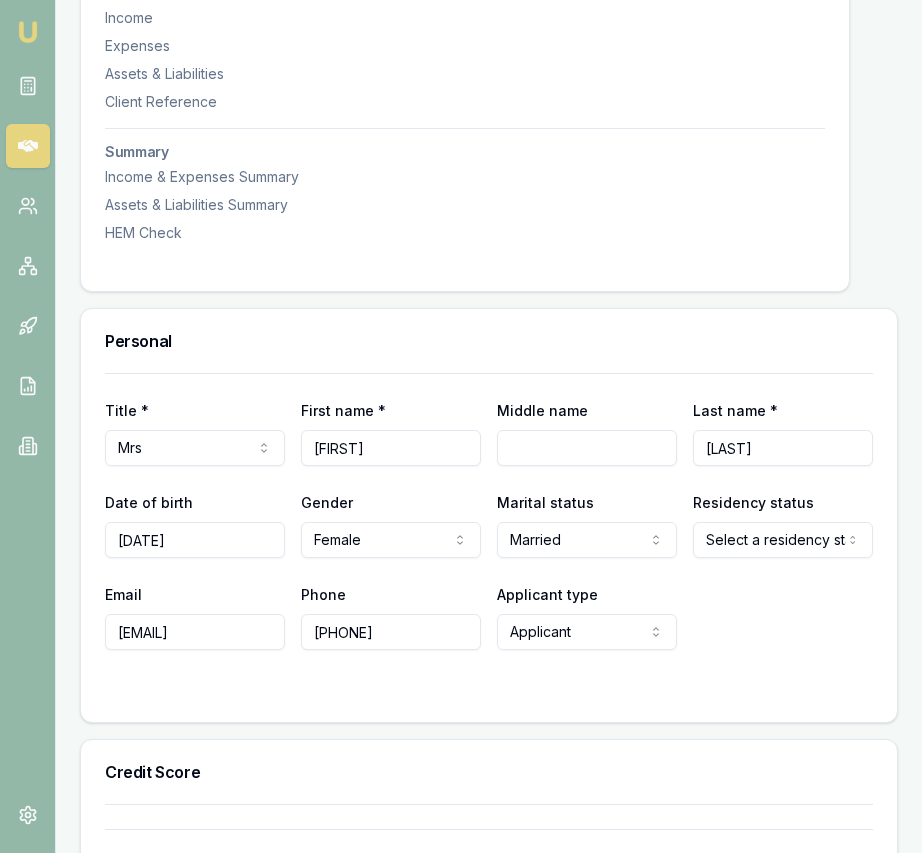 click on "Emu Broker Deals View D-UTQTKWSQE2 Eujin Ooi Toggle Menu Customer [FIRST] [LAST] [PHONE] [EMAIL] Finance Summary $25,000 Loan Type: Consumer Loan Asset Type : Home Renovation Deal Dynamics Stage: Documents Requested From Client Age: 5 minutes ago HEM: Needs More Data Finance Details Applicants Loan Options Lender Submission Applicant Information [FIRST] [LAST] switch Personal Personal Details Credit Score Identification Bank Details Residential Dependants Employment Income Expenses Assets & Liabilities Client Reference Summary Income & Expenses Summary Assets & Liabilities Summary HEM Check Personal Title * Mrs Mr Mrs Miss Ms Dr Prof First name * [FIRST] Middle name Last name * [LAST] Date of birth 04/07/1982 Gender Female Male Female Other Not disclosed Marital status Married Single Married De facto Separated Divorced Widowed Residency status Select a residency status Australian citizen Permanent resident Visa holder Email [EMAIL] Phone [PHONE] Applicant" at bounding box center (461, -241) 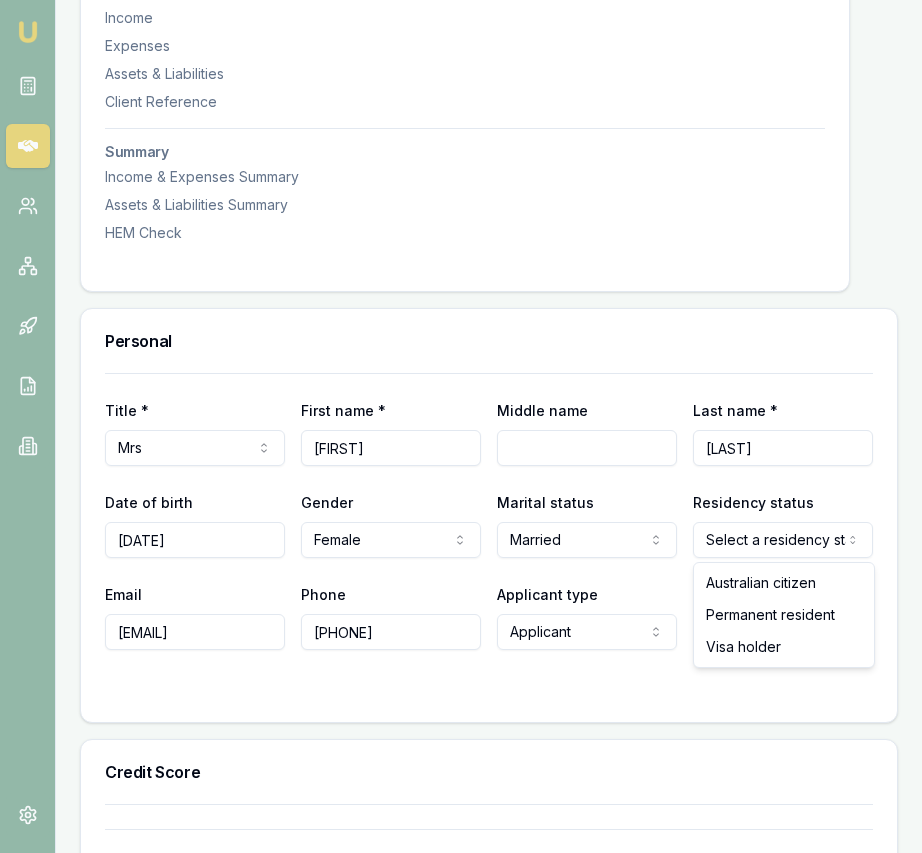select on "AUSTRALIAN_CITIZEN" 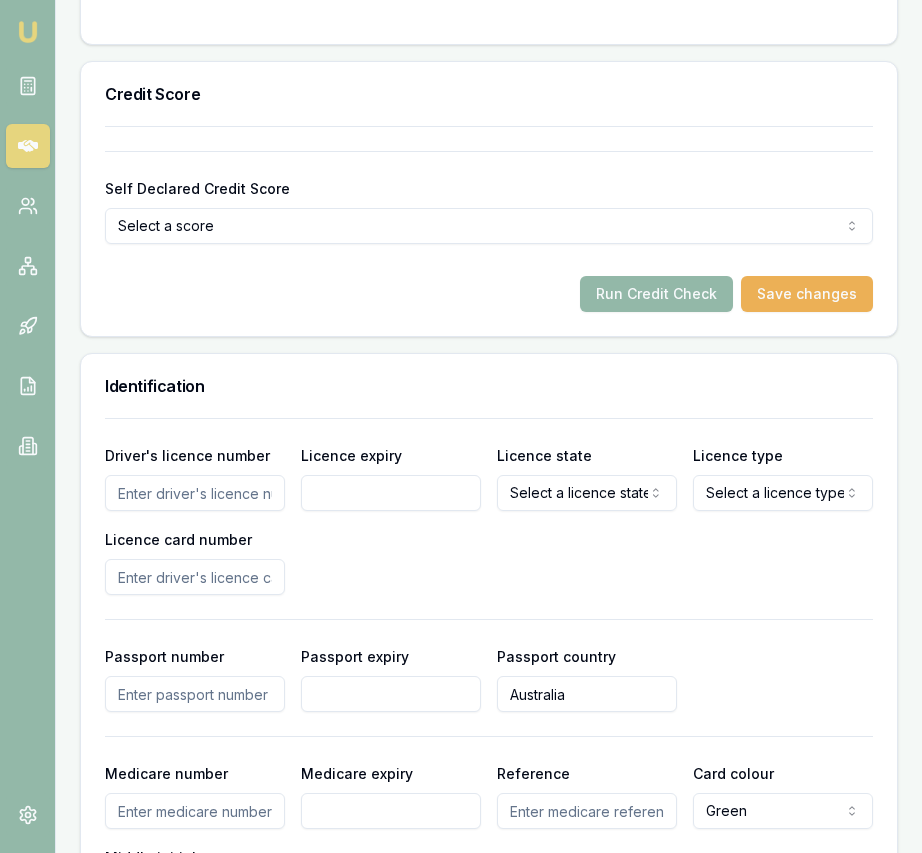 scroll, scrollTop: 1348, scrollLeft: 0, axis: vertical 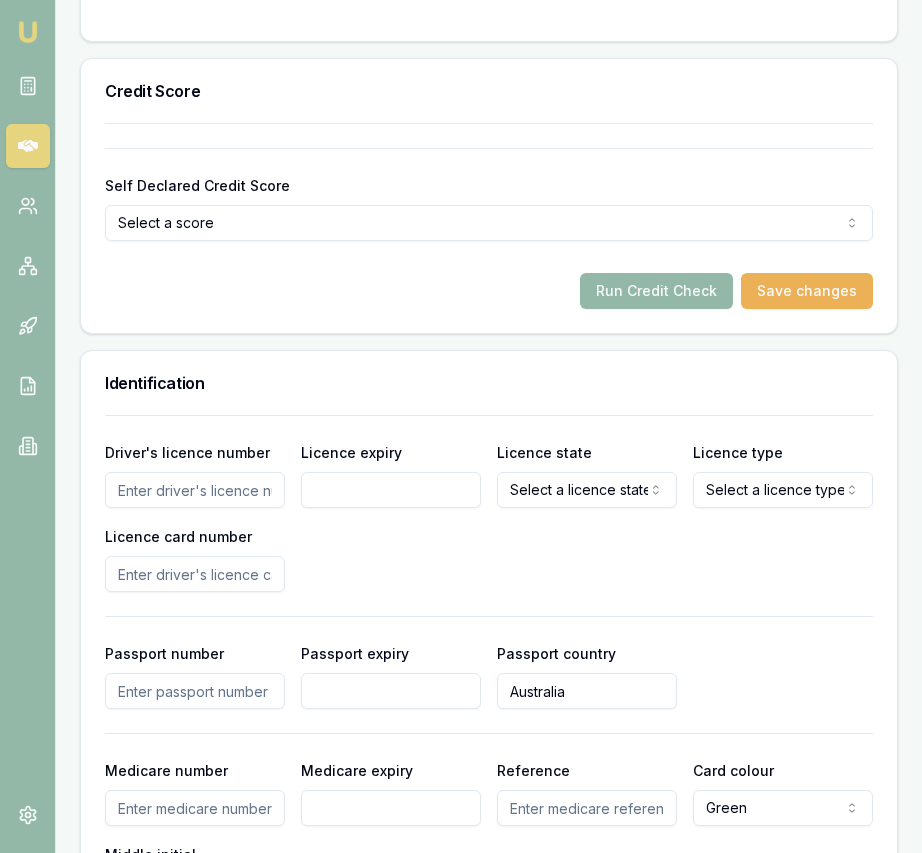 click on "Driver's licence number" at bounding box center (195, 490) 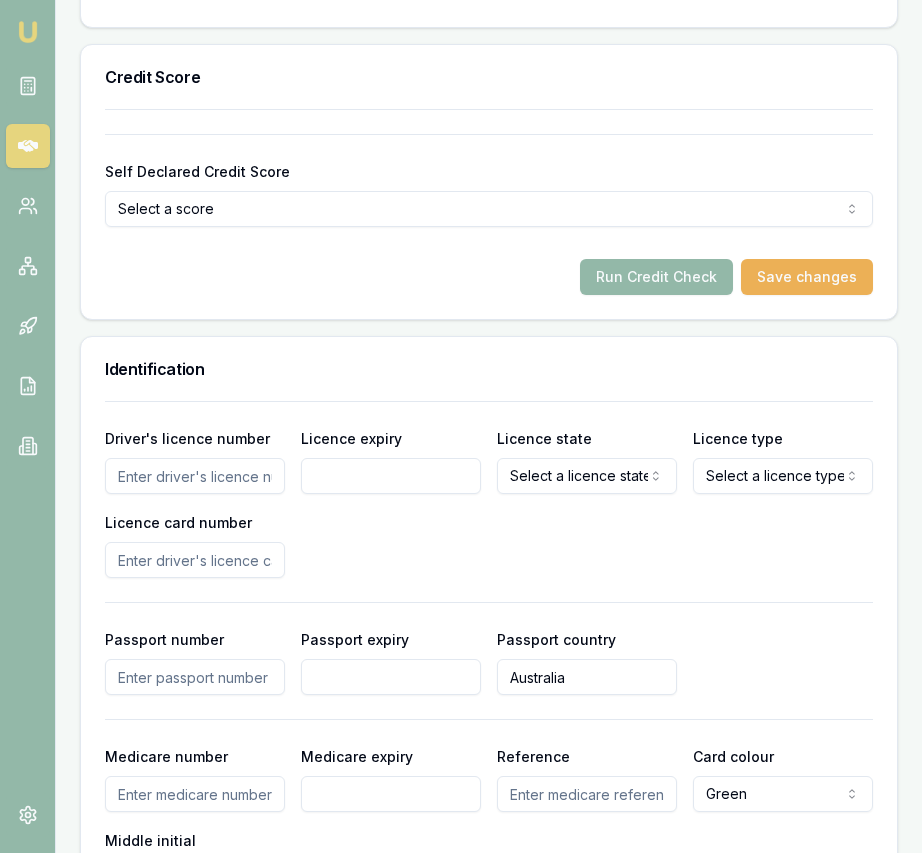 scroll, scrollTop: 1363, scrollLeft: 0, axis: vertical 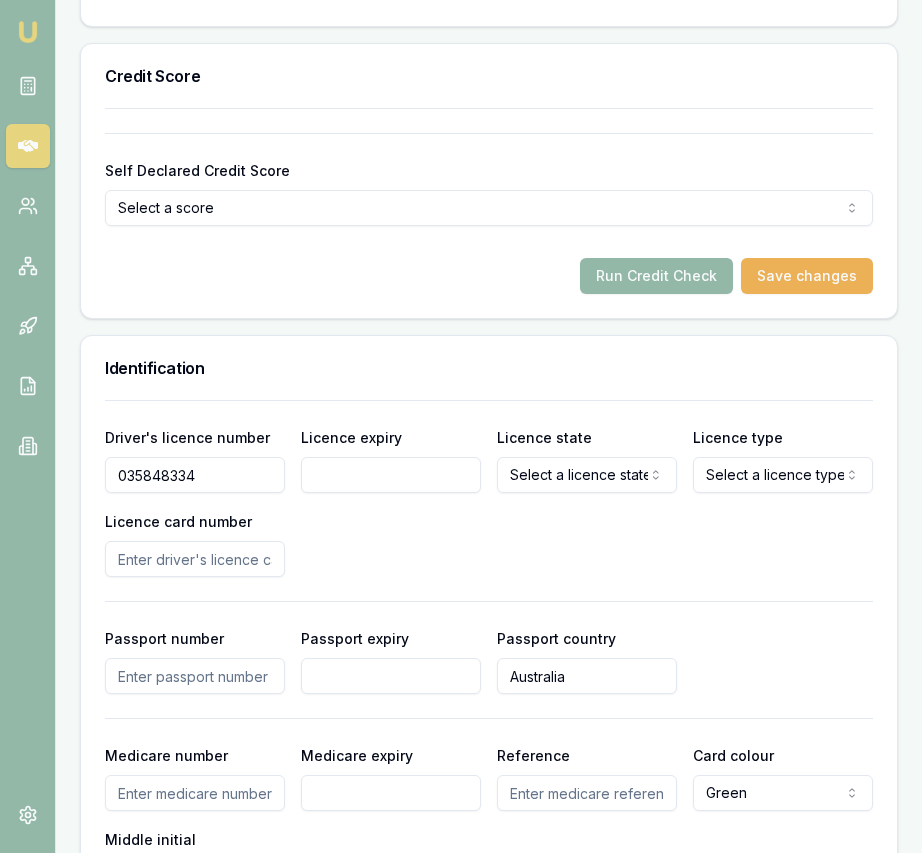 type on "035848334" 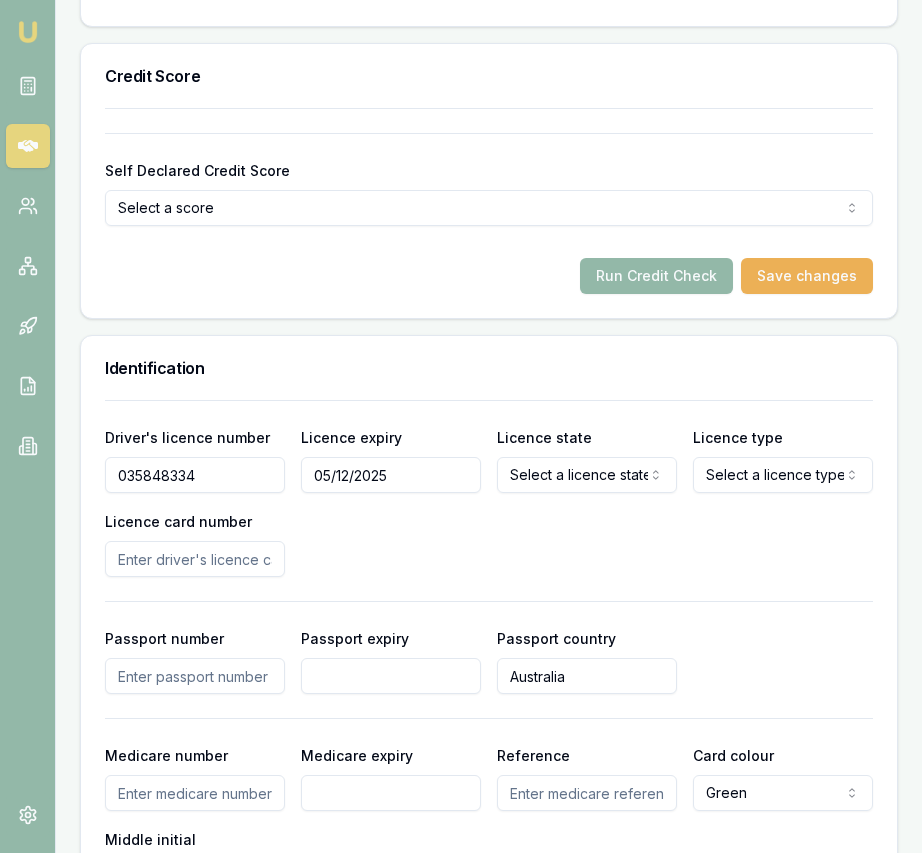 type on "05/12/2025" 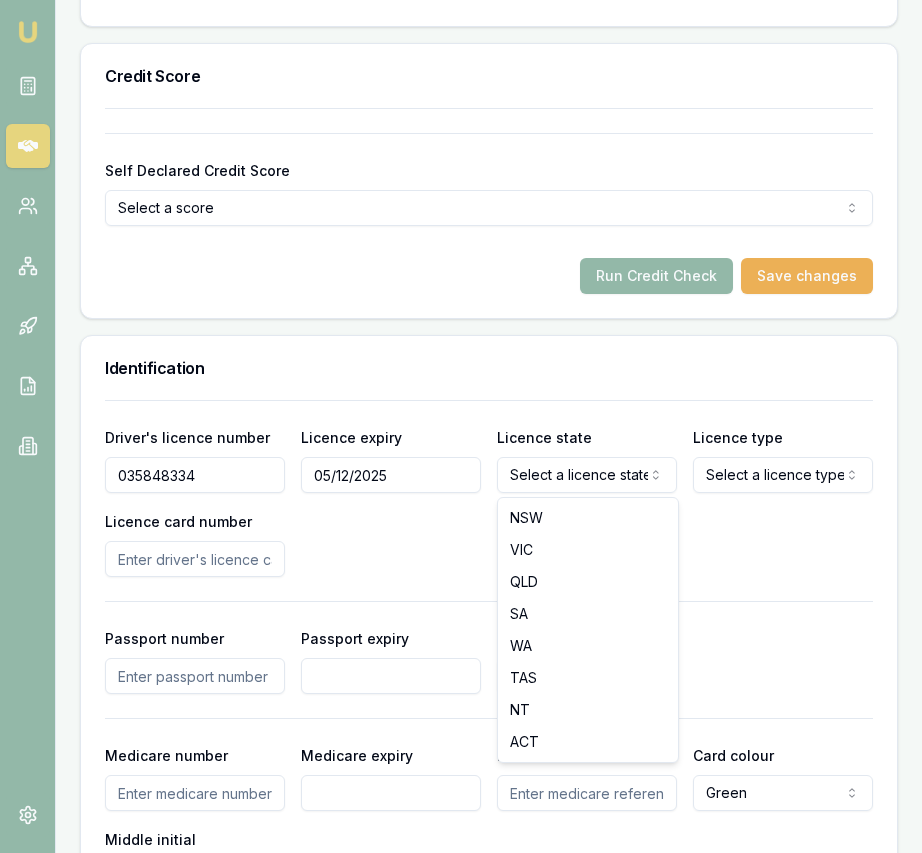 click on "Emu Broker Deals View D-UTQTKWSQE2 Eujin Ooi Toggle Menu Customer [FIRST] [LAST] [PHONE] [EMAIL] Finance Summary $25,000 Loan Type: Consumer Loan Asset Type : Home Renovation Deal Dynamics Stage: Documents Requested From Client Age: 6 minutes ago HEM: Needs More Data Finance Details Applicants Loan Options Lender Submission Applicant Information [FIRST] [LAST] switch Personal Personal Details Credit Score Identification Bank Details Residential Dependants Employment Income Expenses Assets & Liabilities Client Reference Summary Income & Expenses Summary Assets & Liabilities Summary HEM Check Personal Title * Mrs Mr Mrs Miss Ms Dr Prof First name * [FIRST] Middle name Last name * [LAST] Date of birth 04/07/1982 Gender Female Male Female Other Not disclosed Marital status Married Single Married De facto Separated Divorced Widowed Residency status Australian citizen Australian citizen Permanent resident Visa holder Email [EMAIL] Phone [PHONE] Applicant type SA" at bounding box center (461, -937) 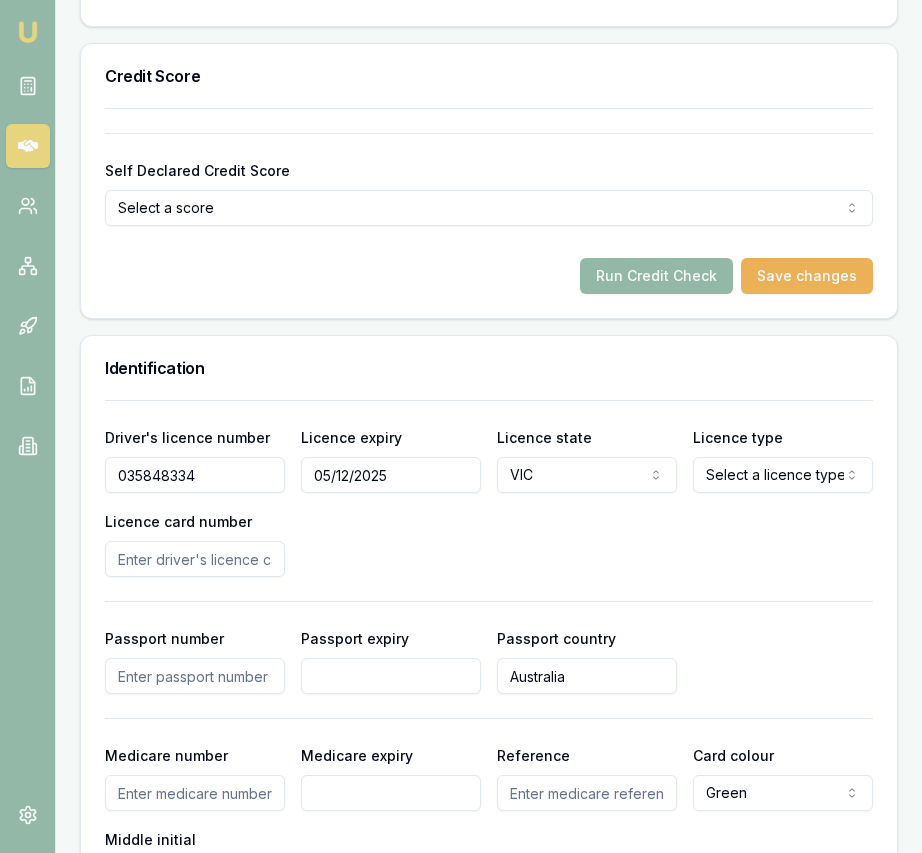 click on "Emu Broker Deals View D-UTQTKWSQE2 Eujin Ooi Toggle Menu Customer [FIRST] [LAST] [PHONE] [EMAIL] Finance Summary $25,000 Loan Type: Consumer Loan Asset Type : Home Renovation Deal Dynamics Stage: Documents Requested From Client Age: 6 minutes ago HEM: Needs More Data Finance Details Applicants Loan Options Lender Submission Applicant Information [FIRST] [LAST] switch Personal Personal Details Credit Score Identification Bank Details Residential Dependants Employment Income Expenses Assets & Liabilities Client Reference Summary Income & Expenses Summary Assets & Liabilities Summary HEM Check Personal Title * Mrs Mr Mrs Miss Ms Dr Prof First name * [FIRST] Middle name Last name * [LAST] Date of birth 04/07/1982 Gender Female Male Female Other Not disclosed Marital status Married Single Married De facto Separated Divorced Widowed Residency status Australian citizen Australian citizen Permanent resident Visa holder Email [EMAIL] Phone [PHONE] Applicant type SA" at bounding box center [461, -937] 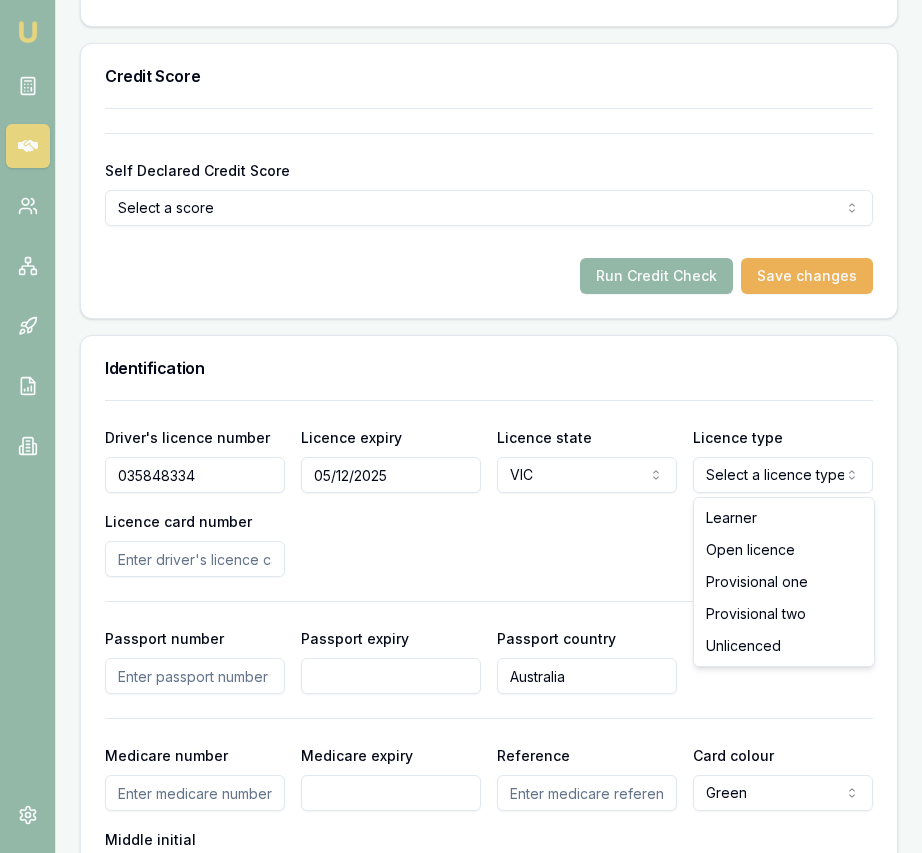 select on "OPEN_LICENCE" 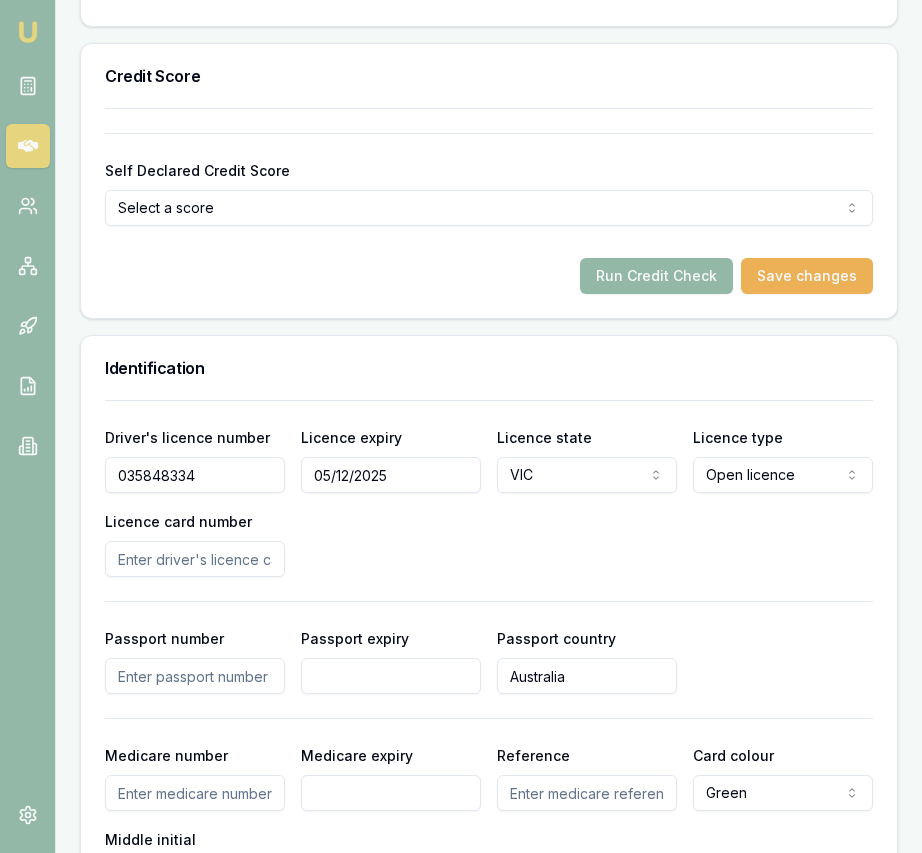 click on "Licence card number" at bounding box center (195, 559) 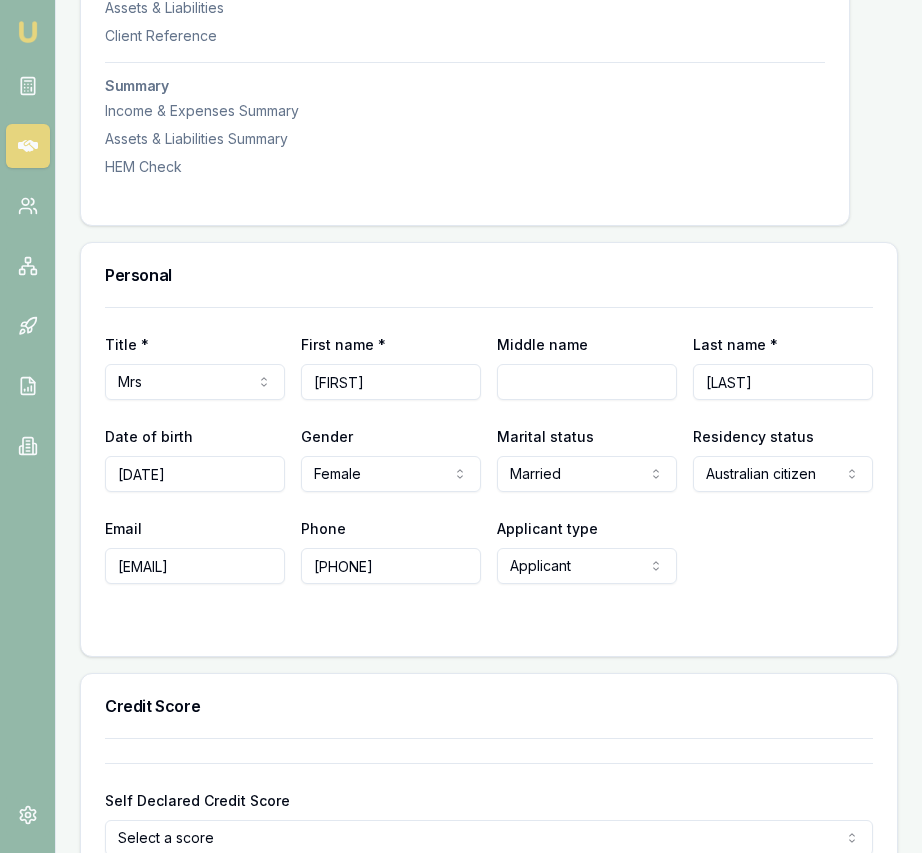 scroll, scrollTop: 748, scrollLeft: 0, axis: vertical 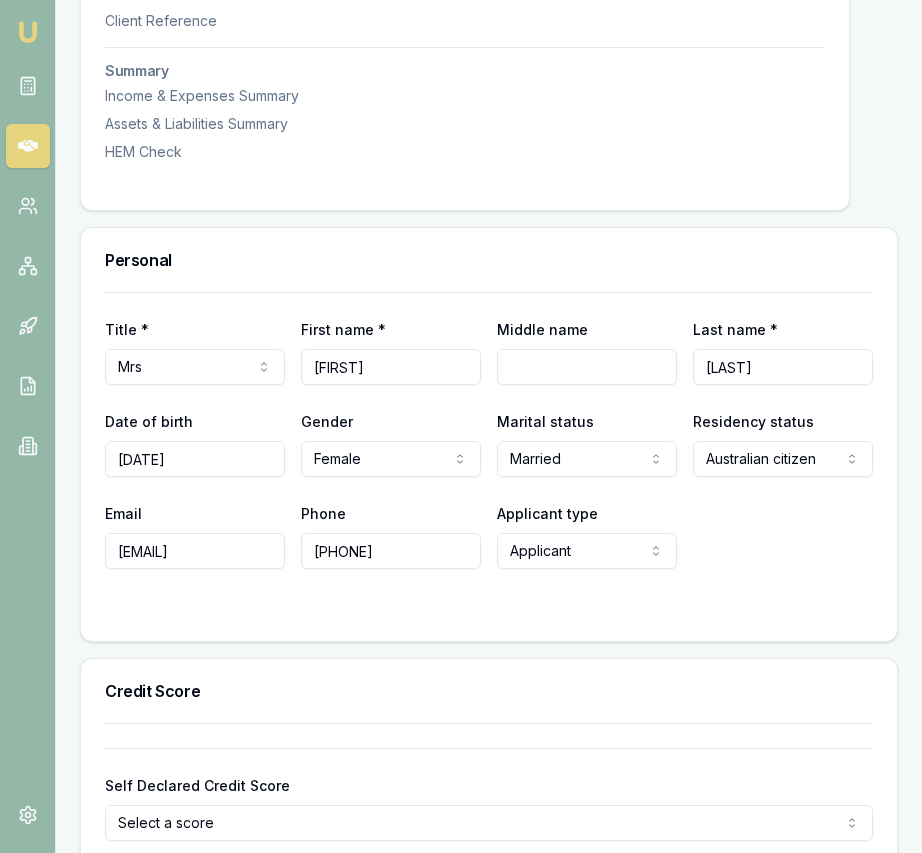 click on "[DATE]" at bounding box center (195, 459) 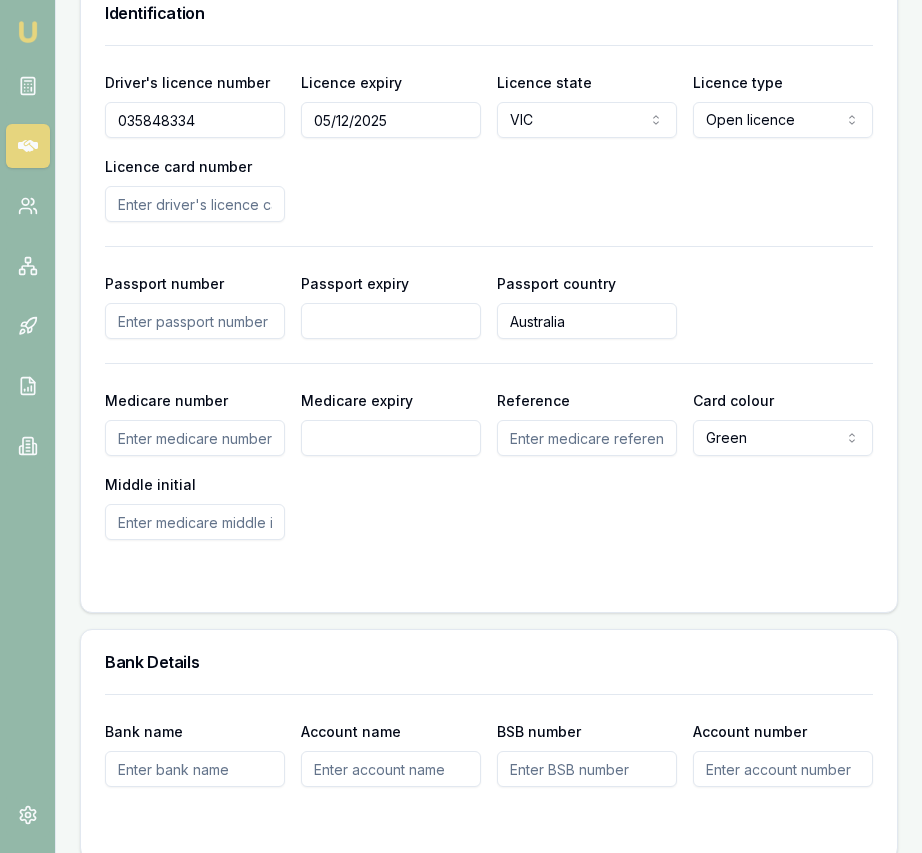 scroll, scrollTop: 1715, scrollLeft: 0, axis: vertical 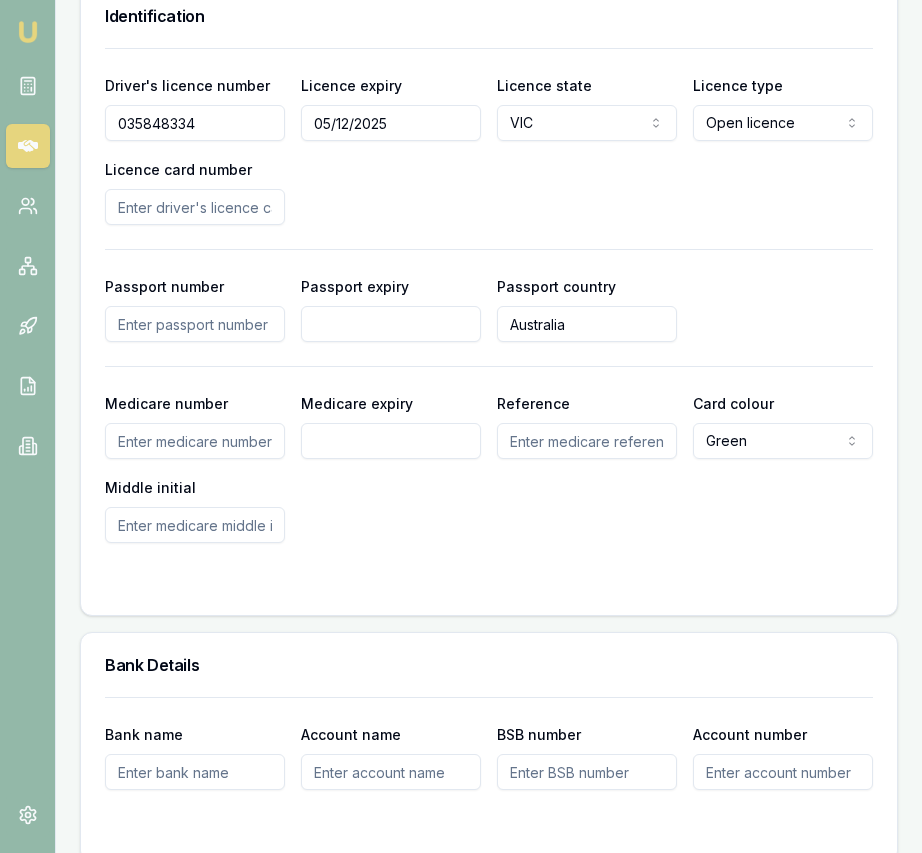 click on "Licence card number" at bounding box center [195, 207] 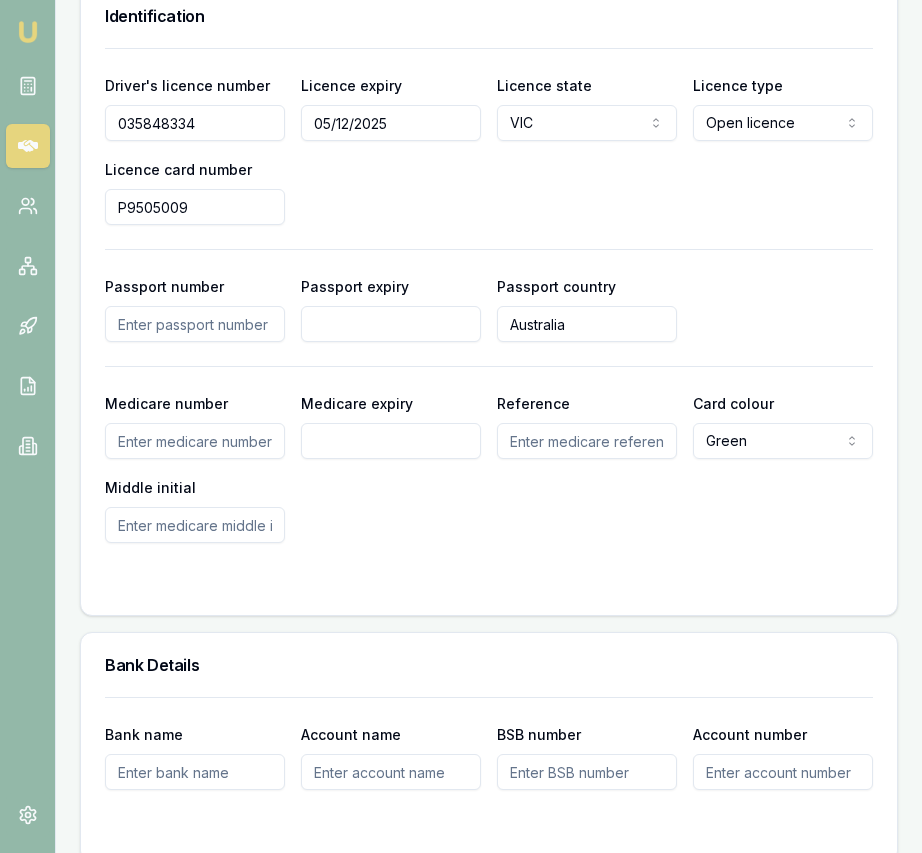 type on "P9505009" 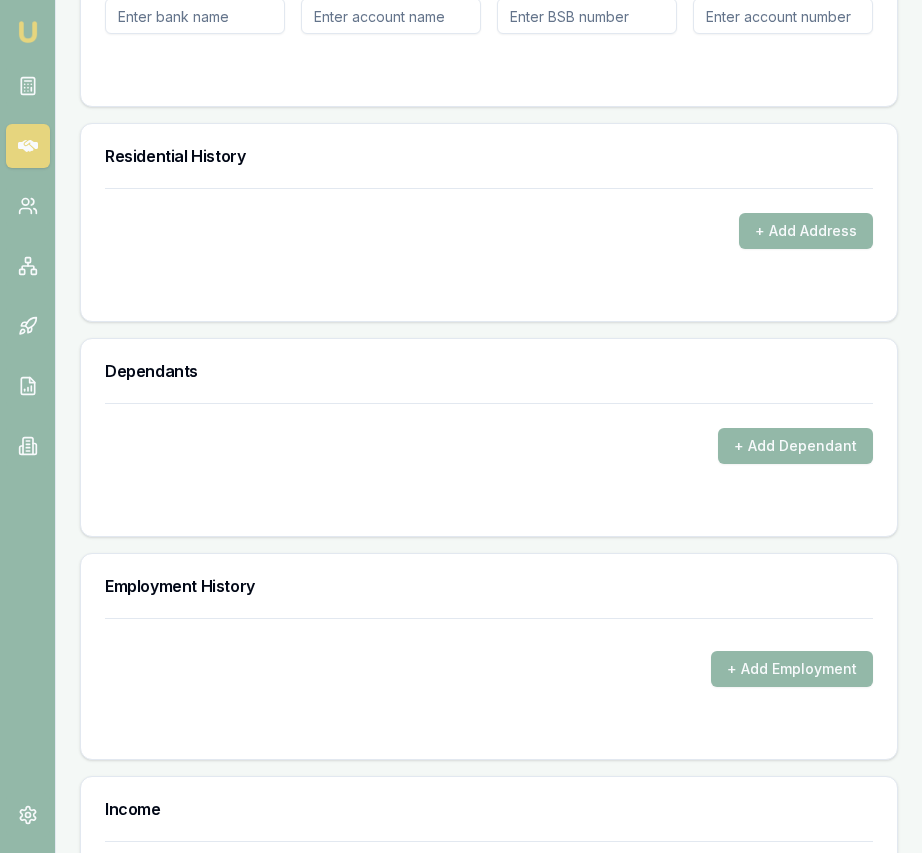 scroll, scrollTop: 2519, scrollLeft: 0, axis: vertical 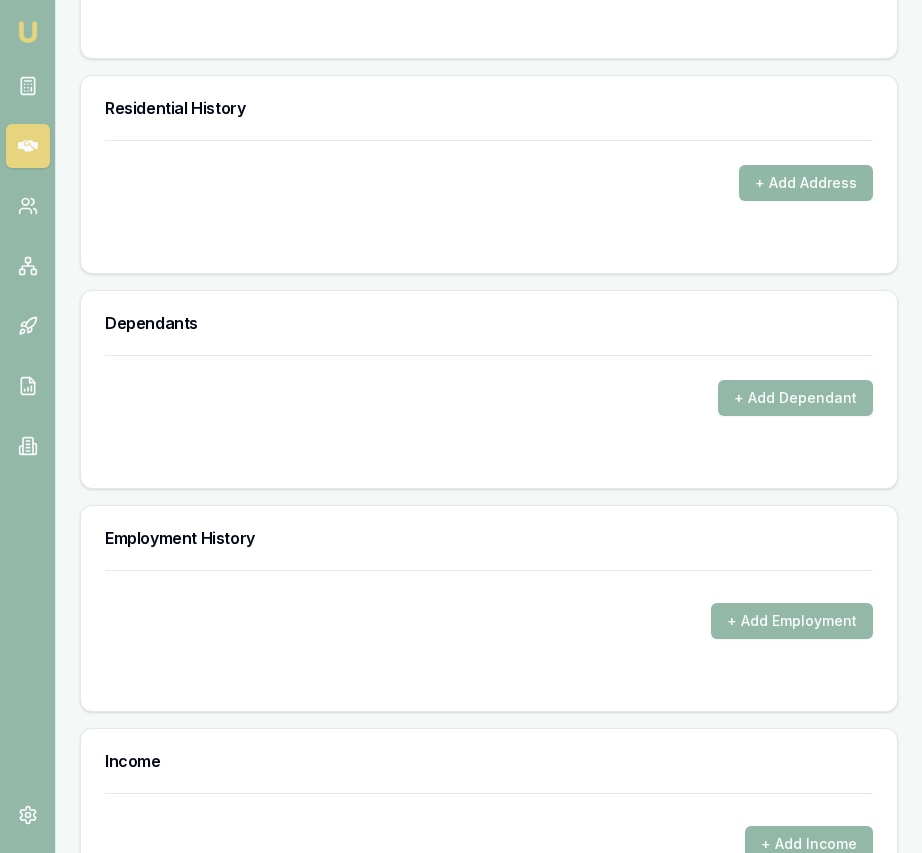 click on "+ Add Address" at bounding box center (806, 183) 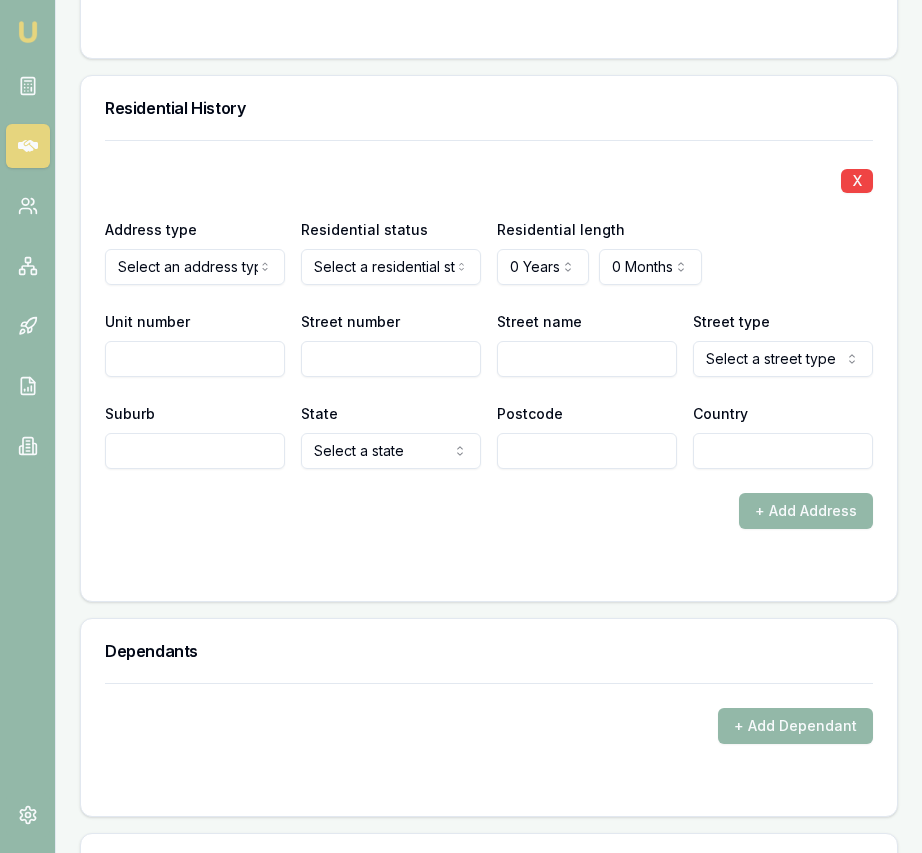 click on "Emu Broker Deals View D-UTQTKWSQE2 [FIRST] [LAST] Toggle Menu Customer [FIRST] [LAST] [PHONE] [EMAIL] Finance Summary $25,000 Loan Type: Consumer Loan Asset Type : Home Renovation Deal Dynamics Stage: Documents Requested From Client Age: 6 minutes ago HEM: Needs More Data Finance Details Applicants Loan Options Lender Submission Applicant Information [FIRST] [LAST] switch Personal Personal Details Credit Score Identification Bank Details Residential Dependants Employment Income Expenses Assets & Liabilities Client Reference Summary Income & Expenses Summary Assets & Liabilities Summary HEM Check Personal Title * Mrs Mr Mrs Miss Ms Dr Prof First name * [FIRST] Middle name Last name * [LAST] Date of birth [DATE] Gender Female Male Female Other Not disclosed Marital status Married Single Married De facto Separated Divorced Widowed Residency status Australian citizen Australian citizen Permanent resident Visa holder Email [EMAIL] Phone [PHONE] Applicant type Low" at bounding box center [461, -2093] 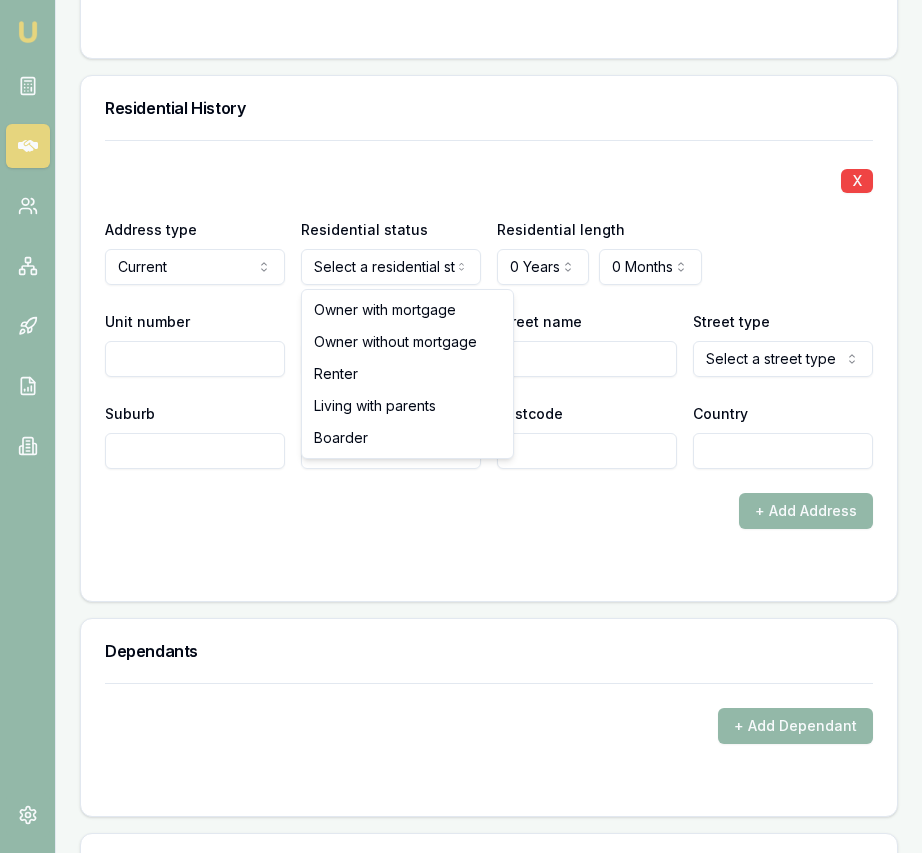 click on "Emu Broker Deals View D-UTQTKWSQE2 [FIRST] [LAST] Toggle Menu Customer [FIRST] [LAST] [PHONE] [EMAIL] Finance Summary $25,000 Loan Type: Consumer Loan Asset Type : Home Renovation Deal Dynamics Stage: Documents Requested From Client Age: 6 minutes ago HEM: Needs More Data Finance Details Applicants Loan Options Lender Submission Applicant Information [FIRST] [LAST] switch Personal Personal Details Credit Score Identification Bank Details Residential Dependants Employment Income Expenses Assets & Liabilities Client Reference Summary Income & Expenses Summary Assets & Liabilities Summary HEM Check Personal Title * Mrs Mr Mrs Miss Ms Dr Prof First name * [FIRST] Middle name Last name * [LAST] Date of birth [DATE] Gender Female Male Female Other Not disclosed Marital status Married Single Married De facto Separated Divorced Widowed Residency status Australian citizen Australian citizen Permanent resident Visa holder Email [EMAIL] Phone [PHONE] Applicant type Low" at bounding box center (461, -2093) 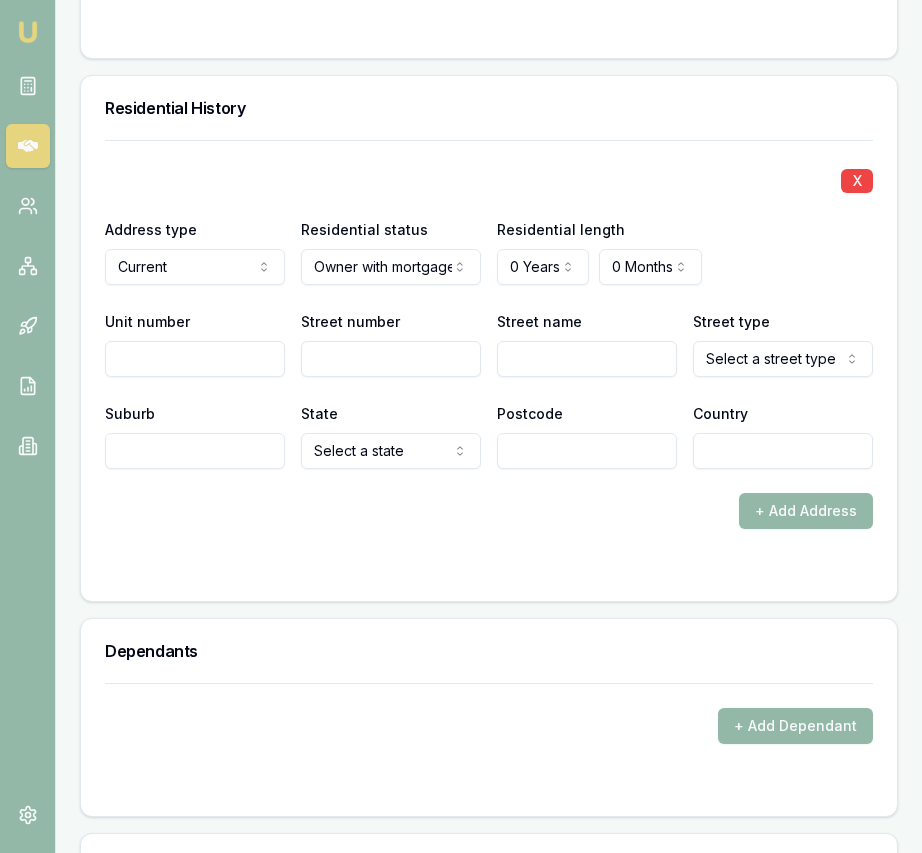 click on "Emu Broker Deals View D-UTQTKWSQE2 [FIRST] [LAST] Toggle Menu Customer [FIRST] [LAST] [PHONE] [EMAIL] Finance Summary $25,000 Loan Type: Consumer Loan Asset Type : Home Renovation Deal Dynamics Stage: Documents Requested From Client Age: 6 minutes ago HEM: Needs More Data Finance Details Applicants Loan Options Lender Submission Applicant Information [FIRST] [LAST] switch Personal Personal Details Credit Score Identification Bank Details Residential Dependants Employment Income Expenses Assets & Liabilities Client Reference Summary Income & Expenses Summary Assets & Liabilities Summary HEM Check Personal Title * Mrs Mr Mrs Miss Ms Dr Prof First name * [FIRST] Middle name Last name * [LAST] Date of birth [DATE] Gender Female Male Female Other Not disclosed Marital status Married Single Married De facto Separated Divorced Widowed Residency status Australian citizen Australian citizen Permanent resident Visa holder Email [EMAIL] Phone [PHONE] Applicant type Low" at bounding box center (461, -2093) 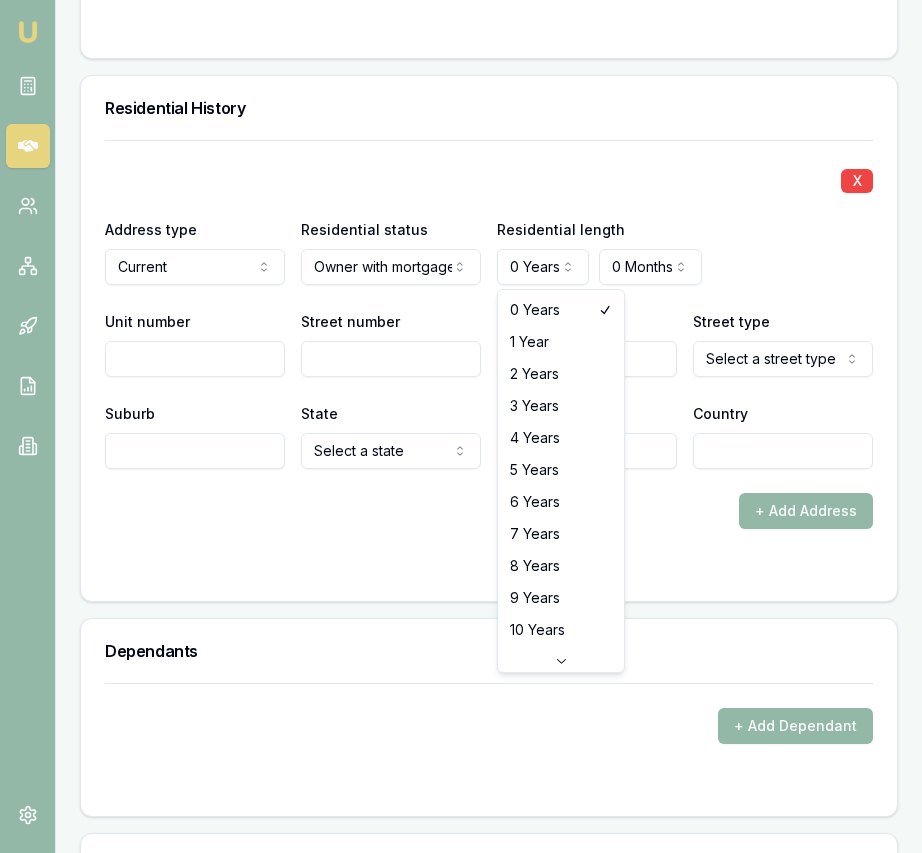 select on "3" 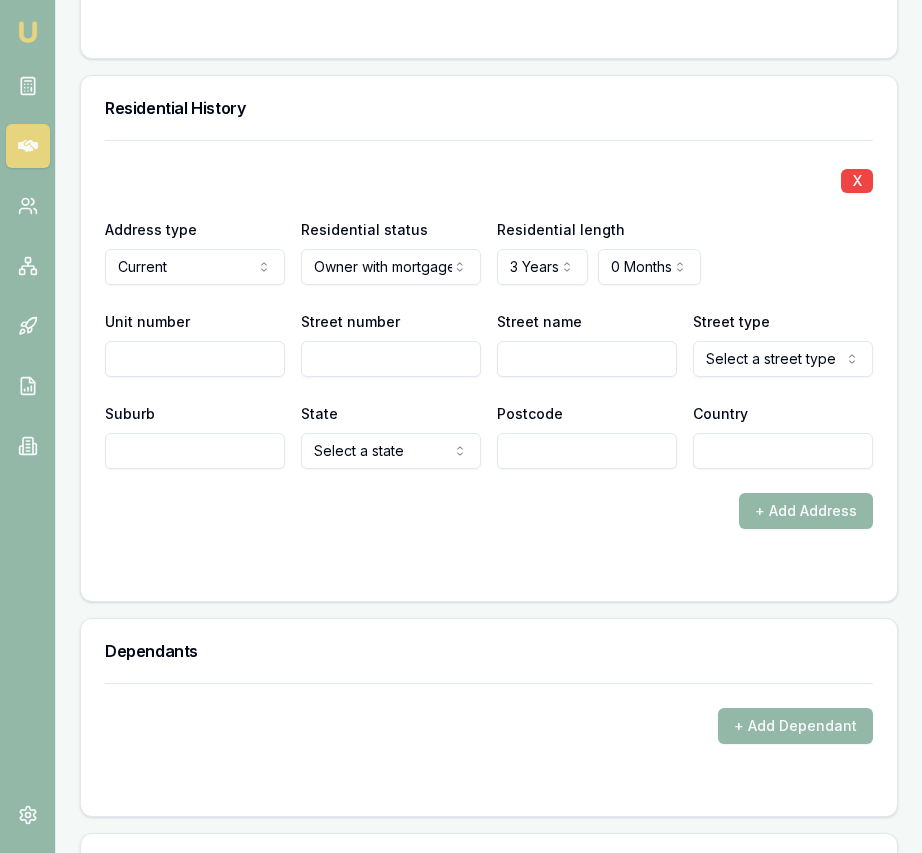click on "Street number" at bounding box center [391, 359] 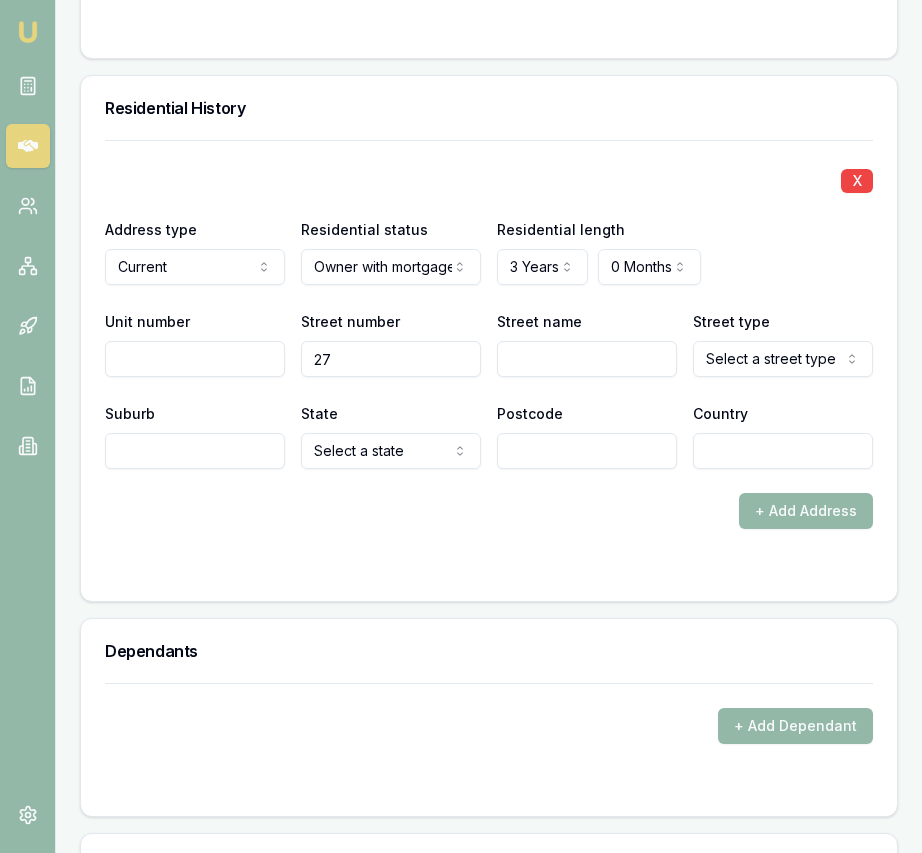 type on "27" 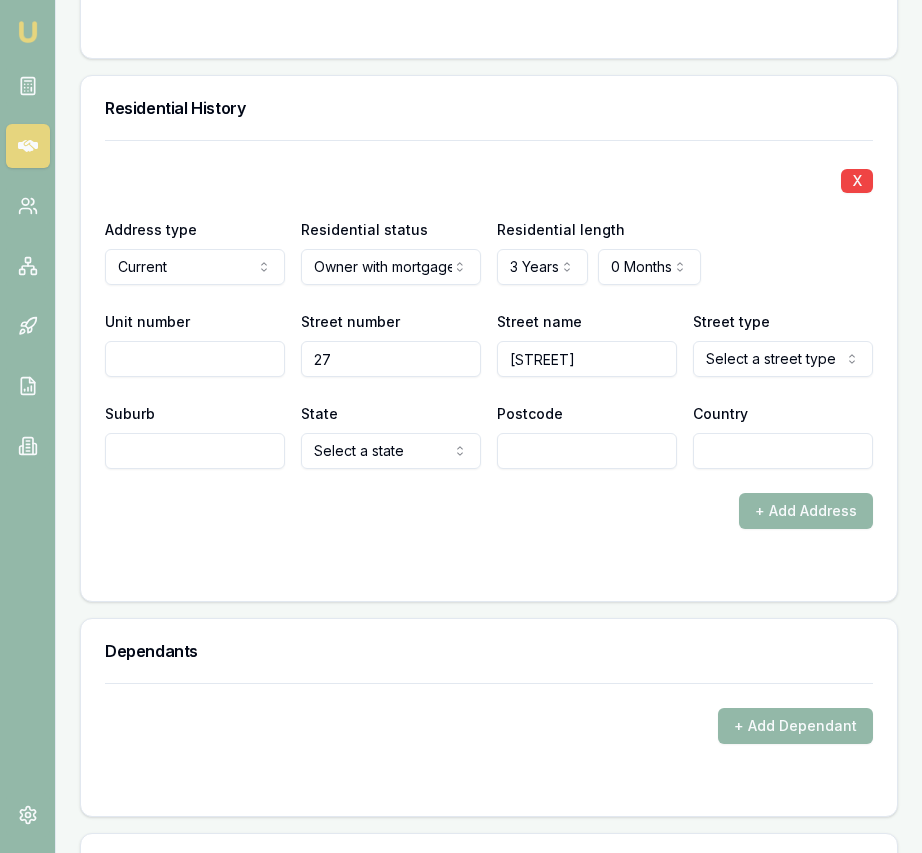 type on "[STREET]" 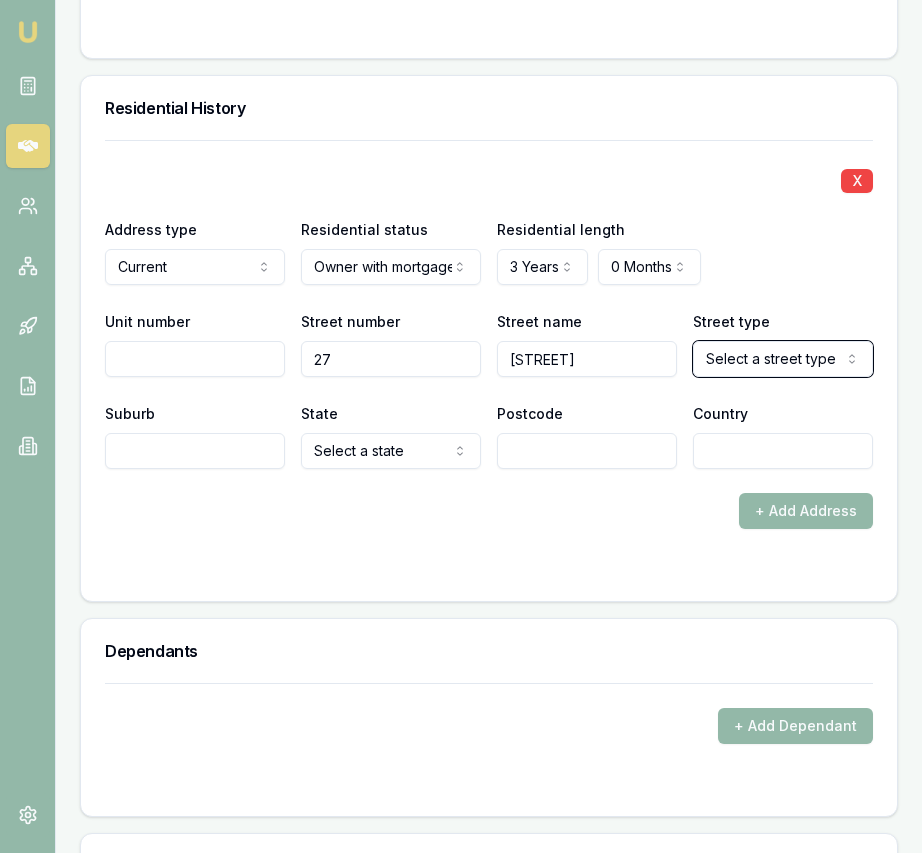 type 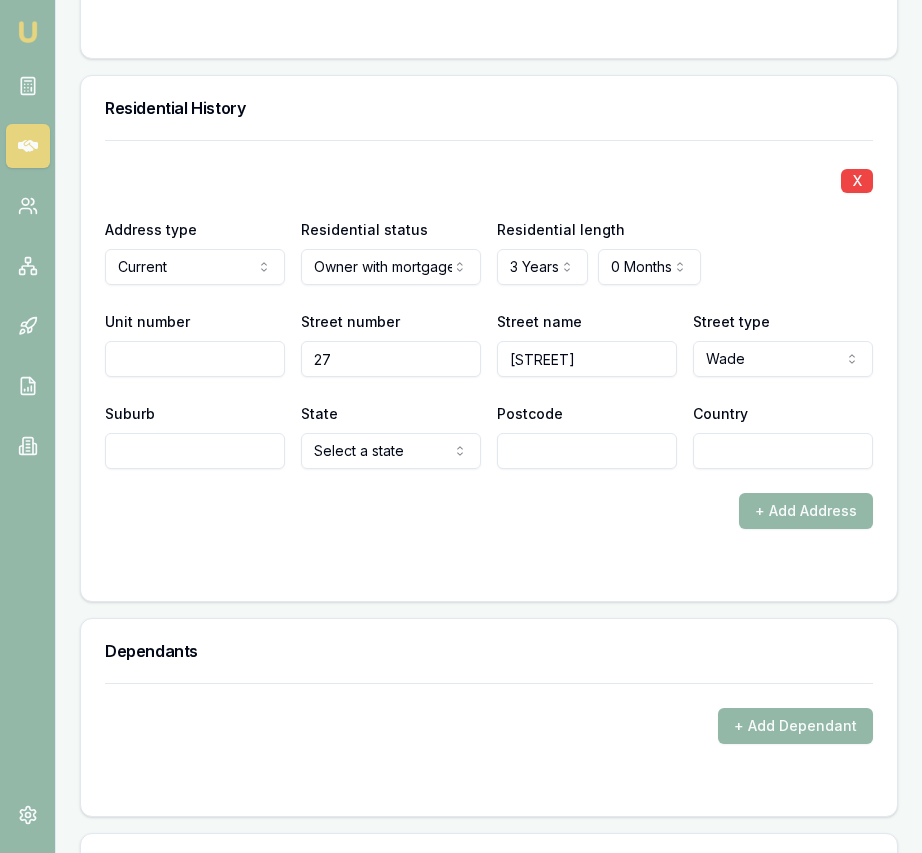 click on "Emu Broker Deals View D-UTQTKWSQE2 Eujin Ooi Toggle Menu Customer [FIRST] [LAST] [PHONE] [EMAIL] Finance Summary $25,000 Loan Type: Consumer Loan Asset Type : Home Renovation Deal Dynamics Stage: Documents Requested From Client Age: 7 minutes ago HEM: Needs More Data Finance Details Applicants Loan Options Lender Submission Applicant Information [FIRST] [LAST] switch Personal Personal Details Credit Score Identification Bank Details Residential Dependants Employment Income Expenses Assets & Liabilities Client Reference Summary Income & Expenses Summary Assets & Liabilities Summary HEM Check Personal Title * Mrs Mr Mrs Miss Ms Dr Prof First name * [FIRST] Middle name Last name * [LAST] Date of birth 17/12/982 Gender Female Male Female Other Not disclosed Marital status Married Single Married De facto Separated Divorced Widowed Residency status Australian citizen Australian citizen Permanent resident Visa holder Email [EMAIL] Phone [PHONE] Applicant type Low" at bounding box center (461, -2093) 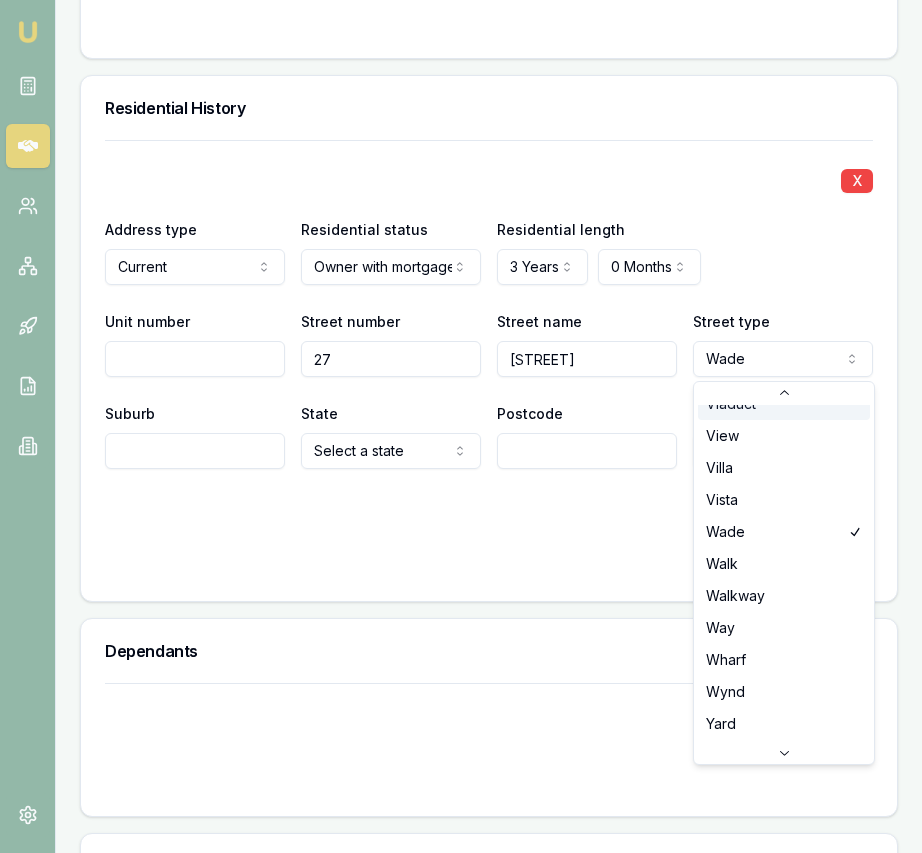 scroll, scrollTop: 6081, scrollLeft: 0, axis: vertical 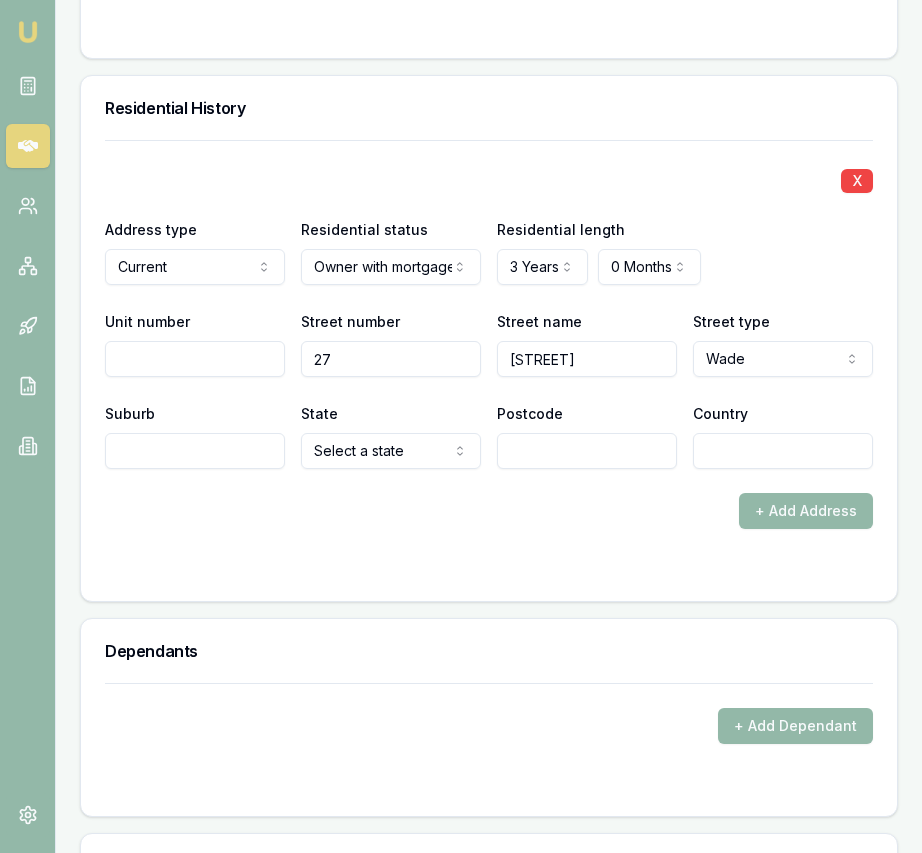 click on "Emu Broker Deals View D-UTQTKWSQE2 Eujin Ooi Toggle Menu Customer [FIRST] [LAST] [PHONE] [EMAIL] Finance Summary $25,000 Loan Type: Consumer Loan Asset Type : Home Renovation Deal Dynamics Stage: Documents Requested From Client Age: 7 minutes ago HEM: Needs More Data Finance Details Applicants Loan Options Lender Submission Applicant Information [FIRST] [LAST] switch Personal Personal Details Credit Score Identification Bank Details Residential Dependants Employment Income Expenses Assets & Liabilities Client Reference Summary Income & Expenses Summary Assets & Liabilities Summary HEM Check Personal Title * Mrs Mr Mrs Miss Ms Dr Prof First name * [FIRST] Middle name Last name * [LAST] Date of birth 17/12/982 Gender Female Male Female Other Not disclosed Marital status Married Single Married De facto Separated Divorced Widowed Residency status Australian citizen Australian citizen Permanent resident Visa holder Email [EMAIL] Phone [PHONE] Applicant type Low" at bounding box center [461, -2093] 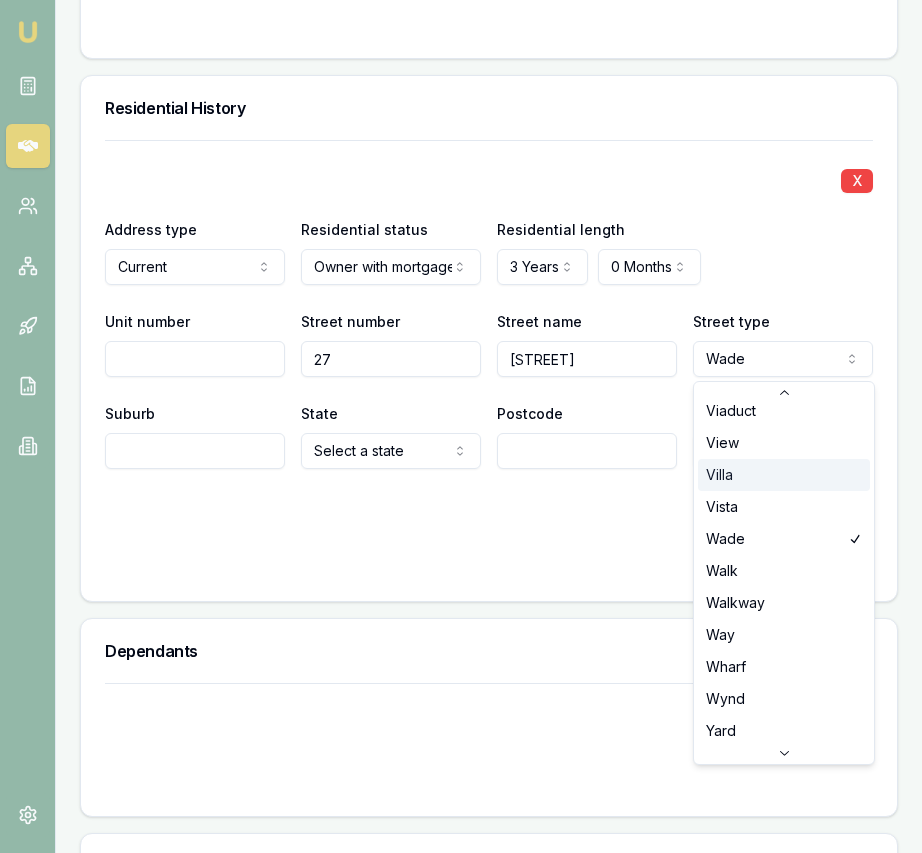 scroll, scrollTop: 6098, scrollLeft: 0, axis: vertical 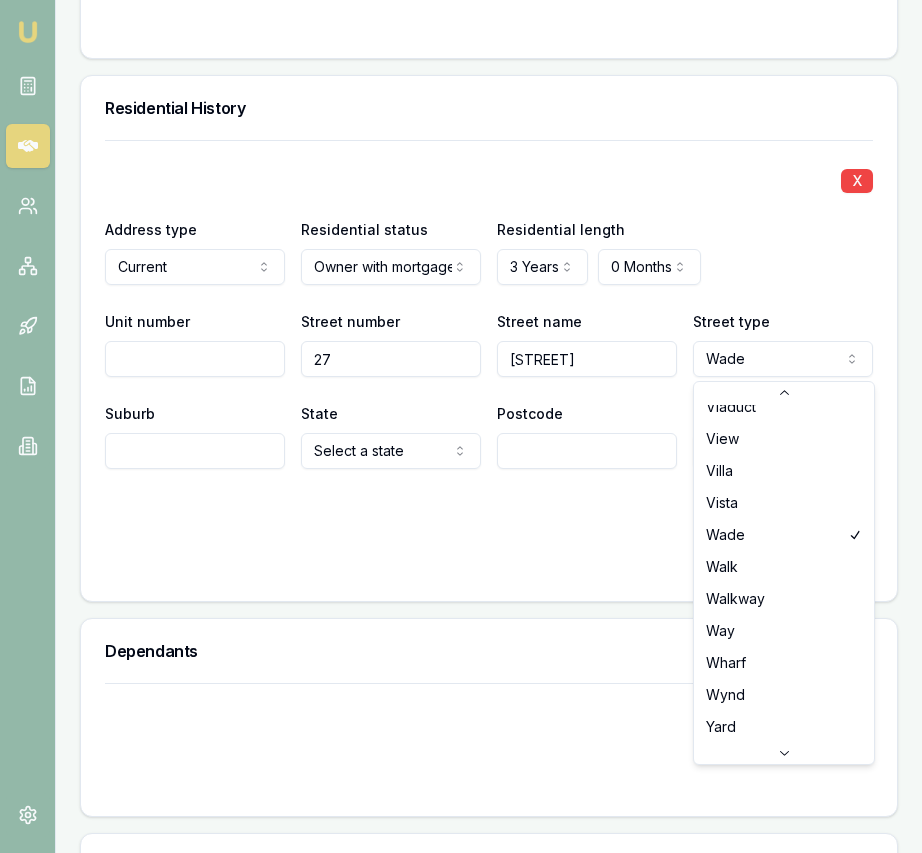 select on "Way" 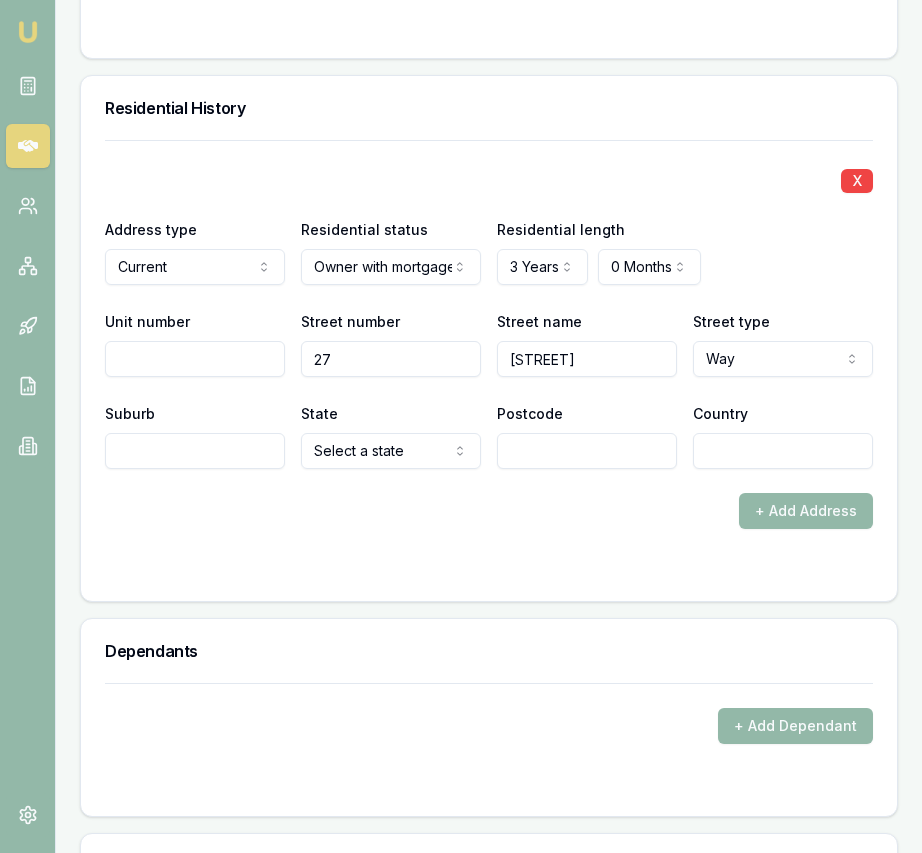 click on "Suburb" at bounding box center (195, 451) 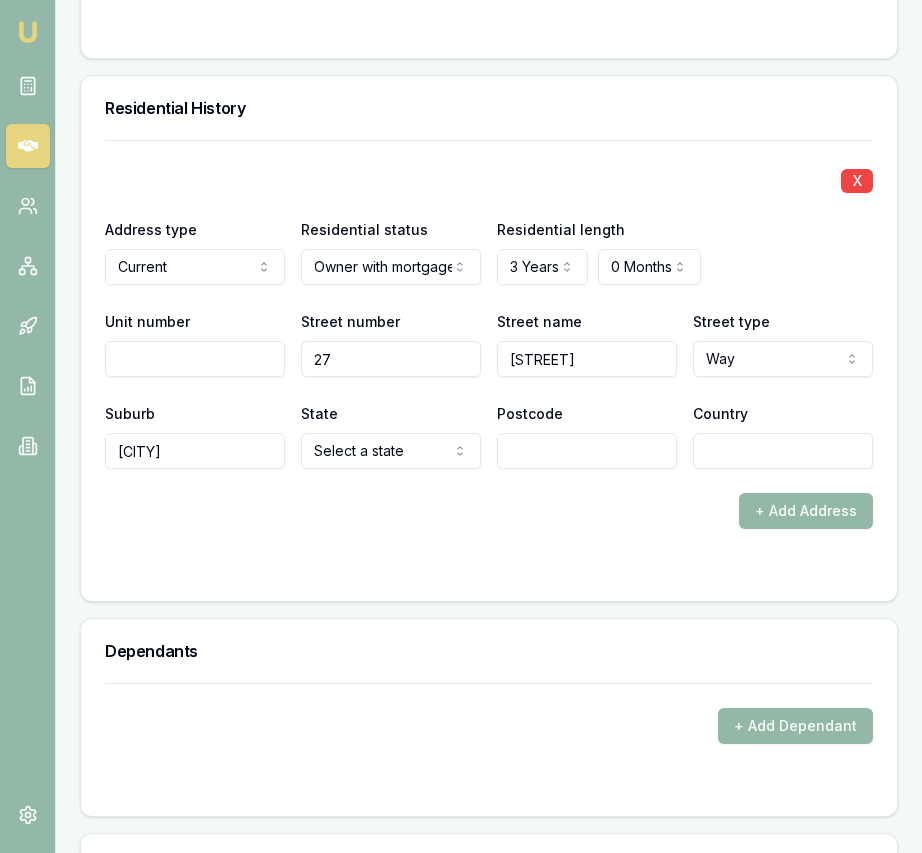 type on "[CITY]" 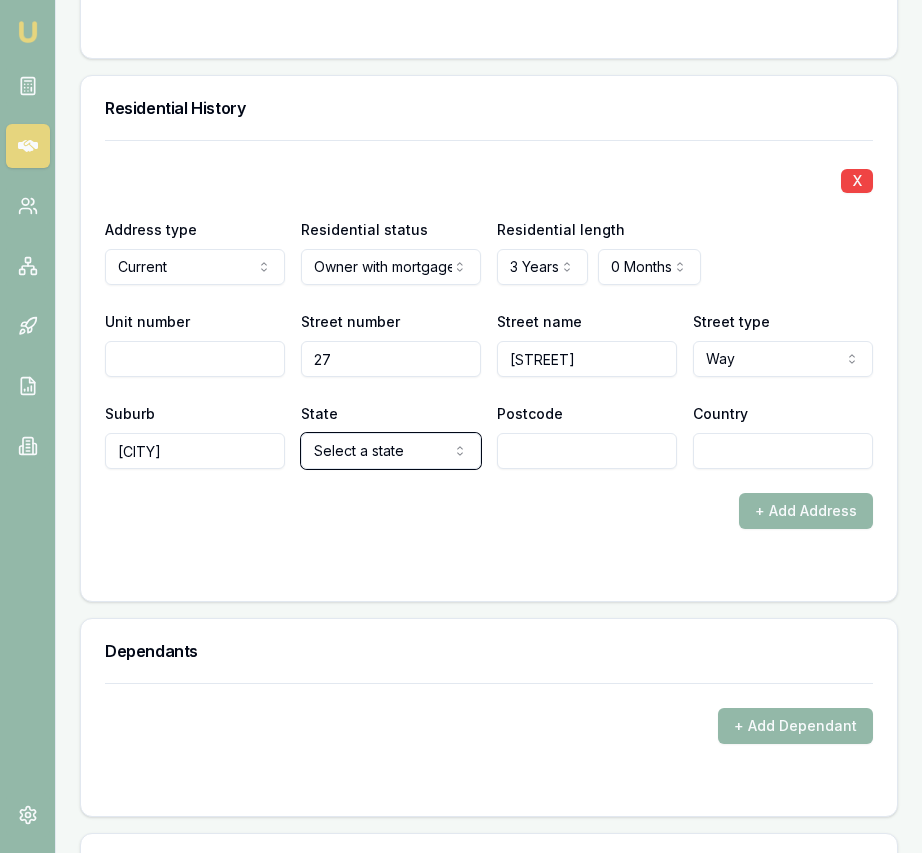 type 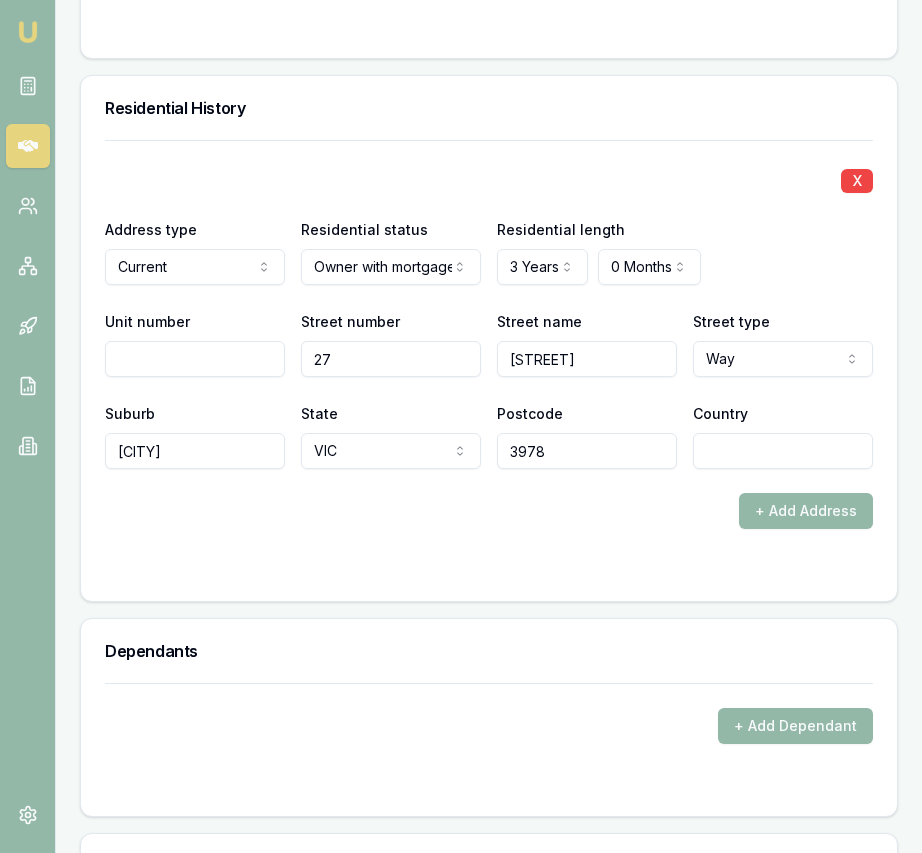 type on "3978" 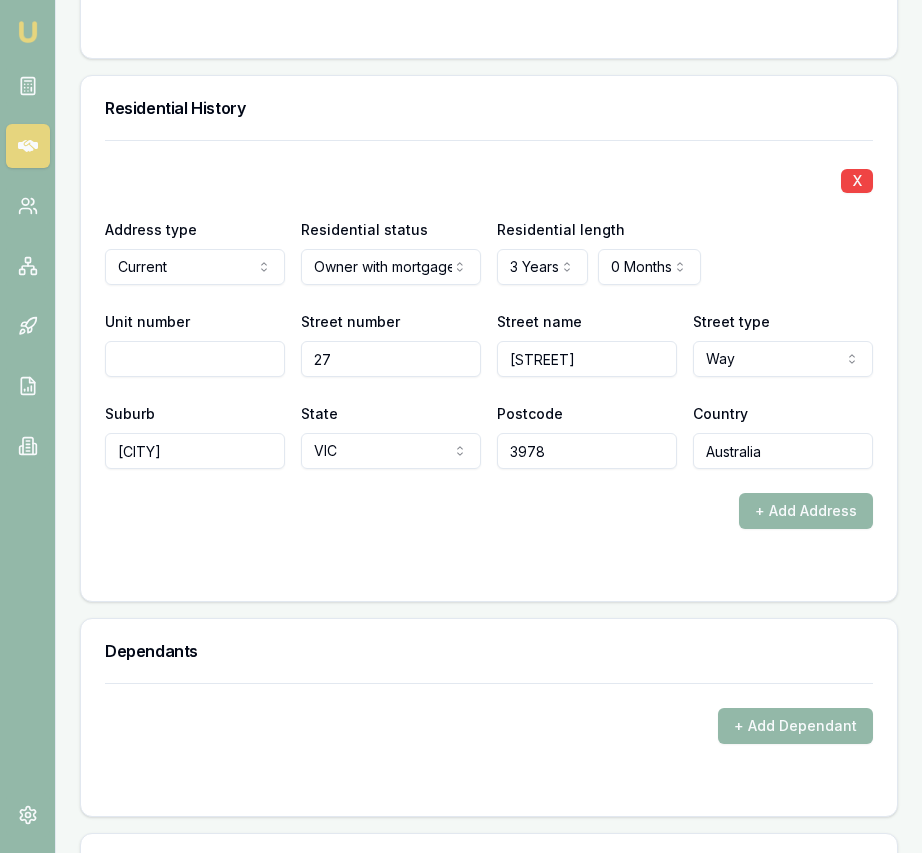 type on "Australia" 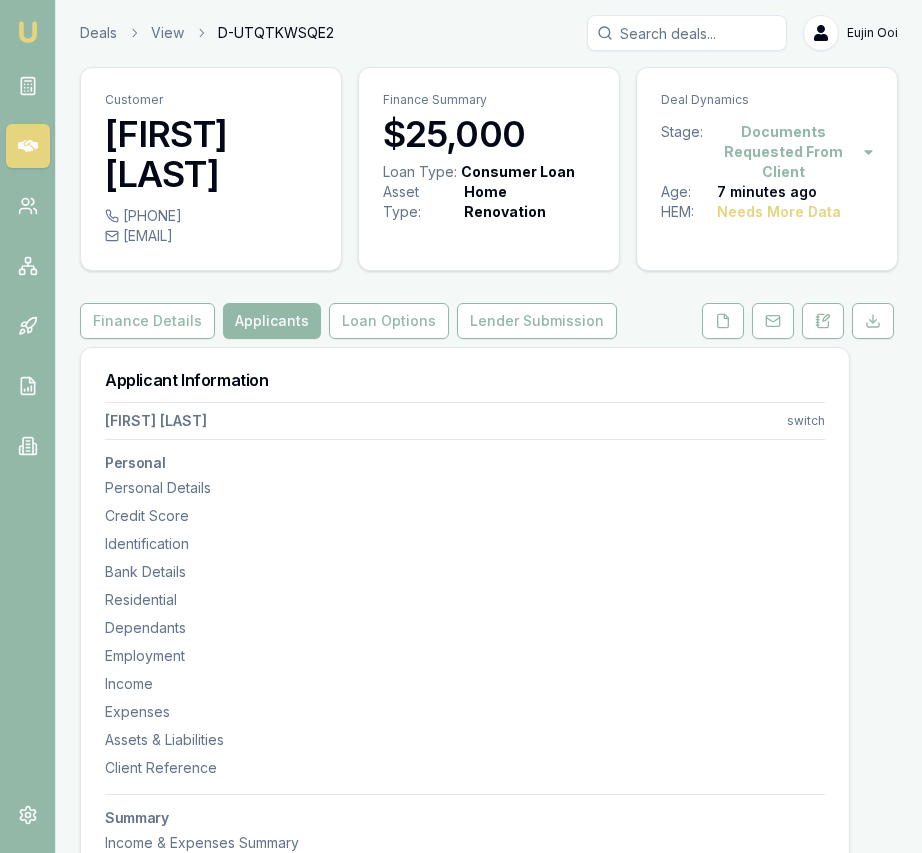 scroll, scrollTop: 0, scrollLeft: 0, axis: both 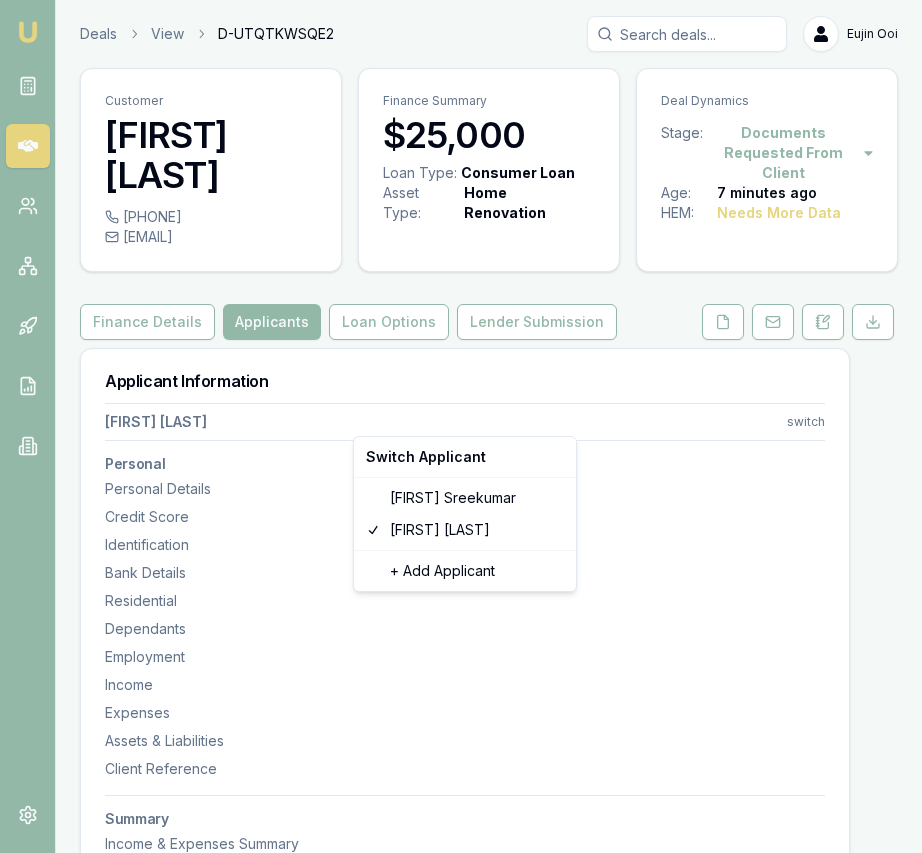 click on "Emu Broker Deals View D-UTQTKWSQE2 Eujin Ooi Toggle Menu Customer [FIRST] [LAST] [PHONE] [EMAIL] Finance Summary $25,000 Loan Type: Consumer Loan Asset Type : Home Renovation Deal Dynamics Stage: Documents Requested From Client Age: 7 minutes ago HEM: Needs More Data Finance Details Applicants Loan Options Lender Submission Applicant Information [FIRST] [LAST] switch Personal Personal Details Credit Score Identification Bank Details Residential Dependants Employment Income Expenses Assets & Liabilities Client Reference Summary Income & Expenses Summary Assets & Liabilities Summary HEM Check Personal Title * Mrs Mr Mrs Miss Ms Dr Prof First name * [FIRST] Middle name Last name * [LAST] Date of birth 17/12/982 Gender Female Male Female Other Not disclosed Marital status Married Single Married De facto Separated Divorced Widowed Residency status Australian citizen Australian citizen Permanent resident Visa holder Email [EMAIL] Phone [PHONE] Applicant type Low" at bounding box center (461, 426) 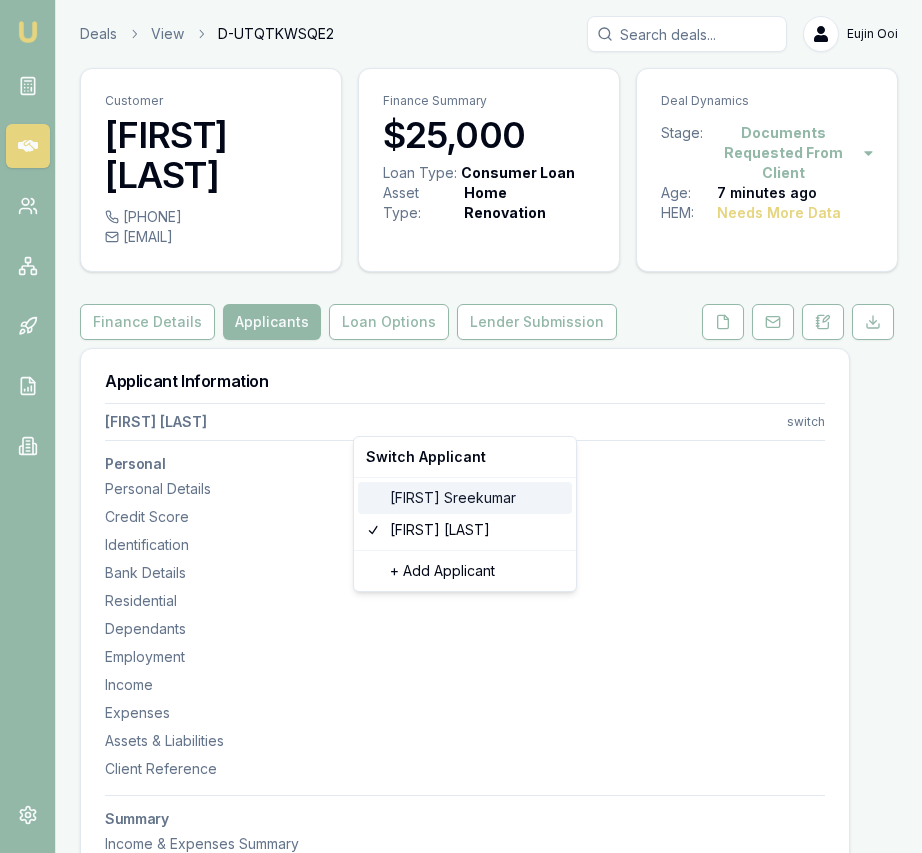 click on "[FIRST]   [LAST]" at bounding box center (465, 498) 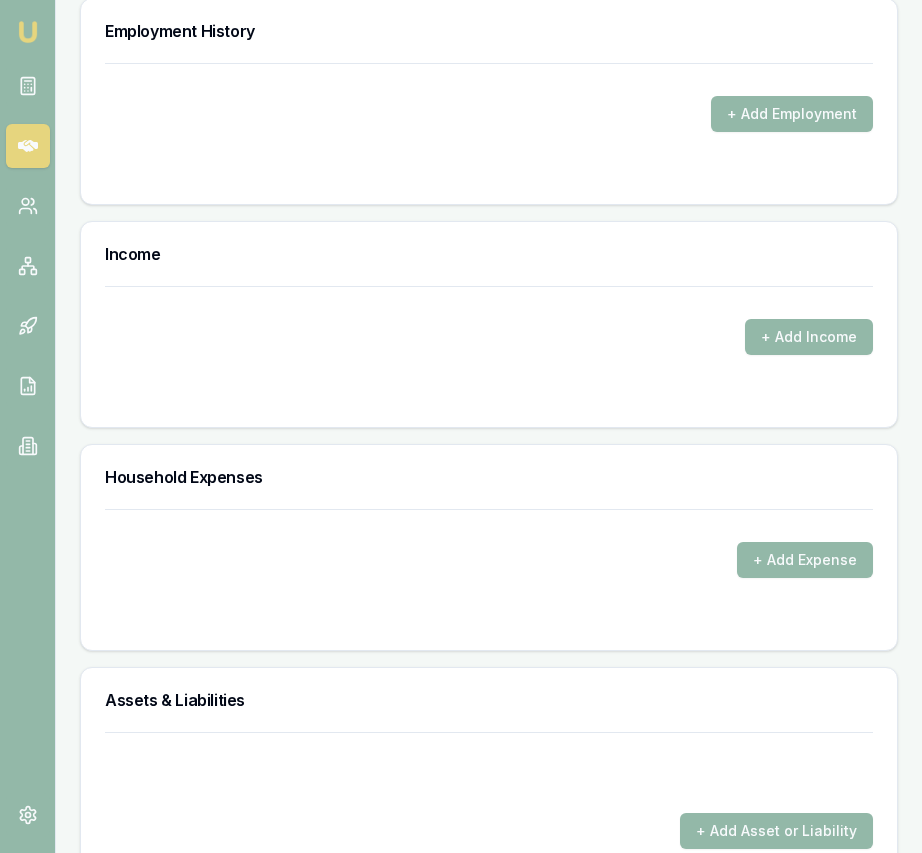 scroll, scrollTop: 3371, scrollLeft: 0, axis: vertical 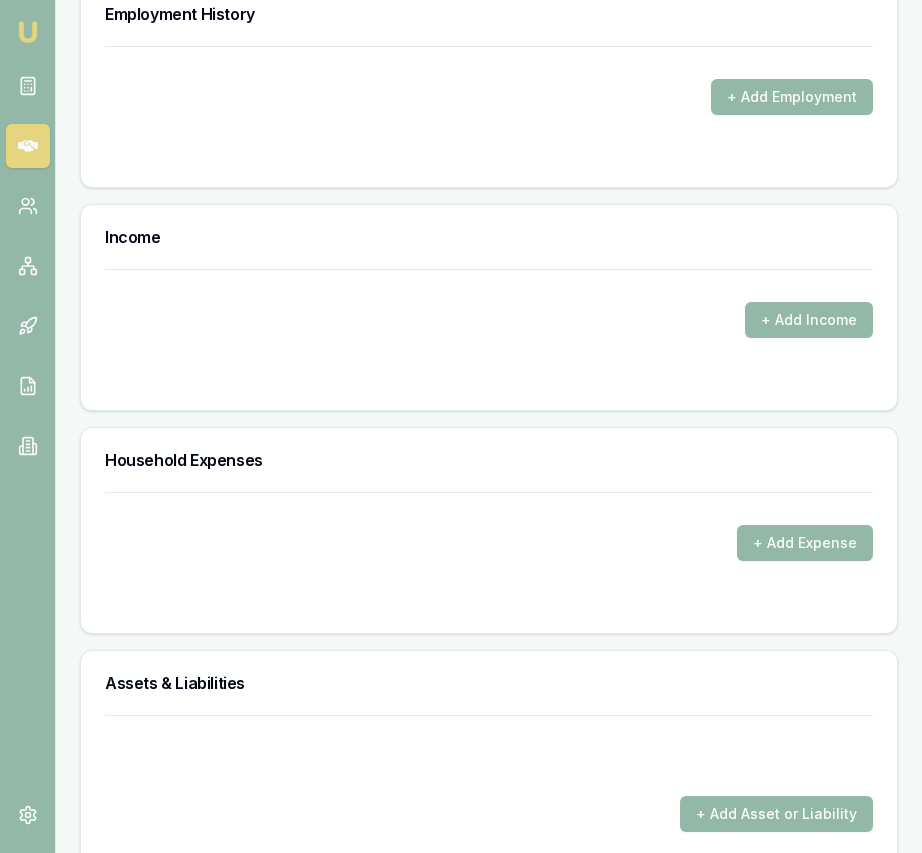 click at bounding box center [28, 32] 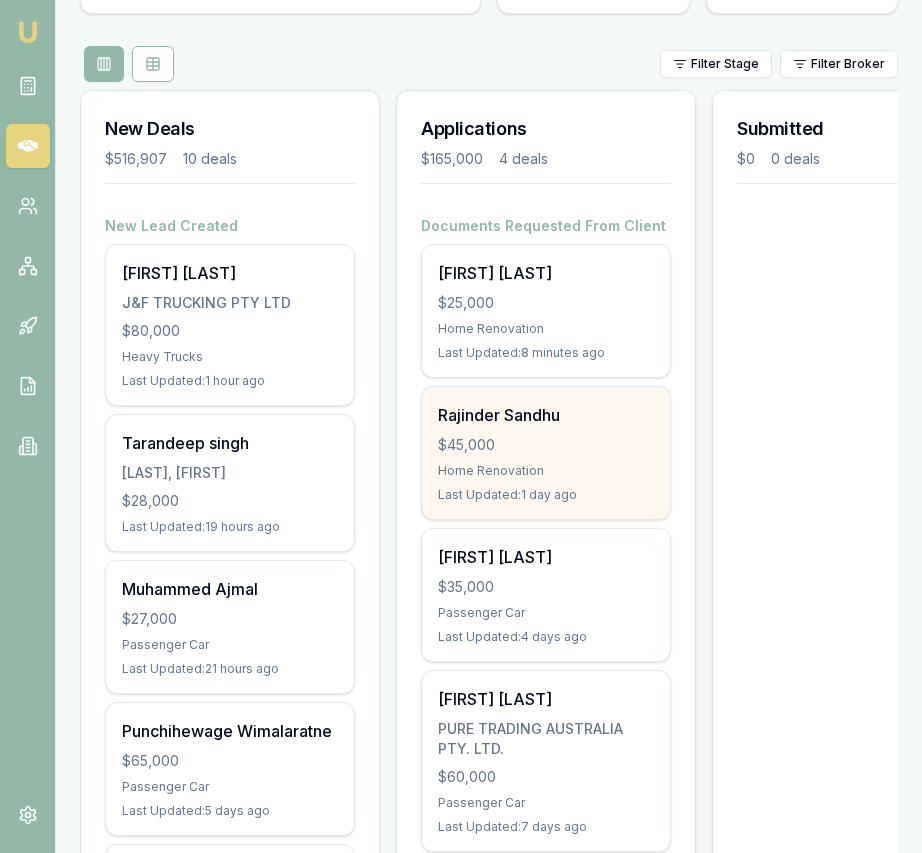 scroll, scrollTop: 209, scrollLeft: 0, axis: vertical 